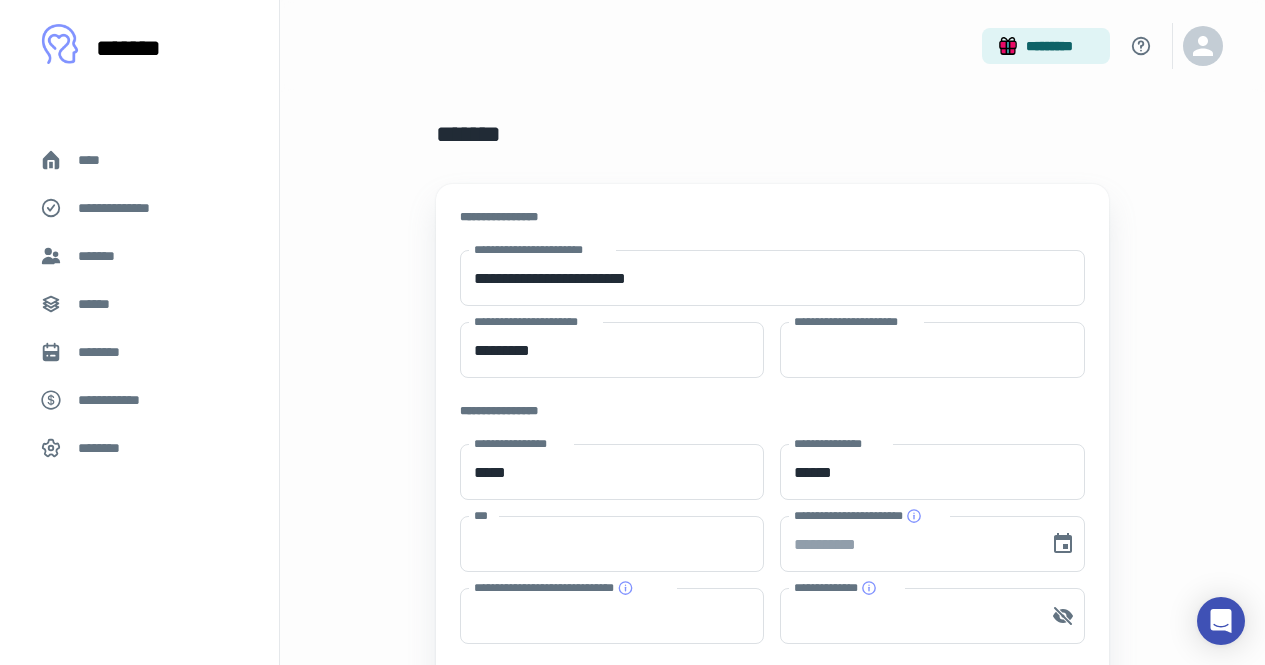 scroll, scrollTop: 127, scrollLeft: 0, axis: vertical 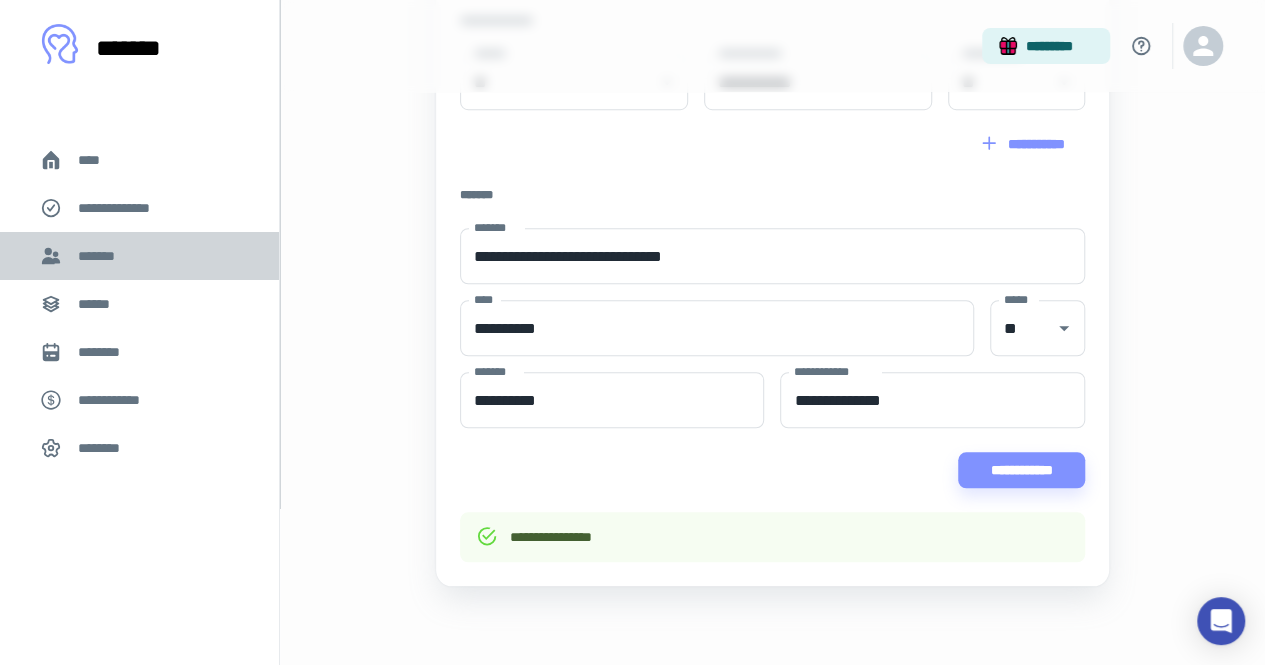 click on "*******" at bounding box center (139, 256) 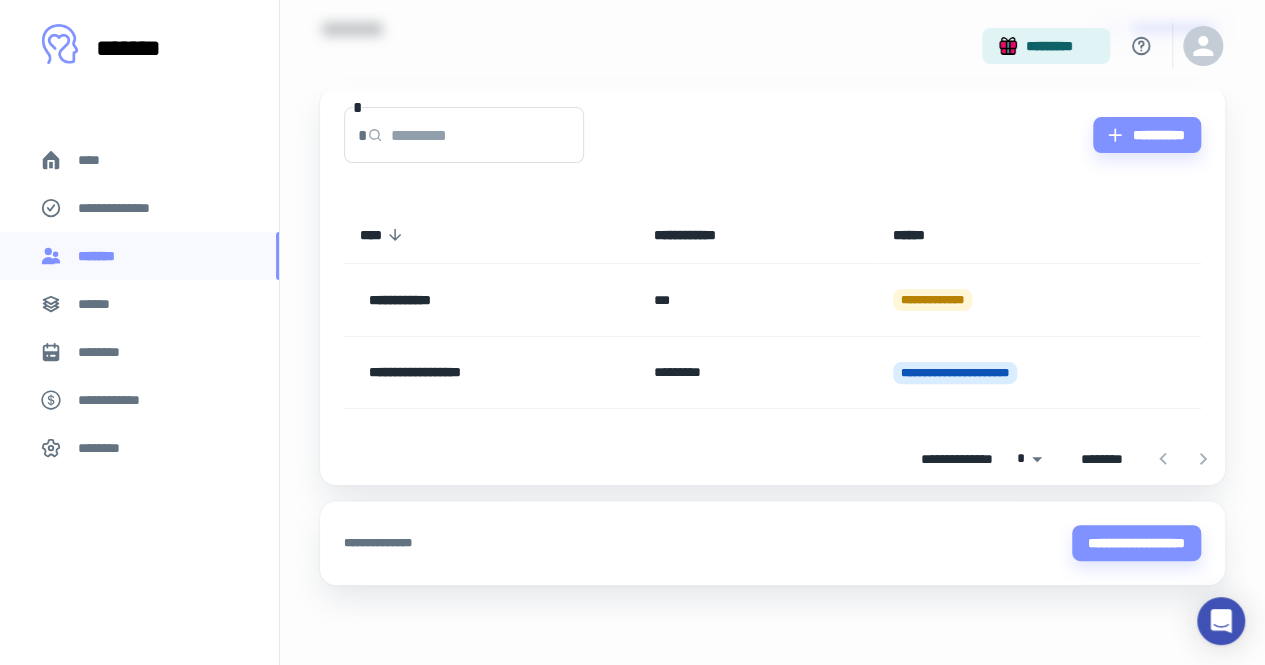 scroll, scrollTop: 0, scrollLeft: 0, axis: both 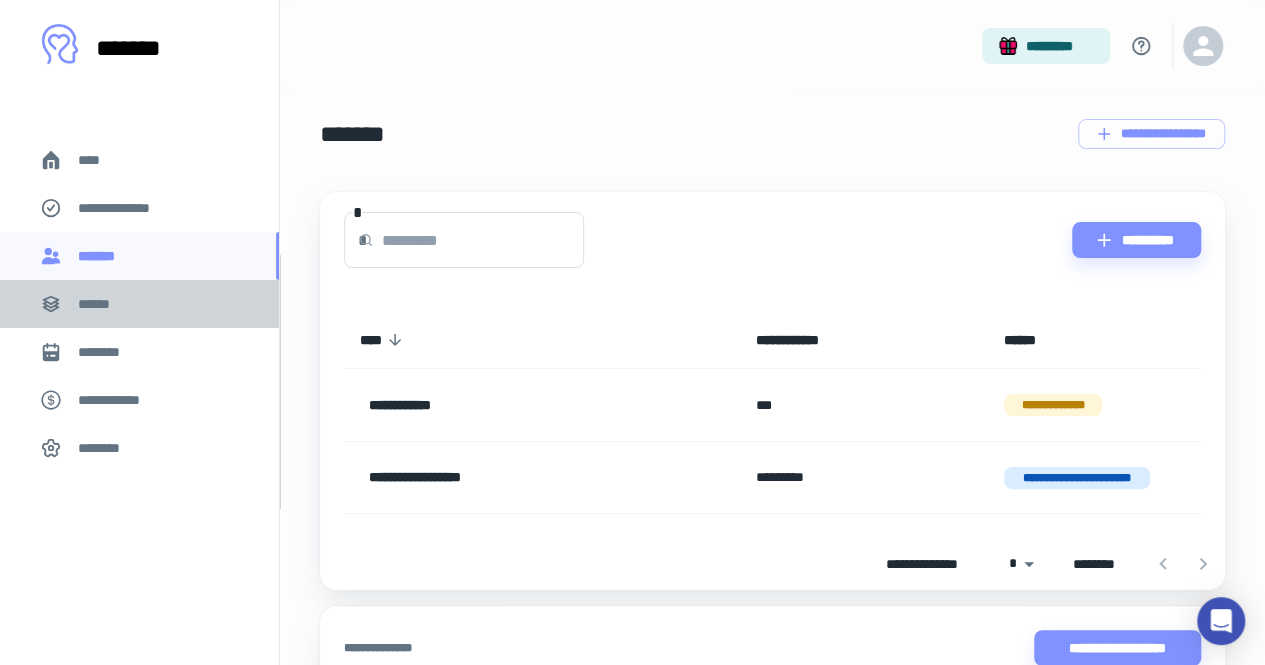 click on "******" at bounding box center [139, 304] 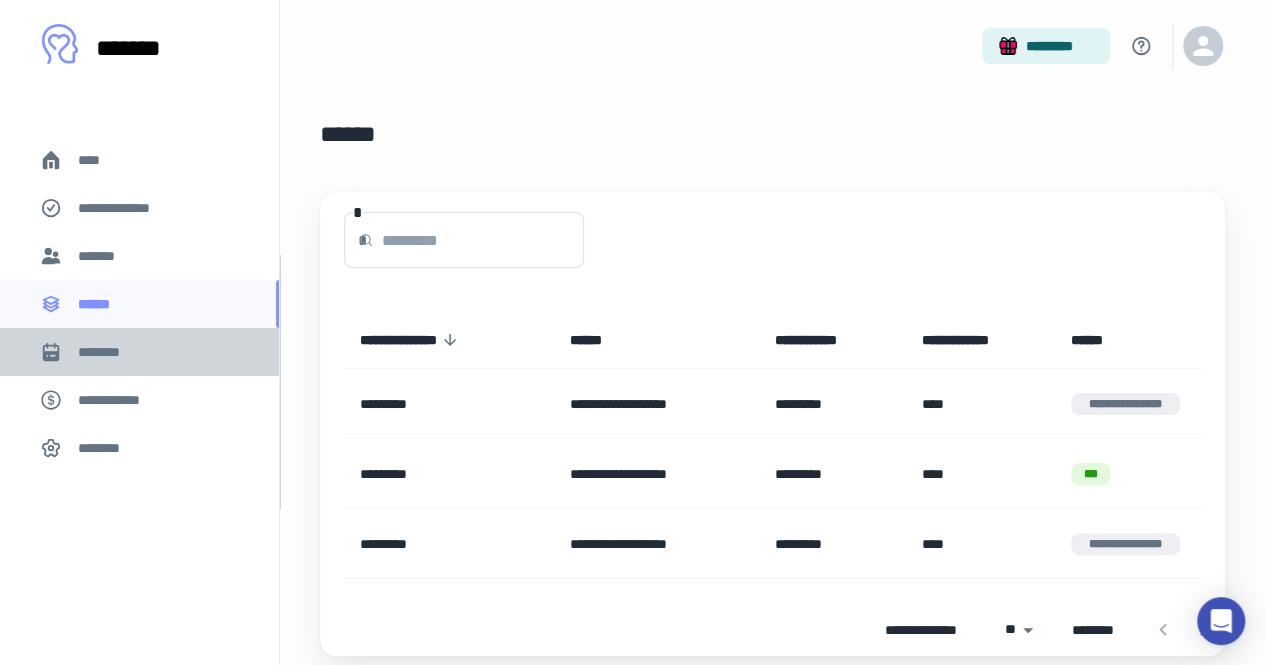 click on "********" at bounding box center [139, 352] 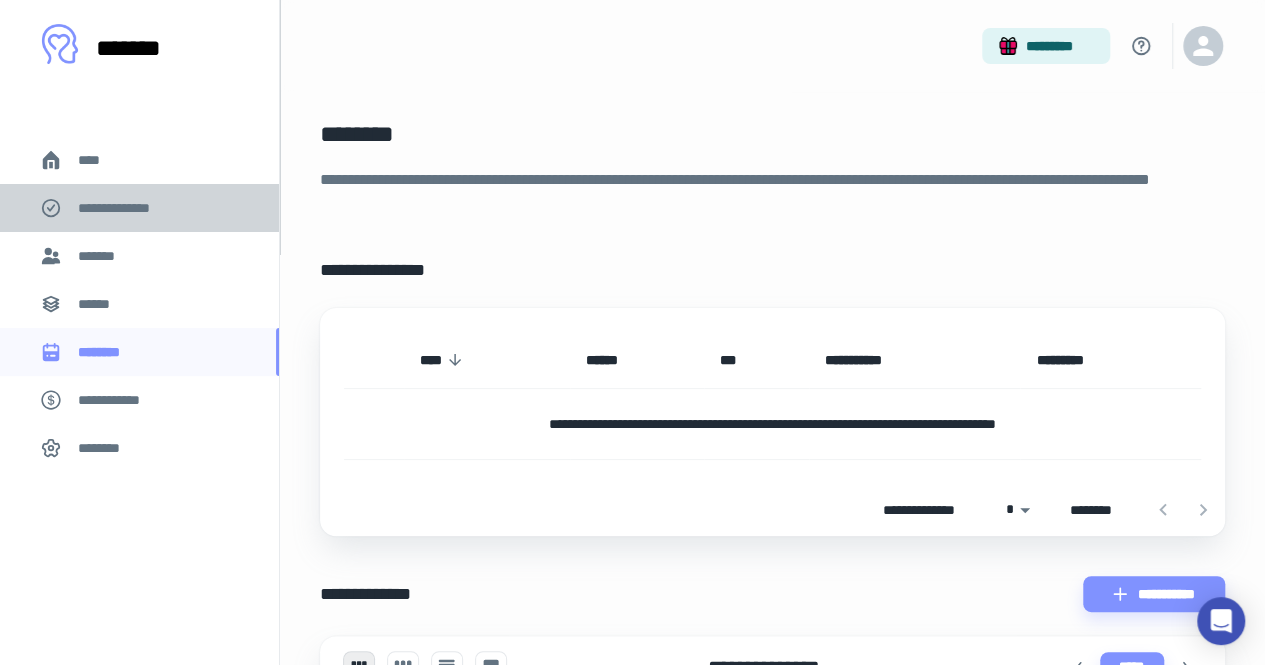 click on "**********" at bounding box center (127, 208) 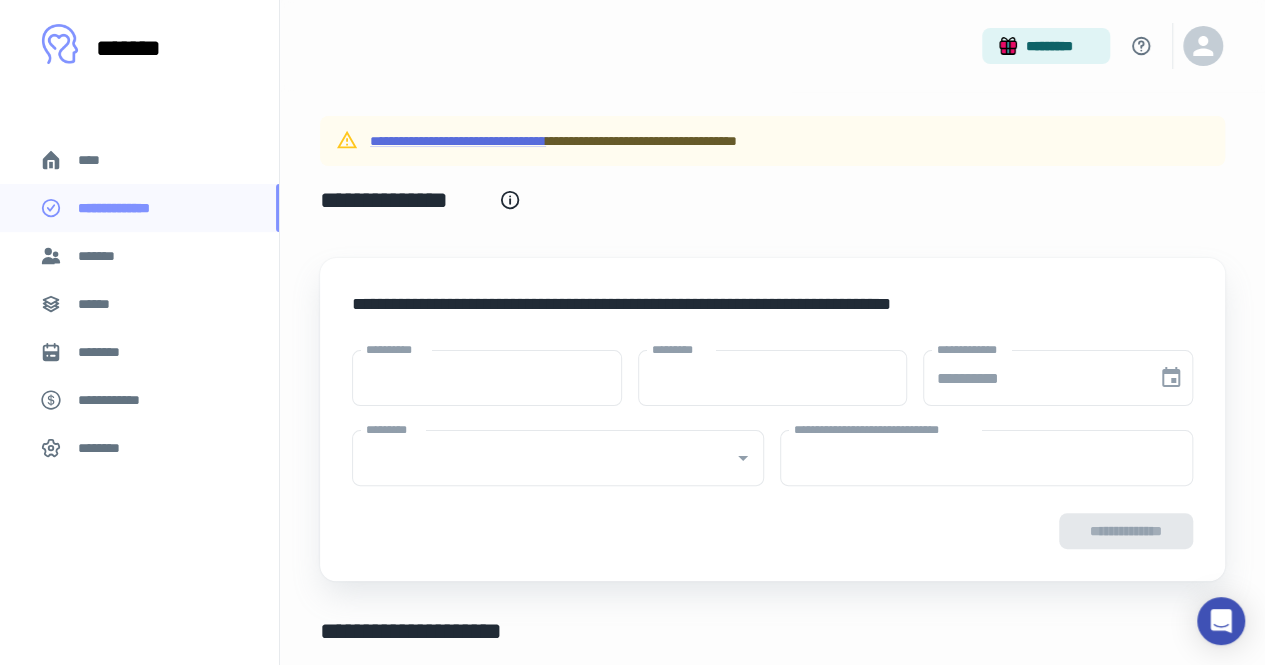 type on "****" 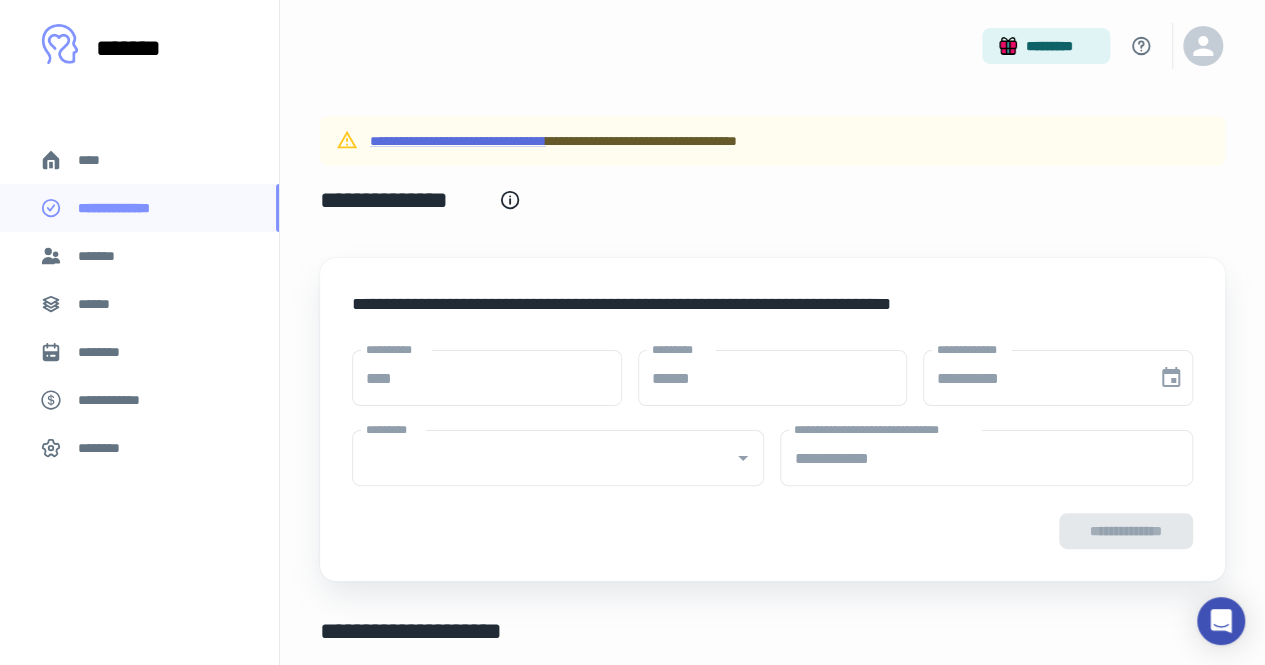 type on "**********" 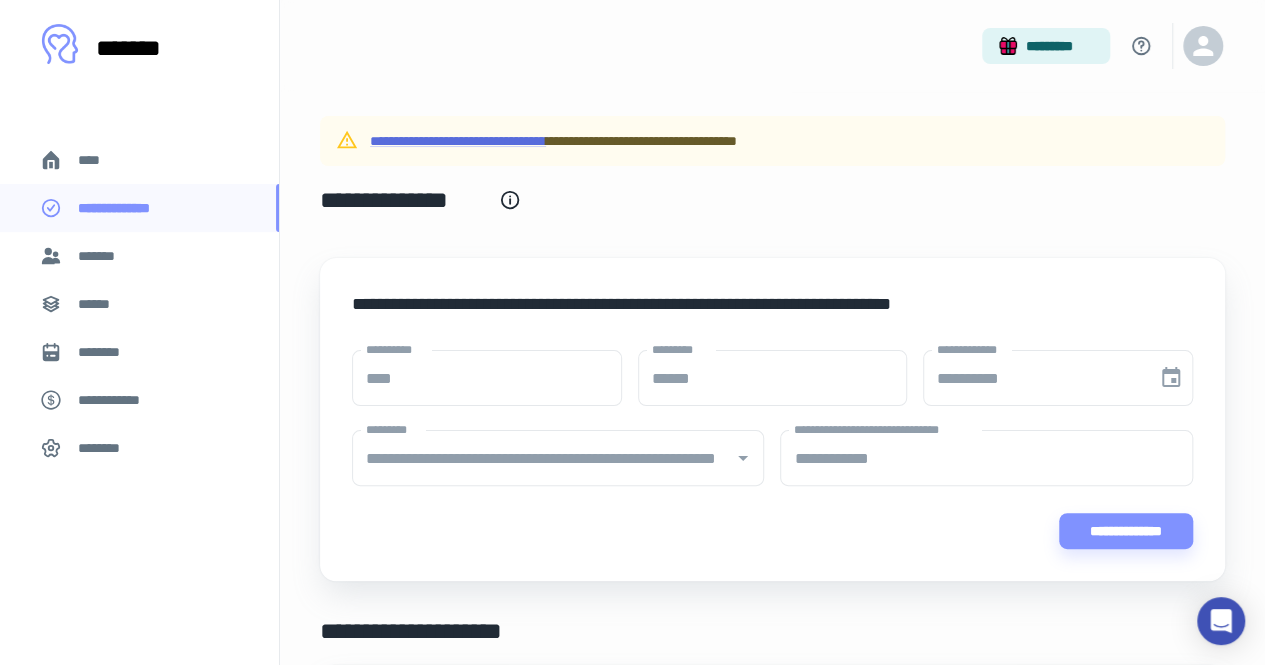 click on "**********" at bounding box center [458, 141] 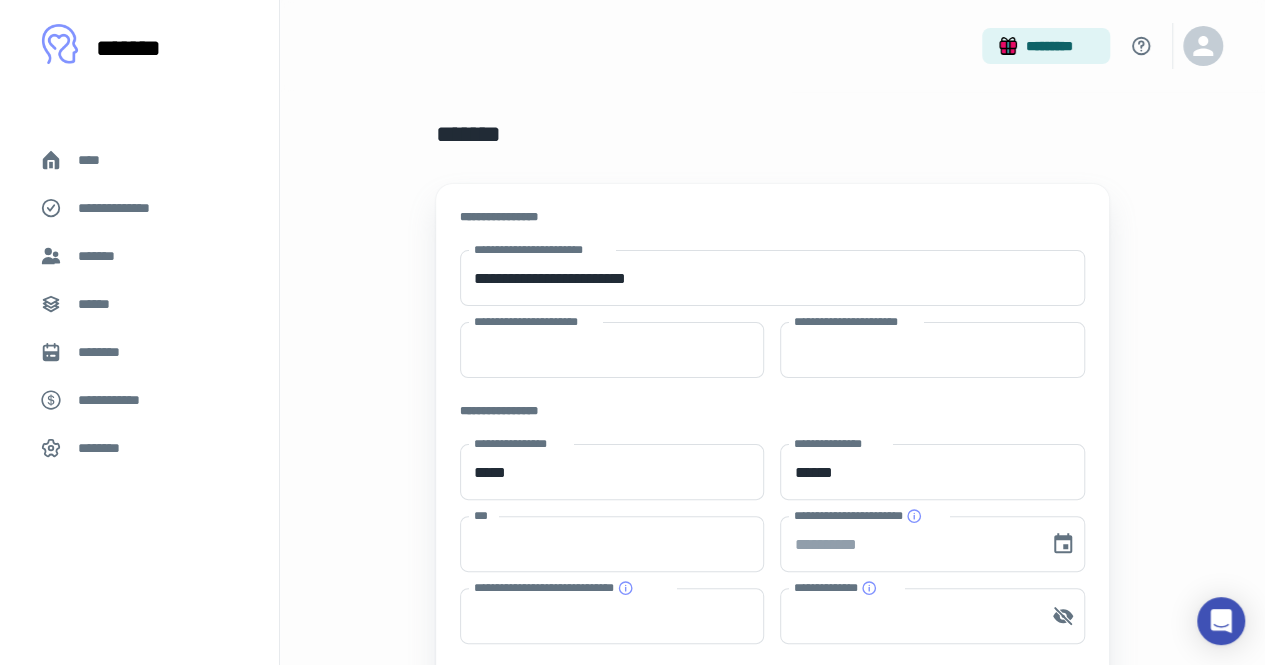 click on "****" at bounding box center [139, 160] 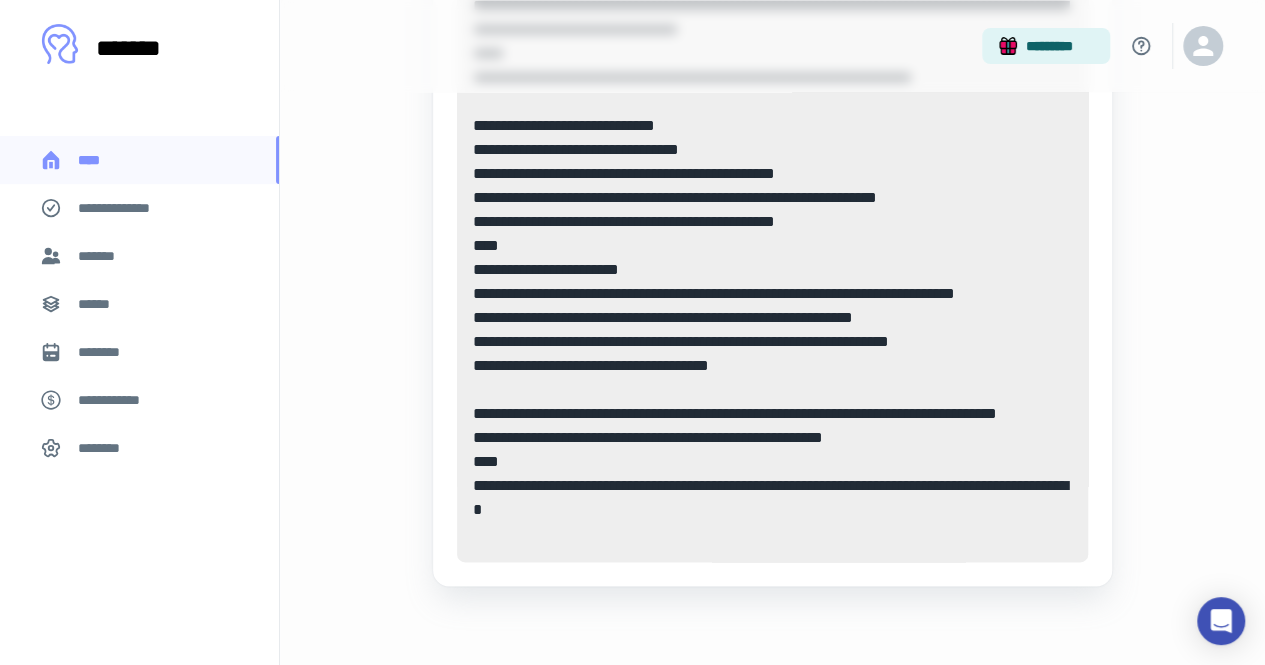 scroll, scrollTop: 882, scrollLeft: 0, axis: vertical 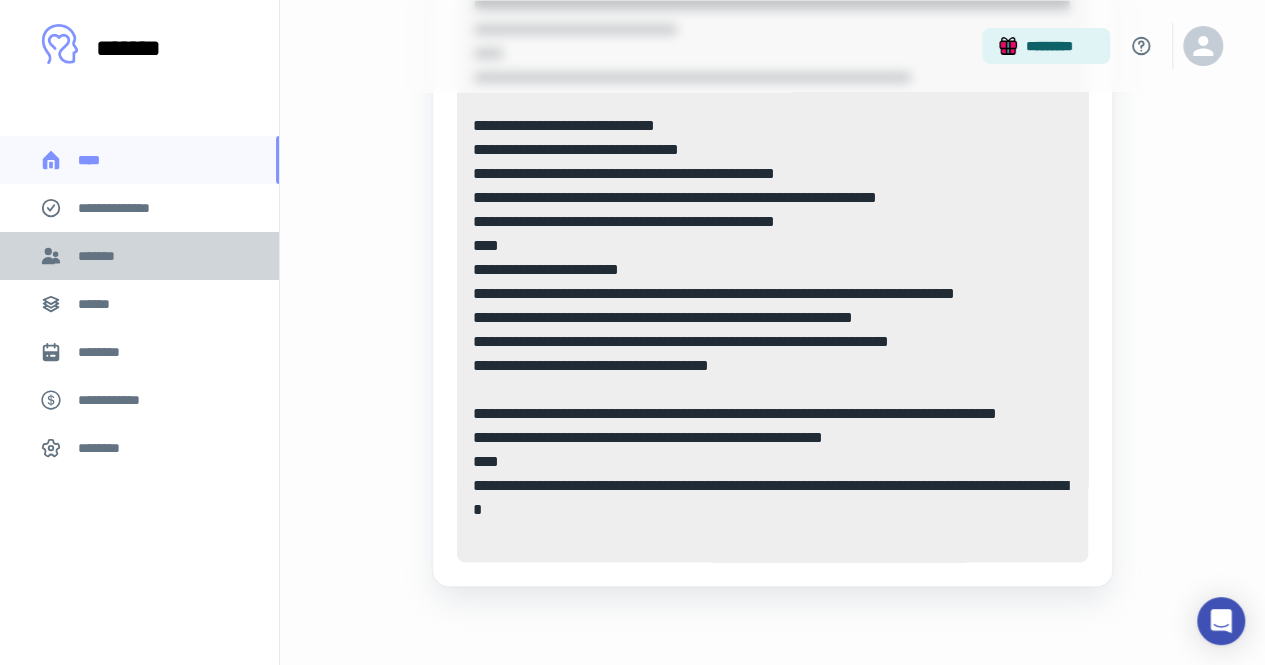 click on "*******" at bounding box center [139, 256] 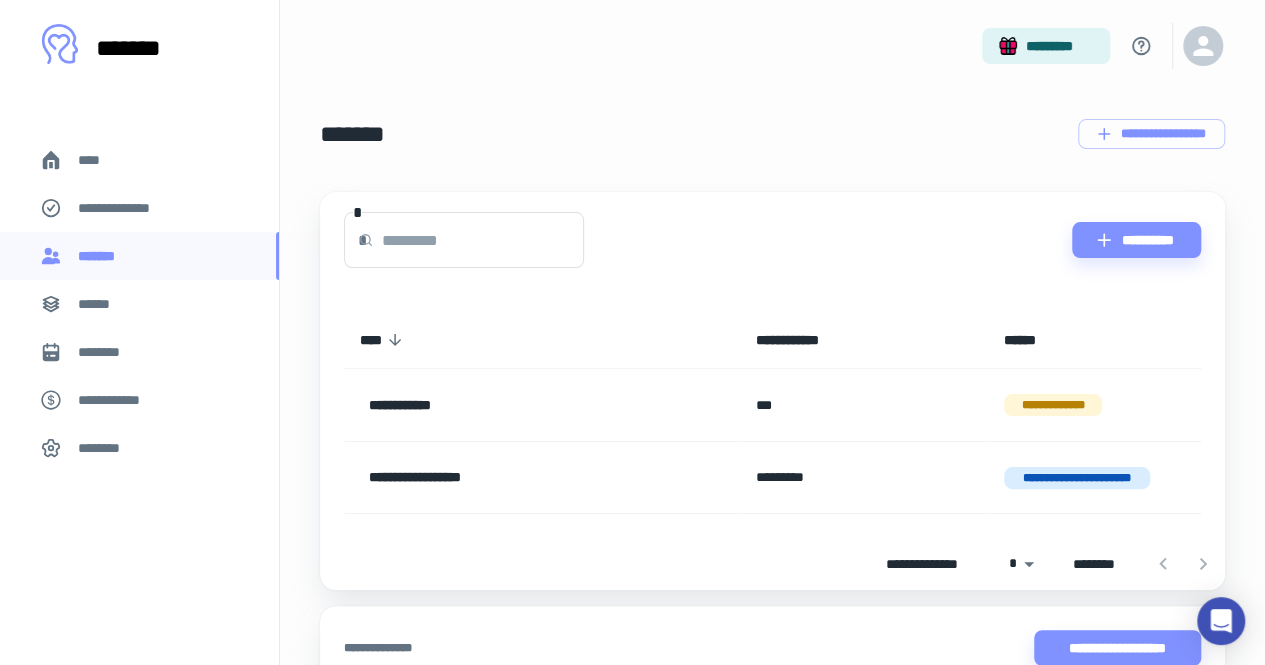 scroll, scrollTop: 104, scrollLeft: 0, axis: vertical 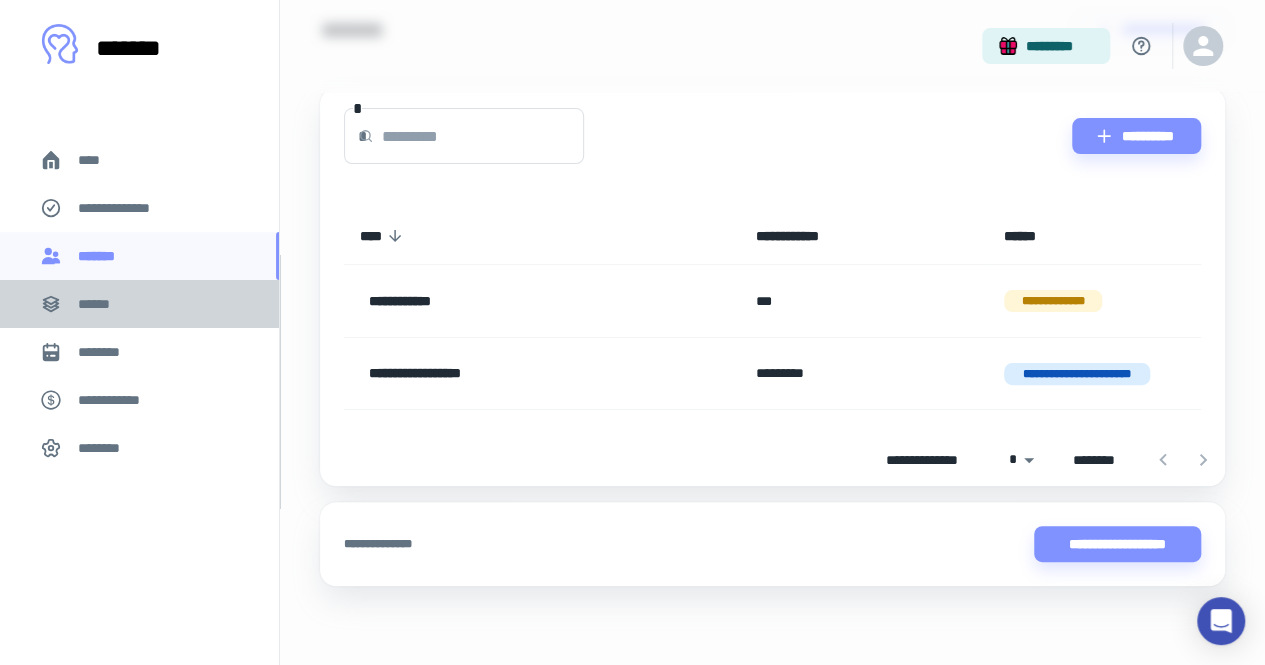 click on "******" at bounding box center [139, 304] 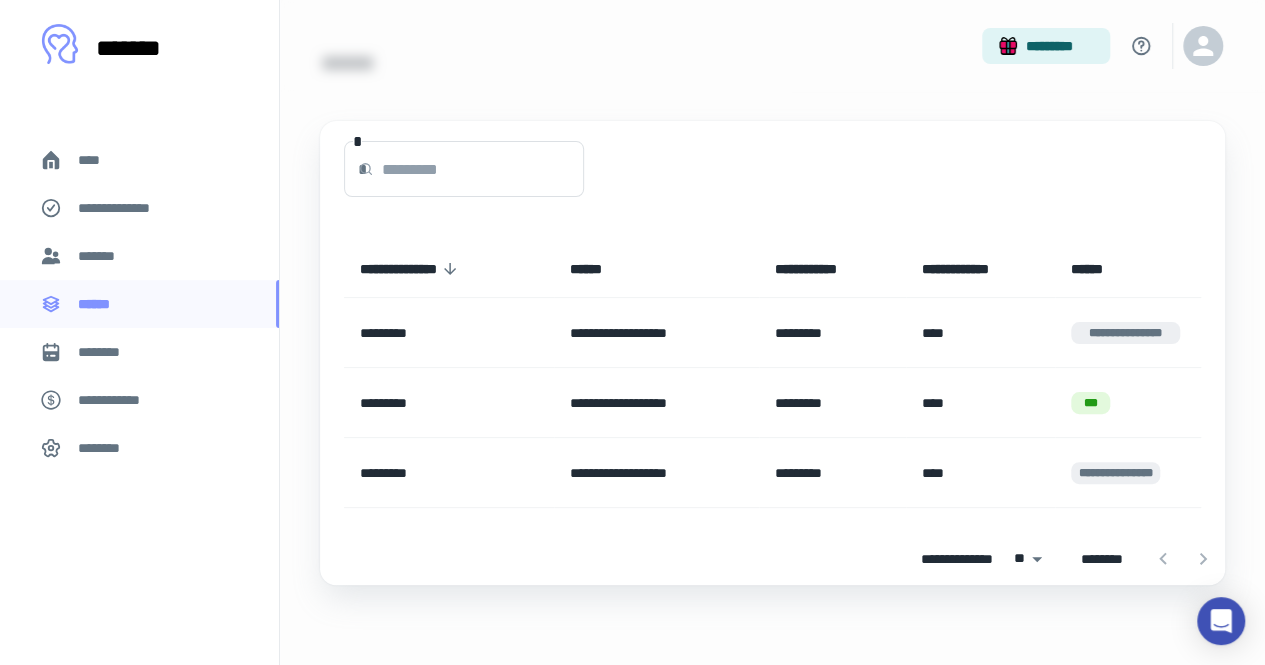 scroll, scrollTop: 0, scrollLeft: 0, axis: both 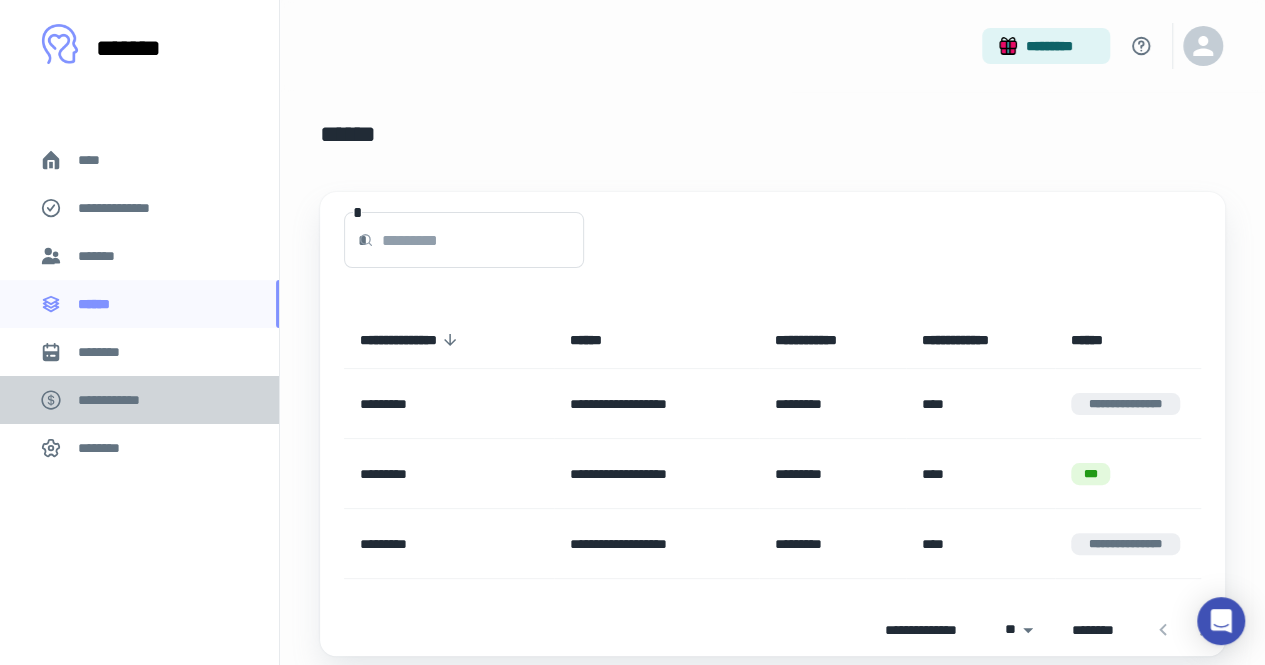 click on "**********" at bounding box center [119, 400] 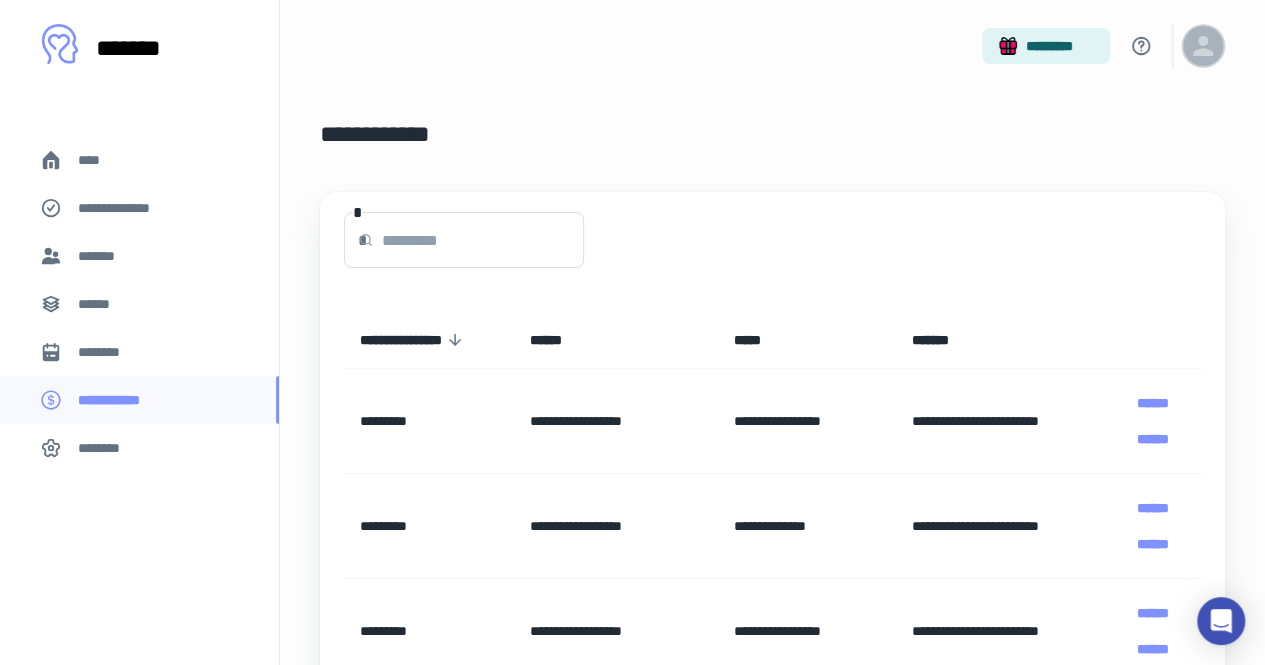 click 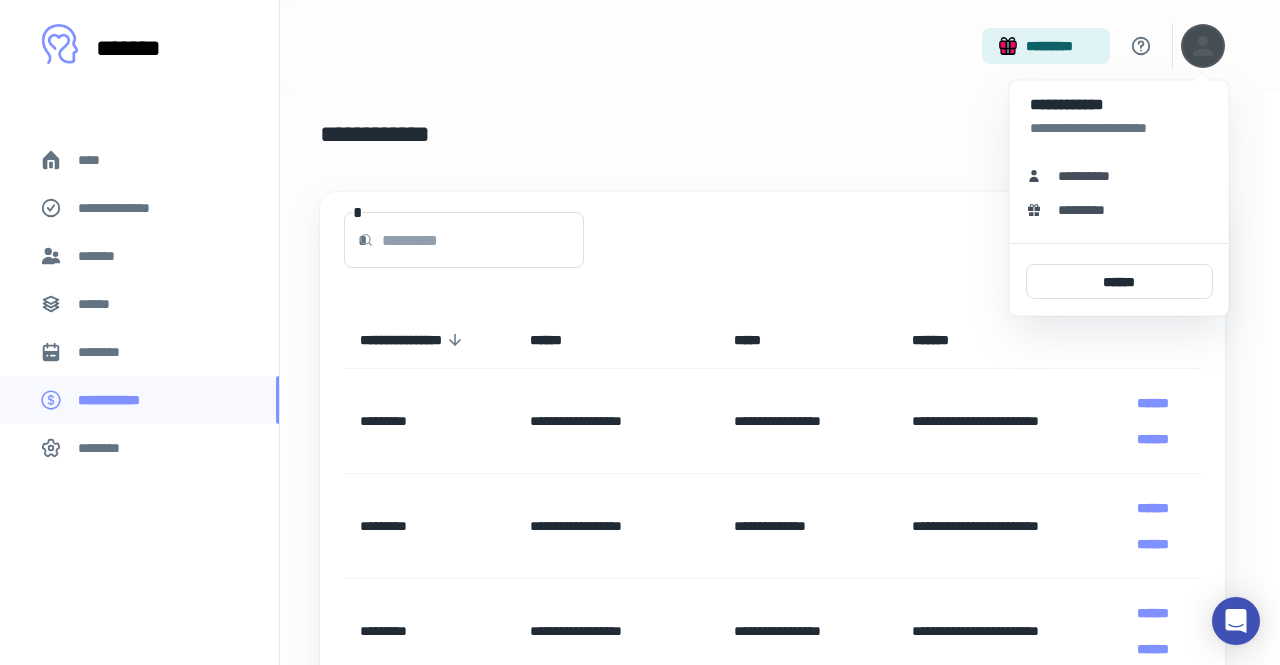 click at bounding box center [640, 332] 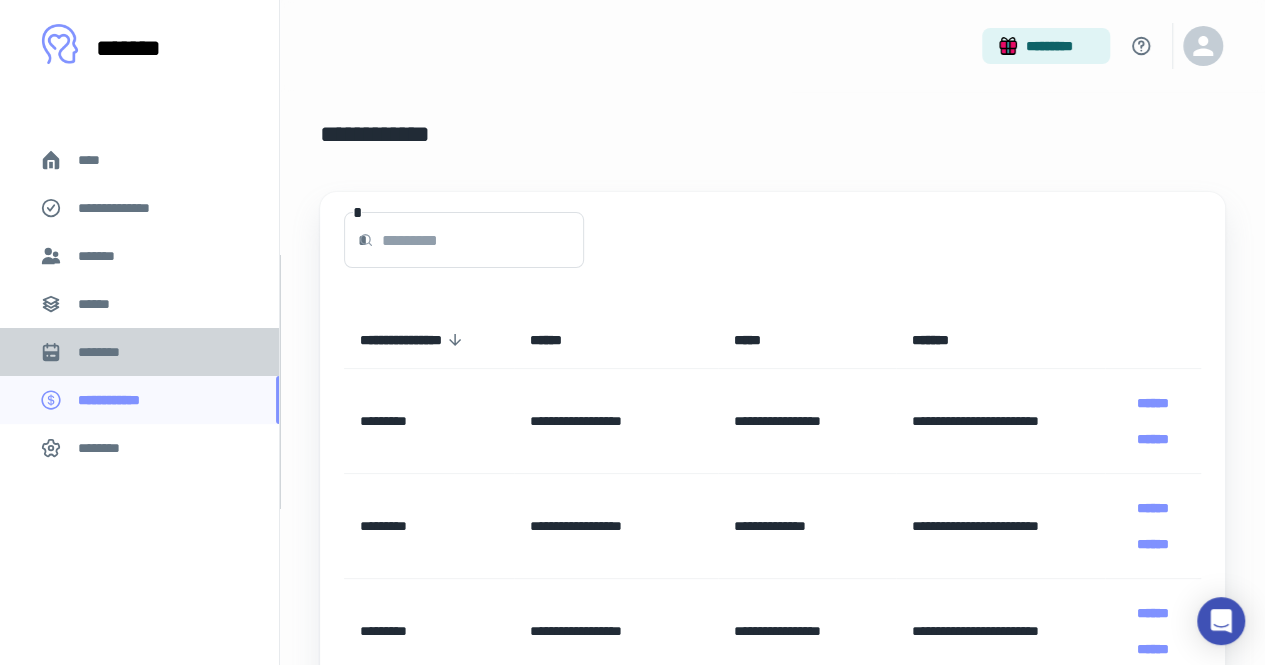 click on "********" at bounding box center [139, 352] 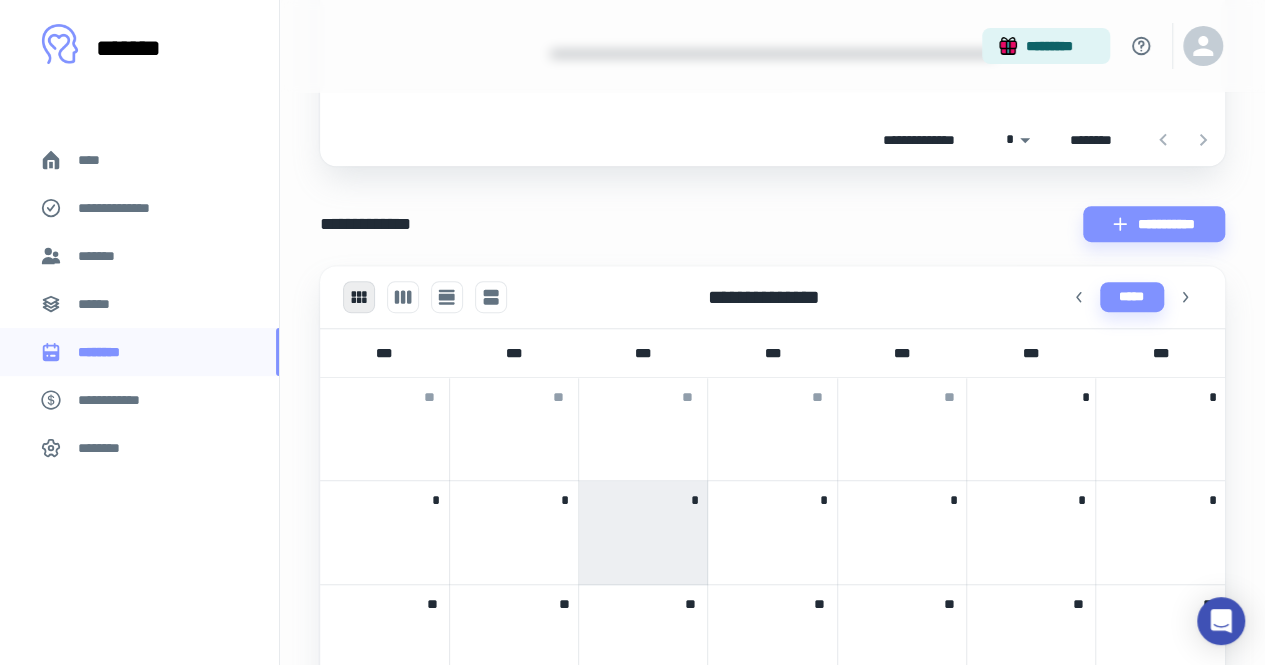 scroll, scrollTop: 0, scrollLeft: 0, axis: both 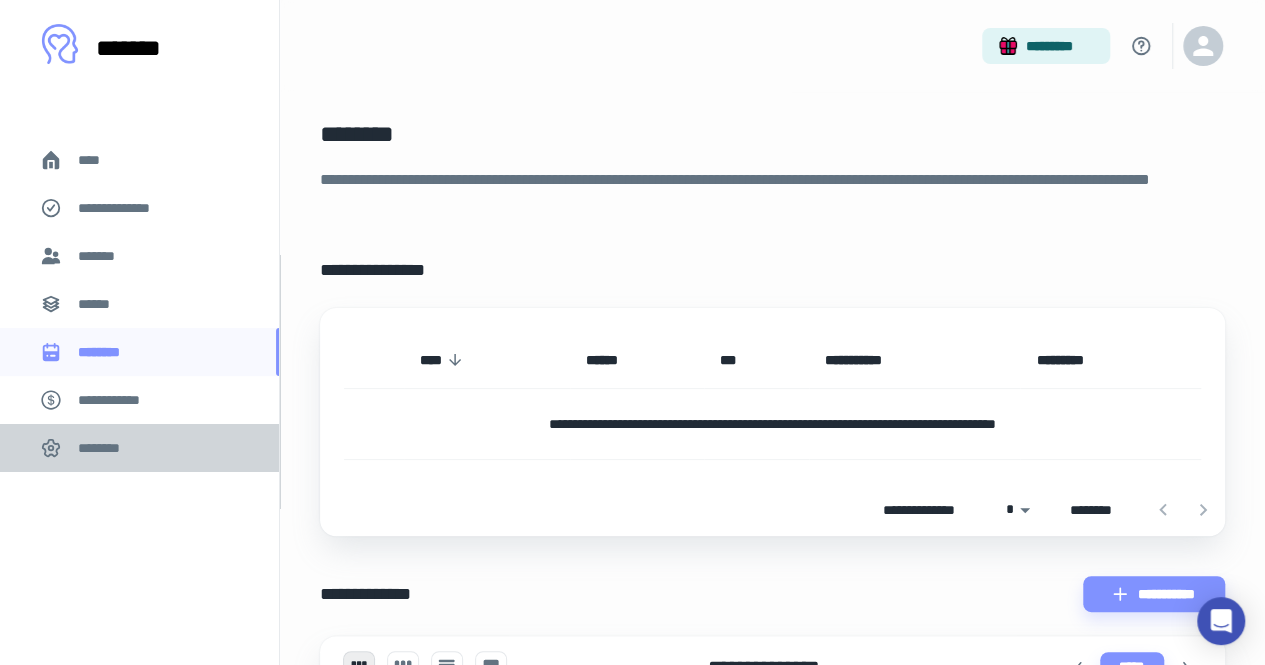 click on "********" at bounding box center (139, 448) 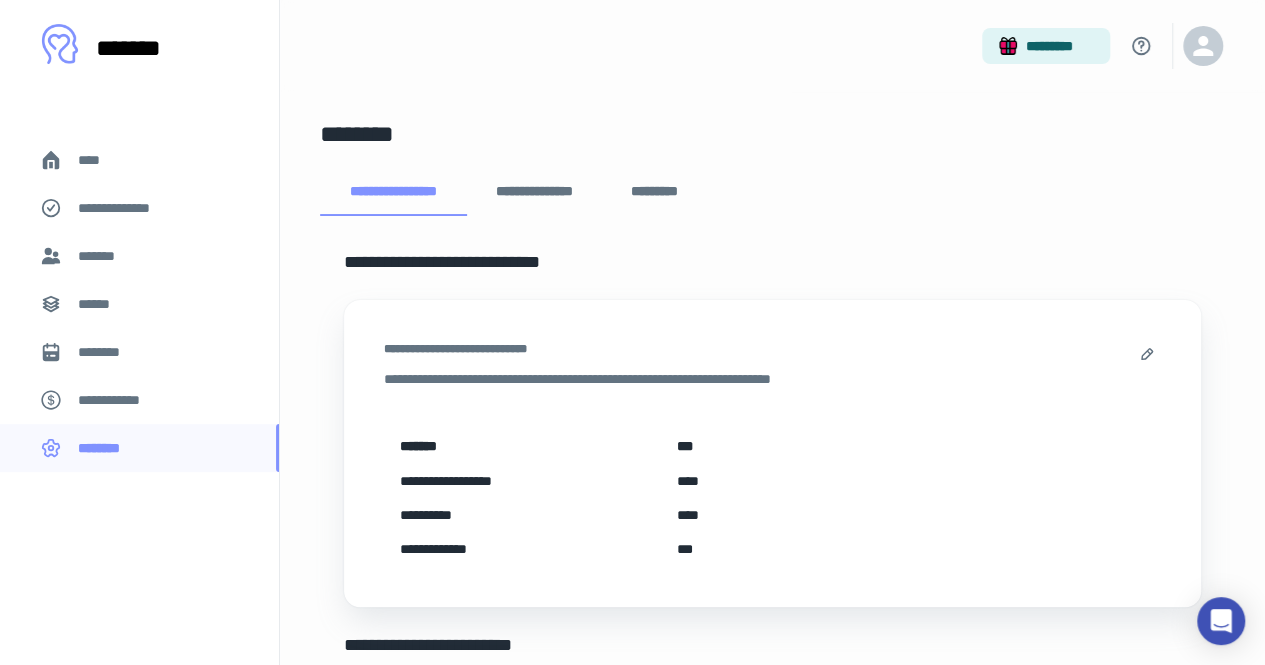 click on "*********" at bounding box center [655, 192] 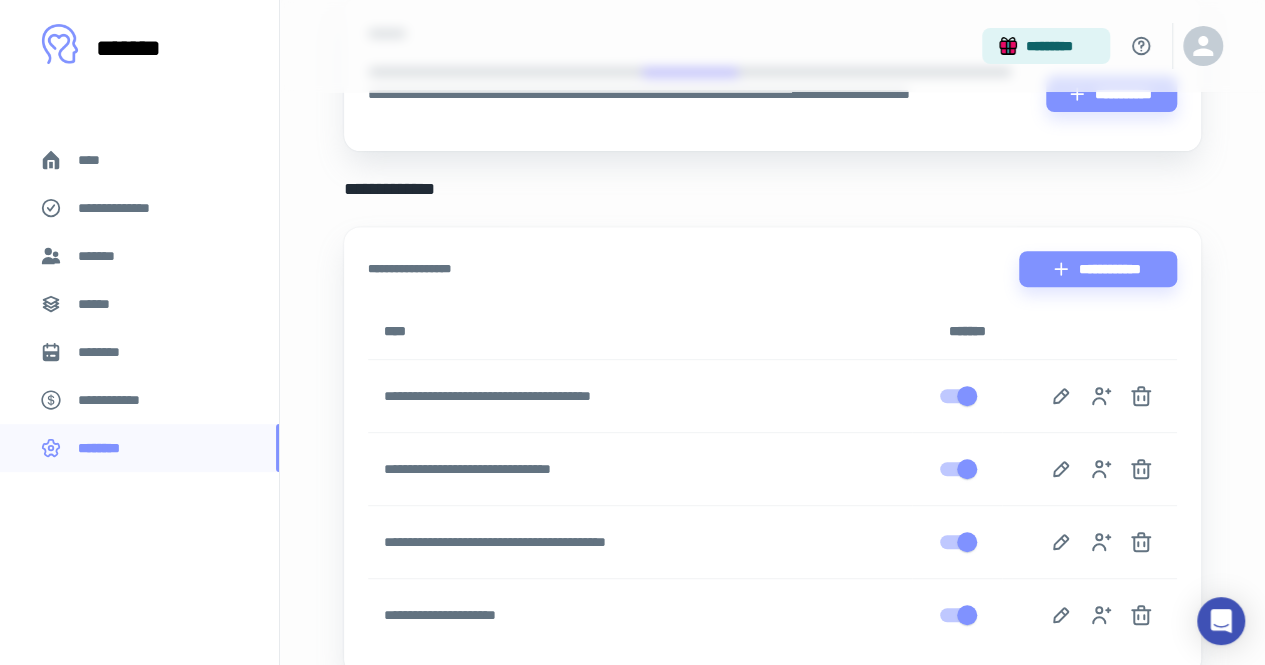 scroll, scrollTop: 301, scrollLeft: 0, axis: vertical 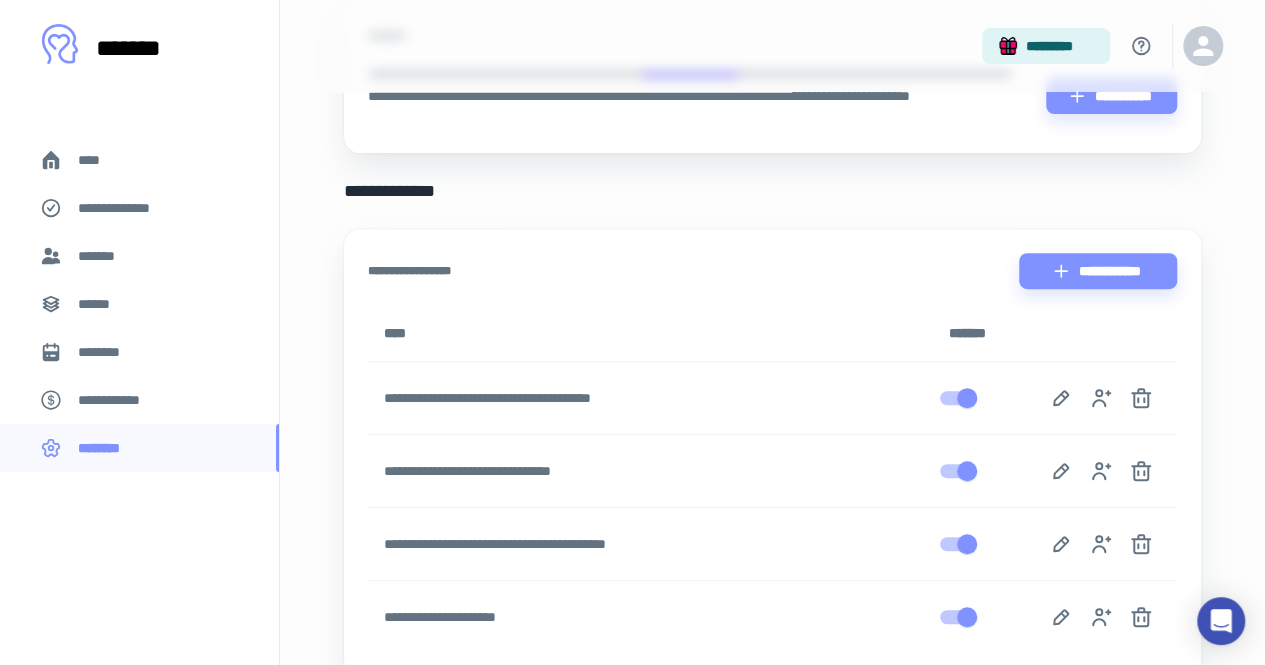 click on "**********" at bounding box center [127, 208] 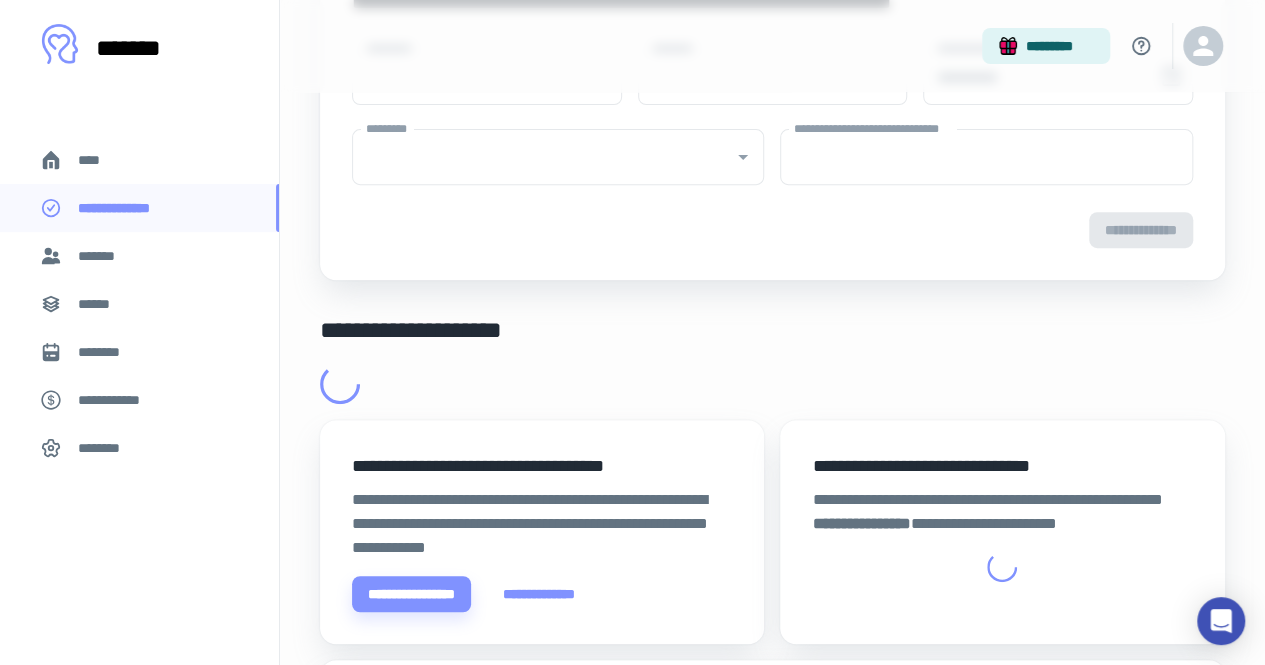 scroll, scrollTop: 0, scrollLeft: 0, axis: both 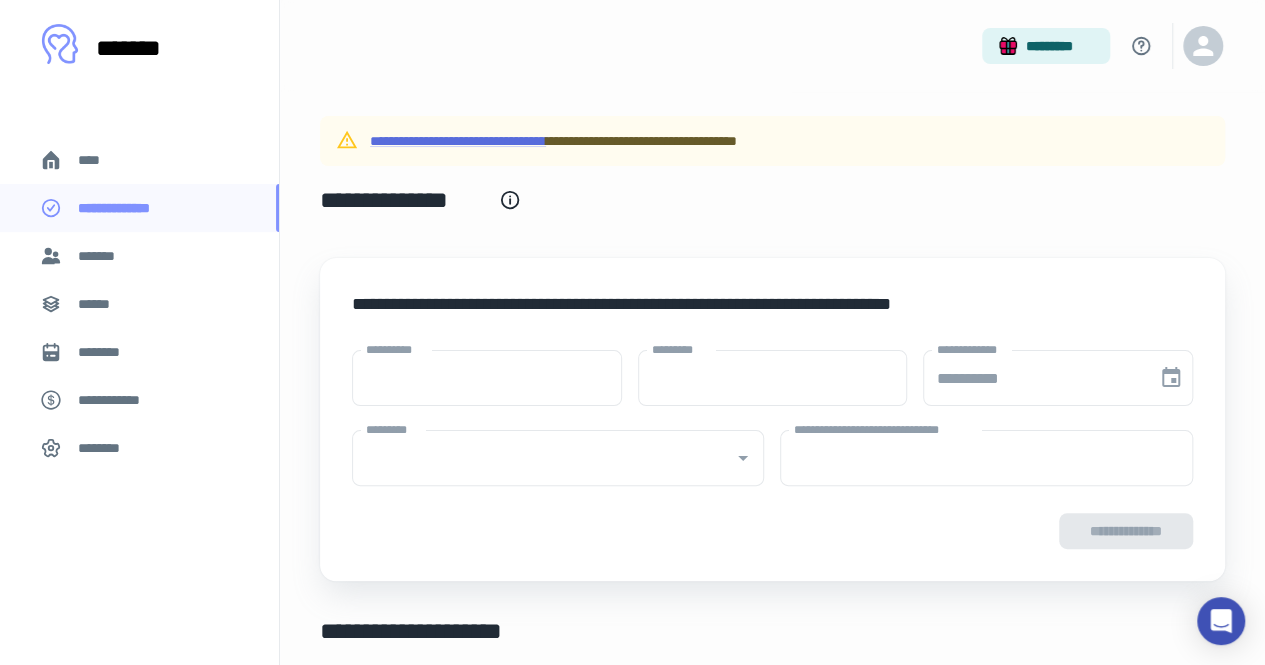 type on "****" 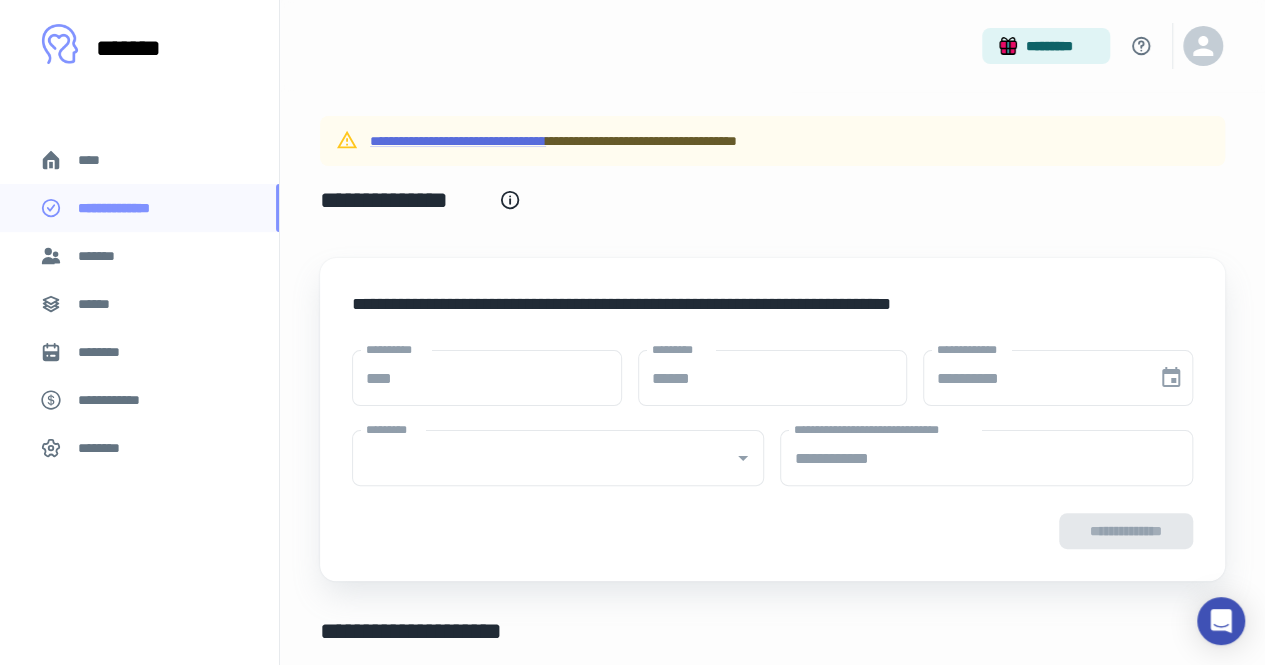 type on "**********" 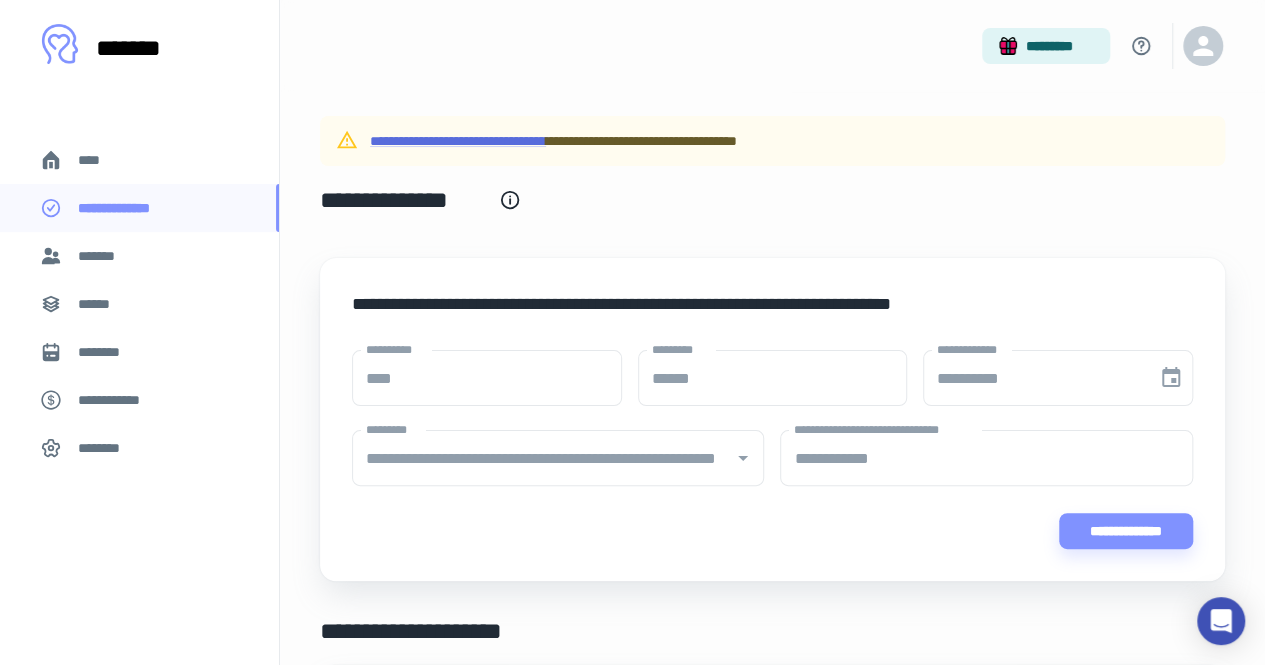click on "**********" at bounding box center (458, 141) 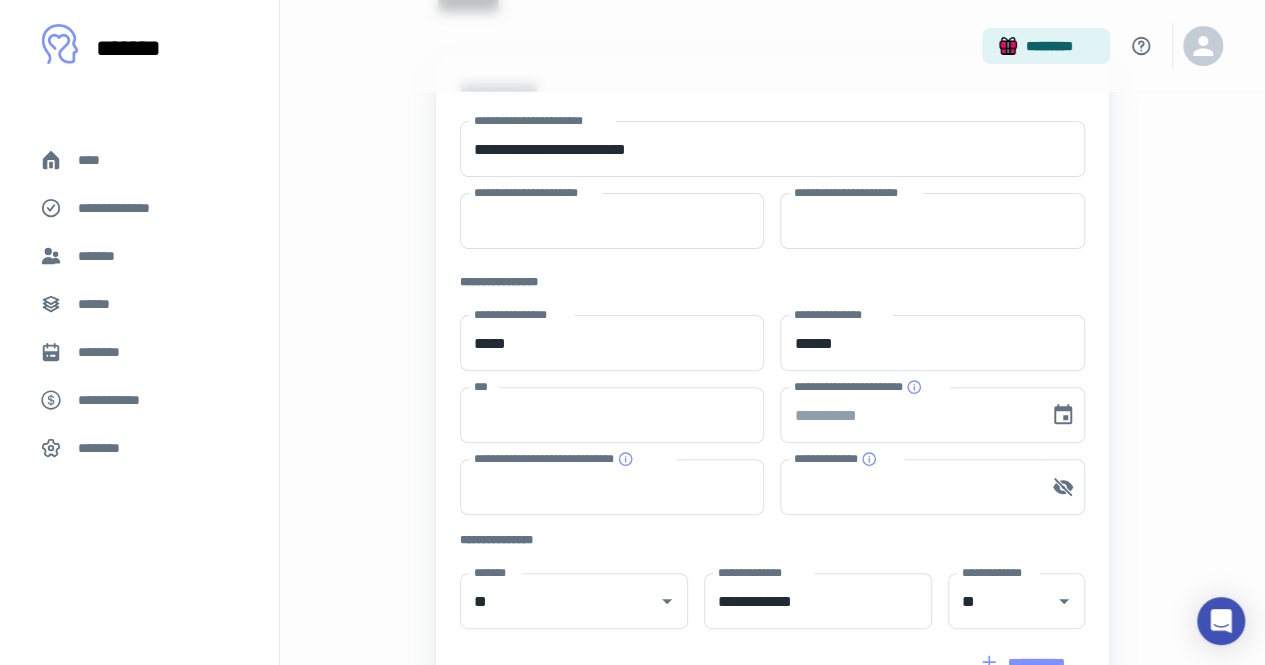 scroll, scrollTop: 142, scrollLeft: 0, axis: vertical 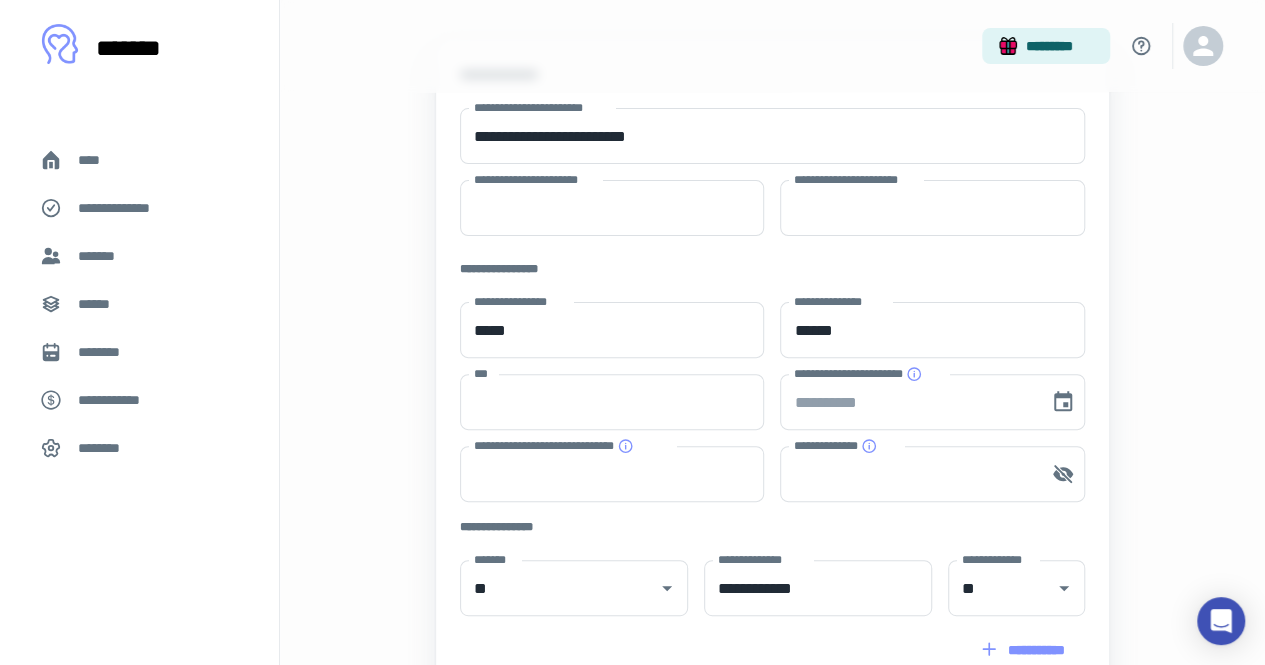 click on "***" at bounding box center (612, 402) 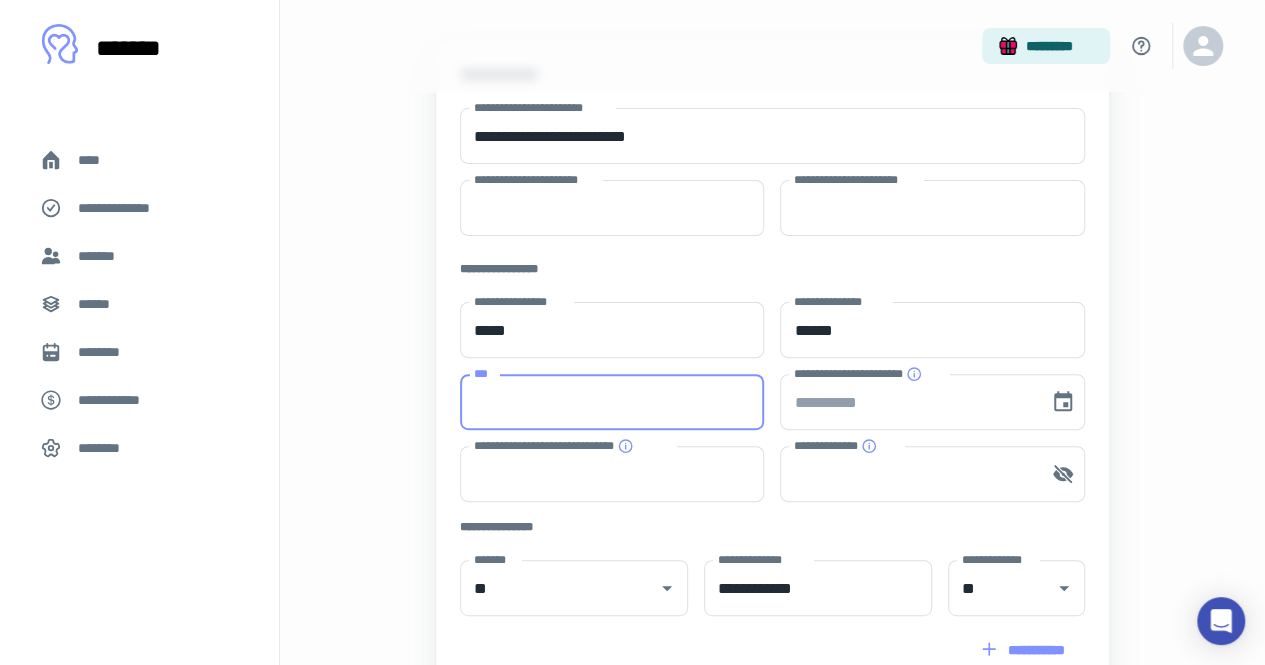 paste on "**********" 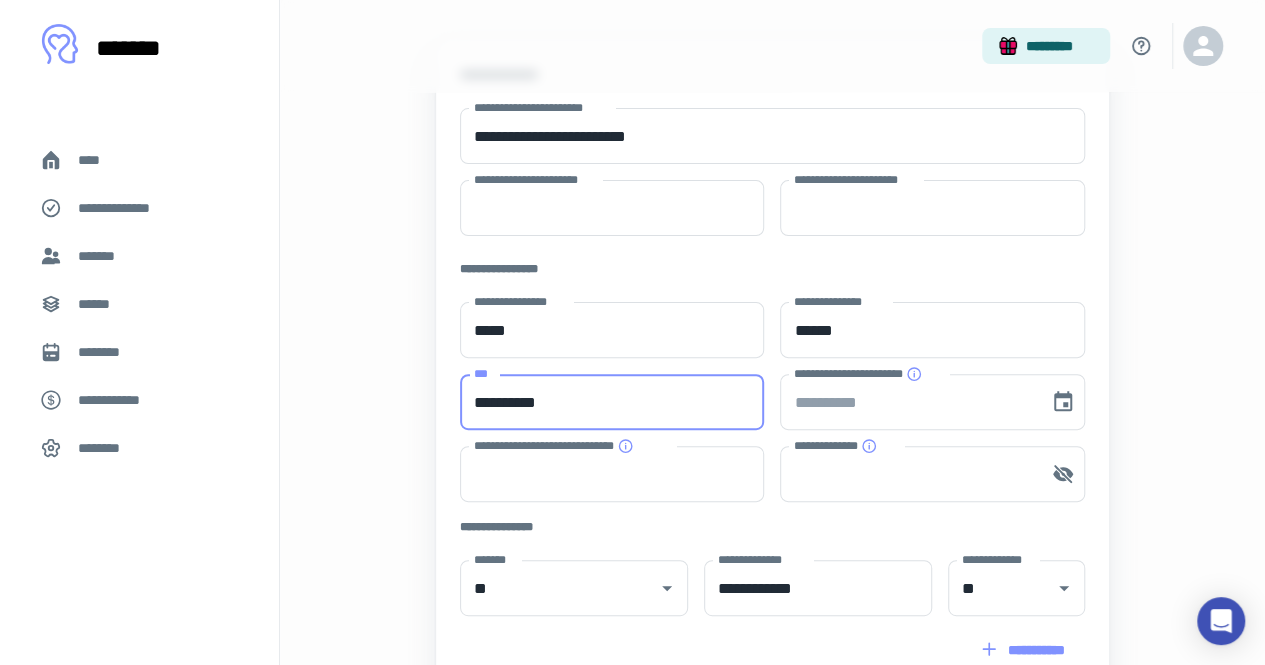 type on "**********" 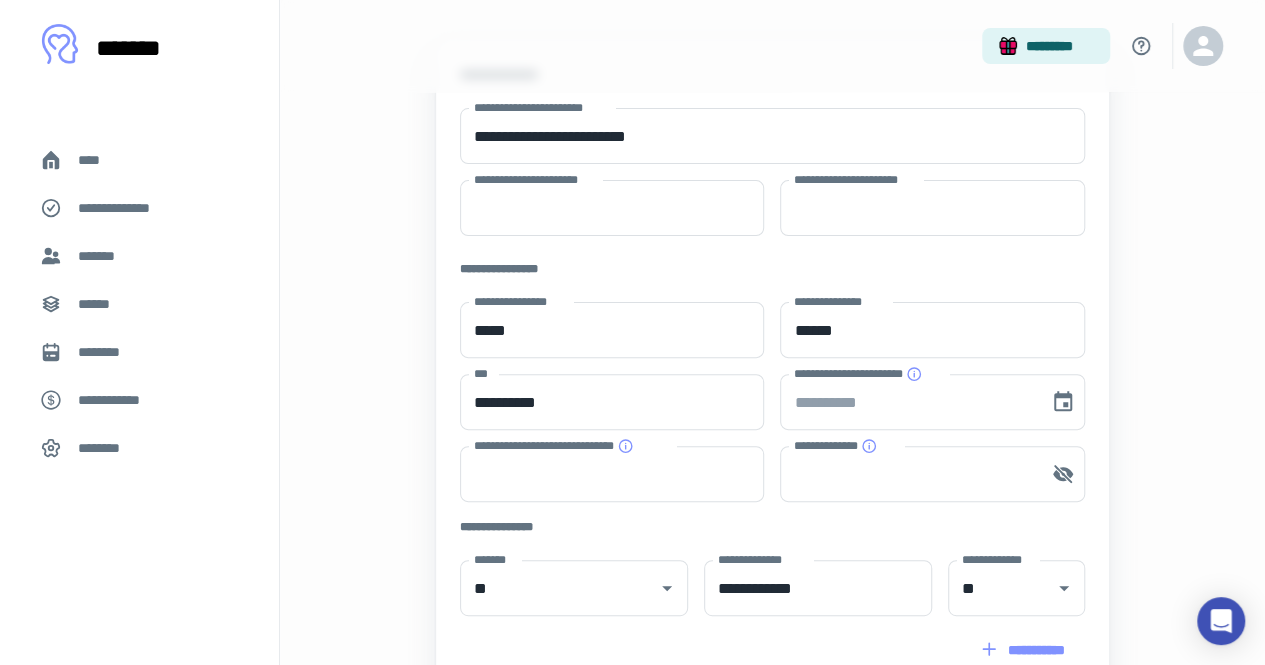 click on "**********" at bounding box center [760, 518] 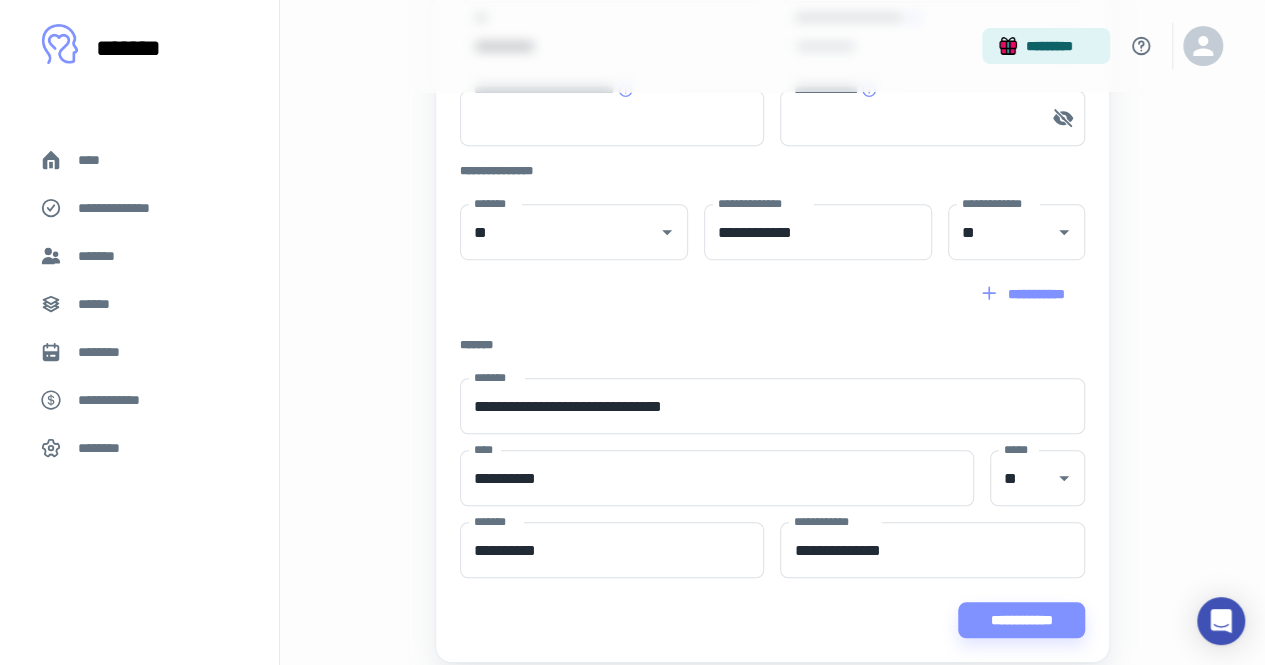 scroll, scrollTop: 574, scrollLeft: 0, axis: vertical 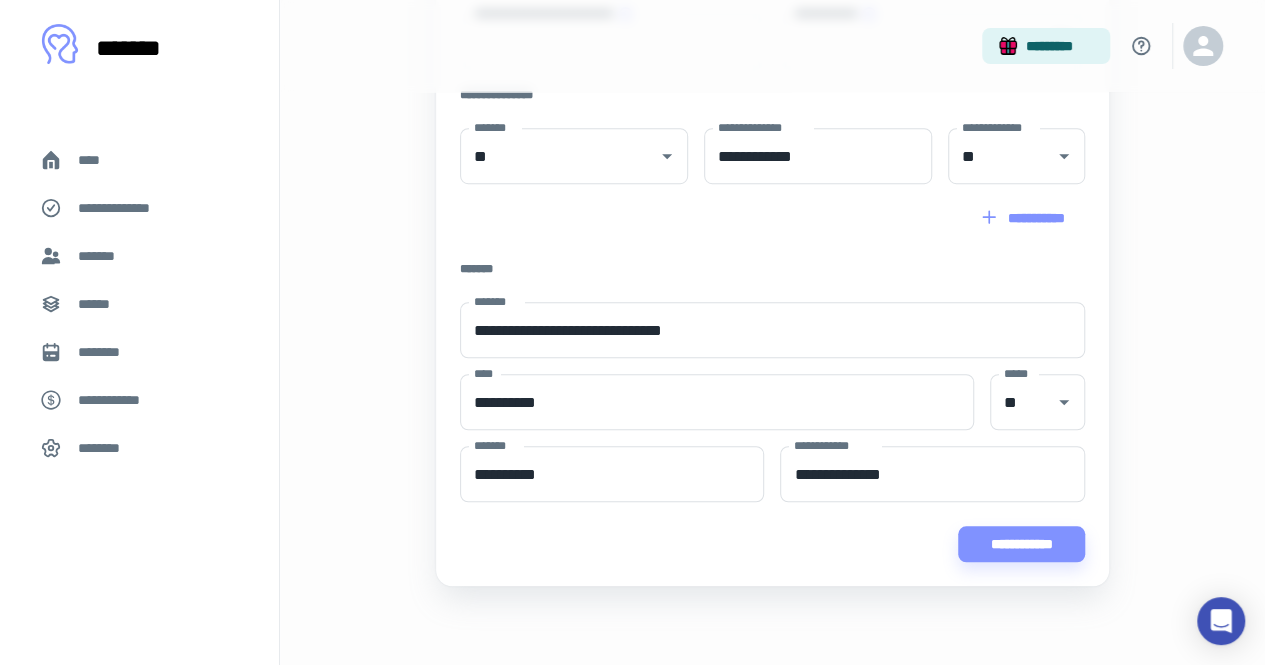 click on "**********" at bounding box center (1021, 544) 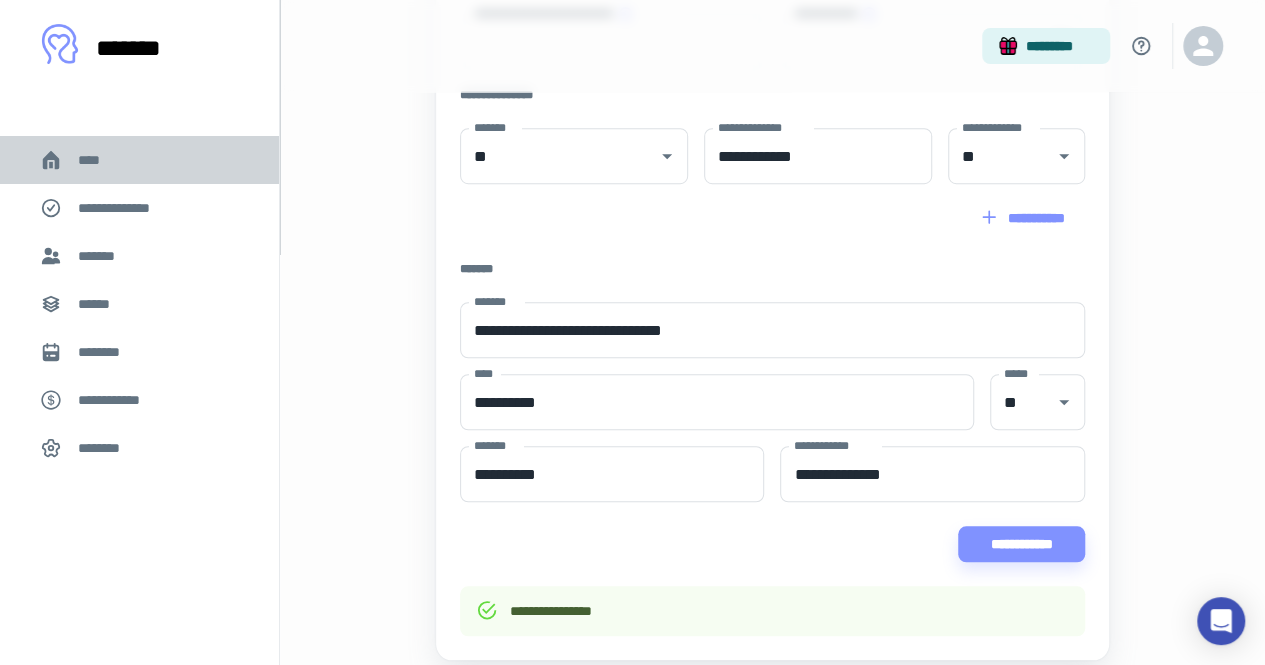 click on "****" at bounding box center [97, 160] 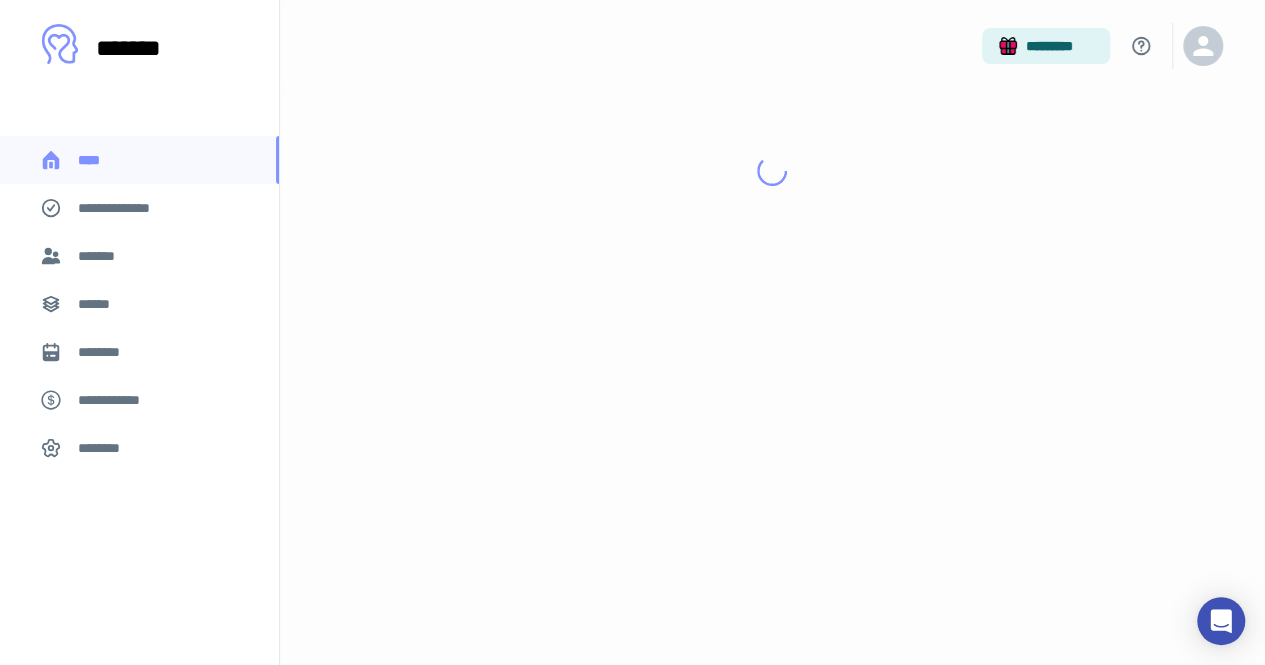 scroll, scrollTop: 0, scrollLeft: 0, axis: both 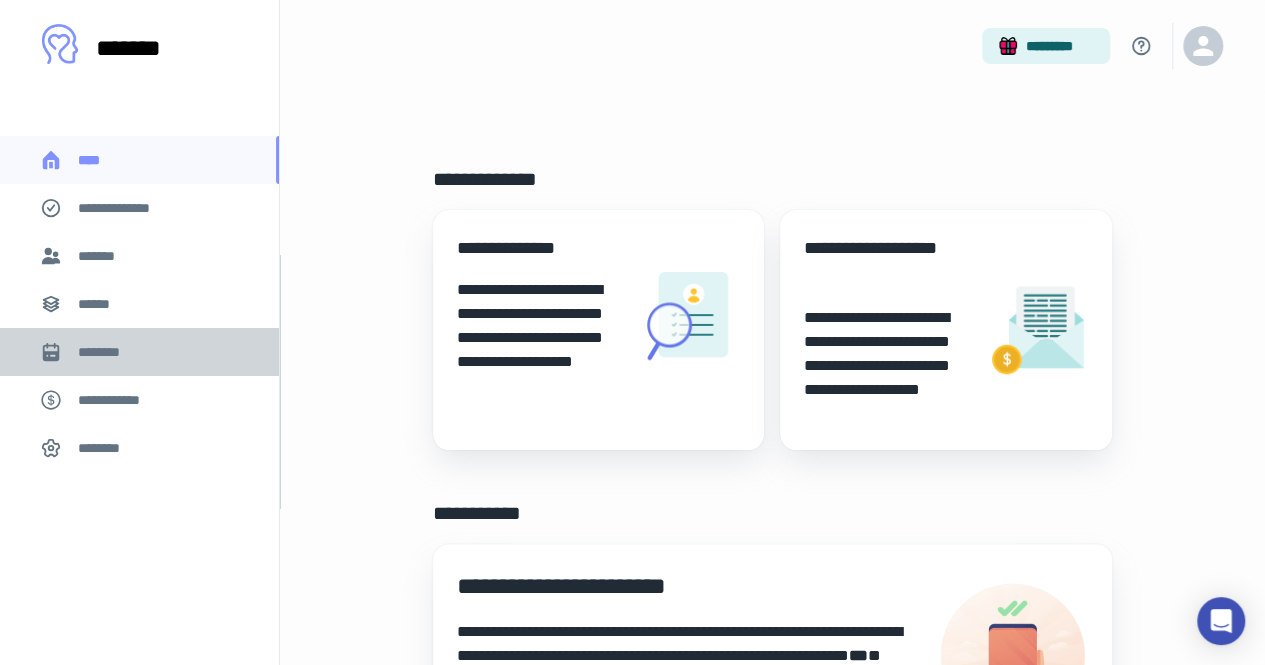 click on "********" at bounding box center [107, 352] 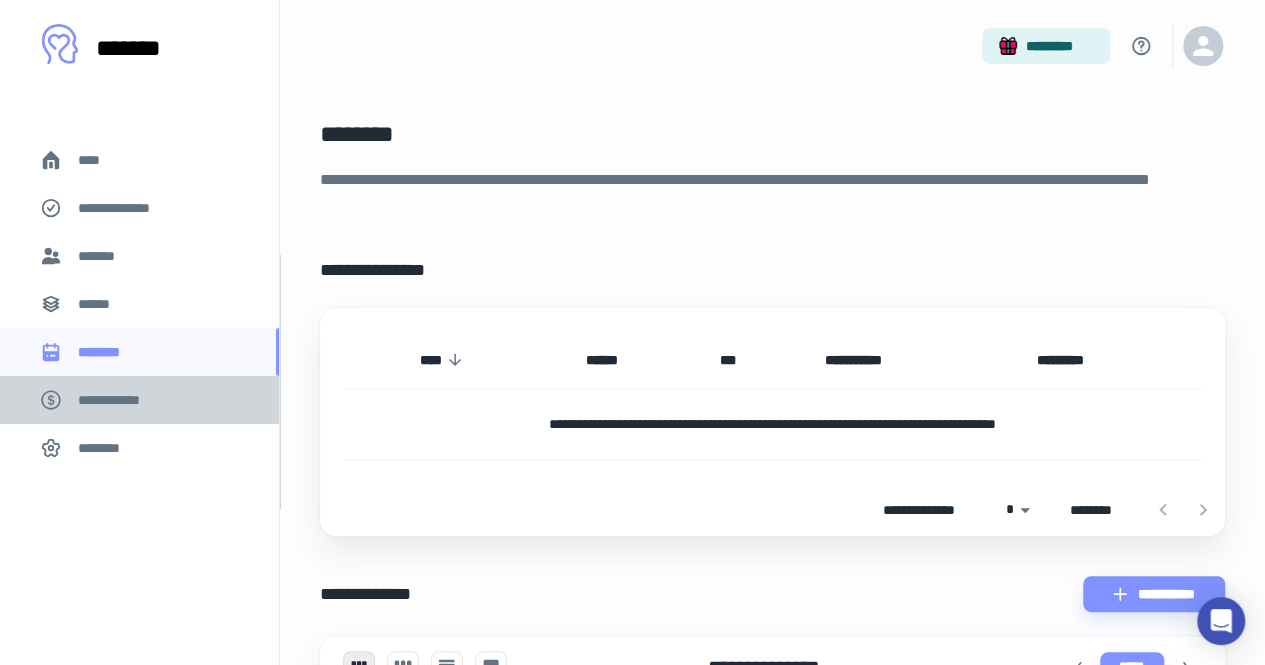 click on "**********" at bounding box center (139, 400) 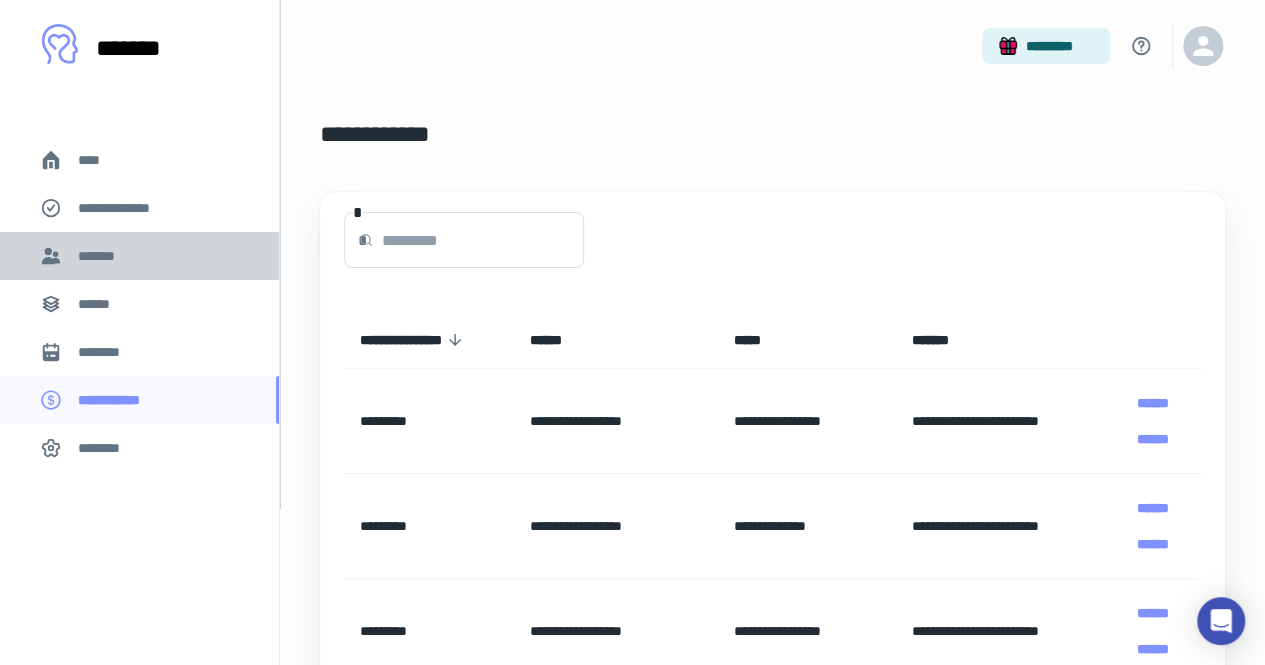 click on "*******" at bounding box center (139, 256) 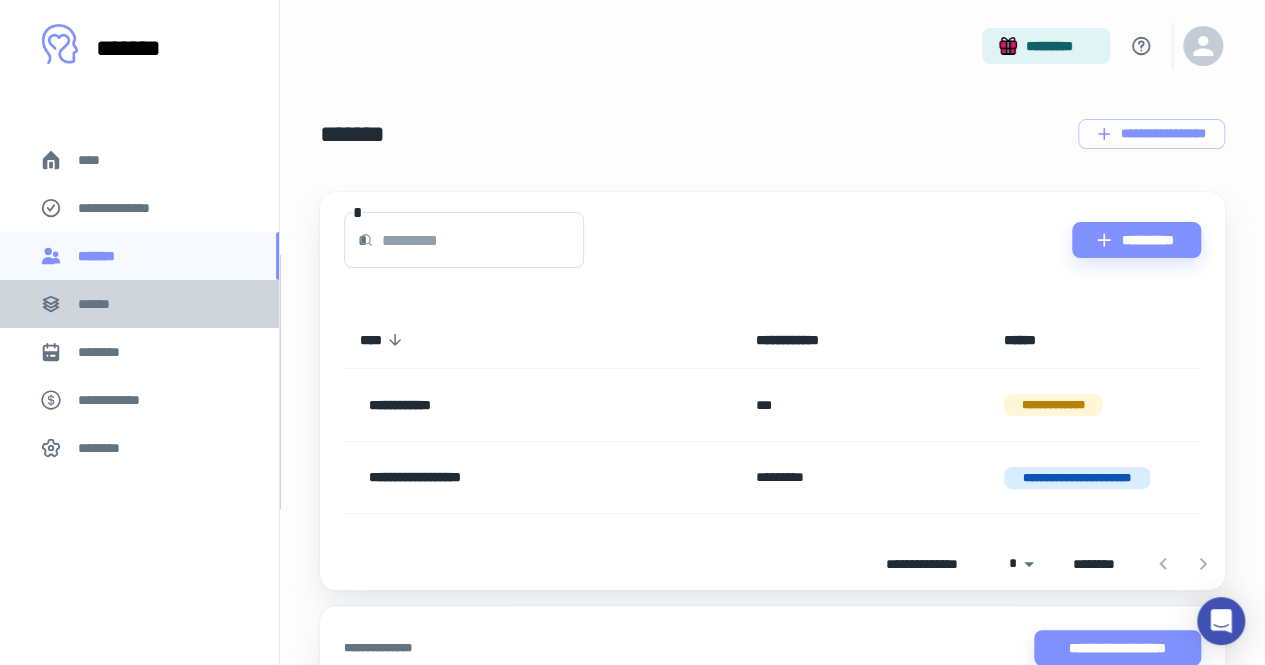 click on "******" at bounding box center [139, 304] 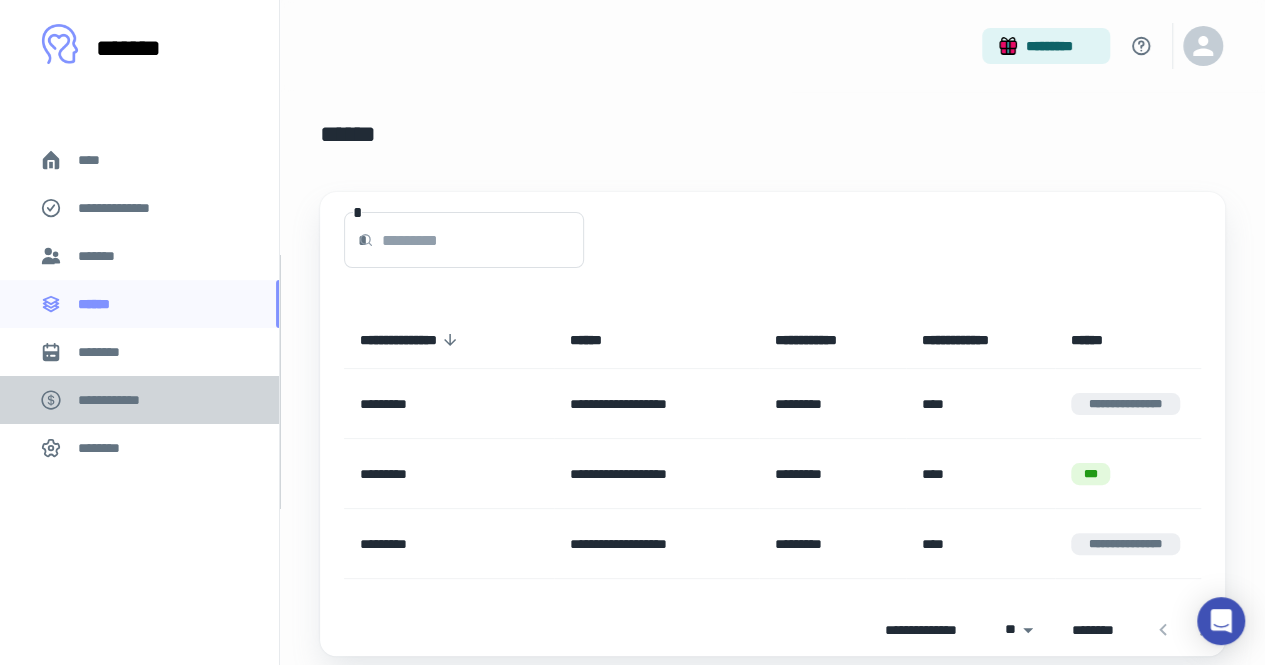 click on "**********" at bounding box center (119, 400) 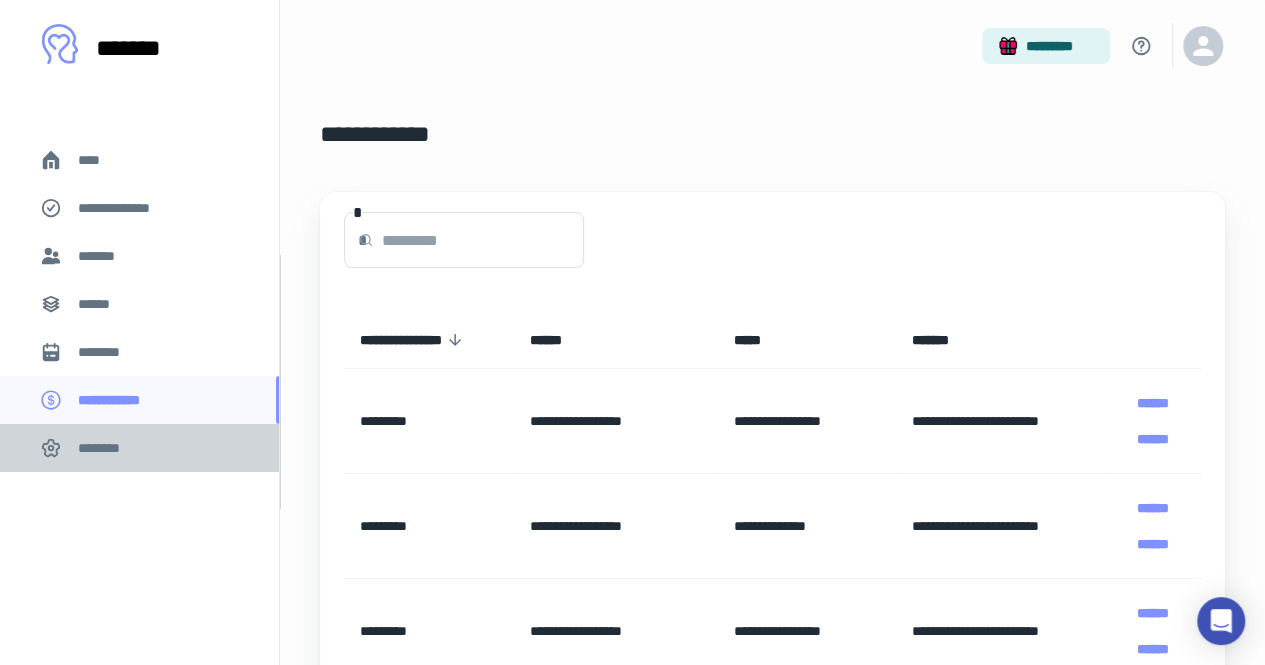 click on "********" at bounding box center [105, 448] 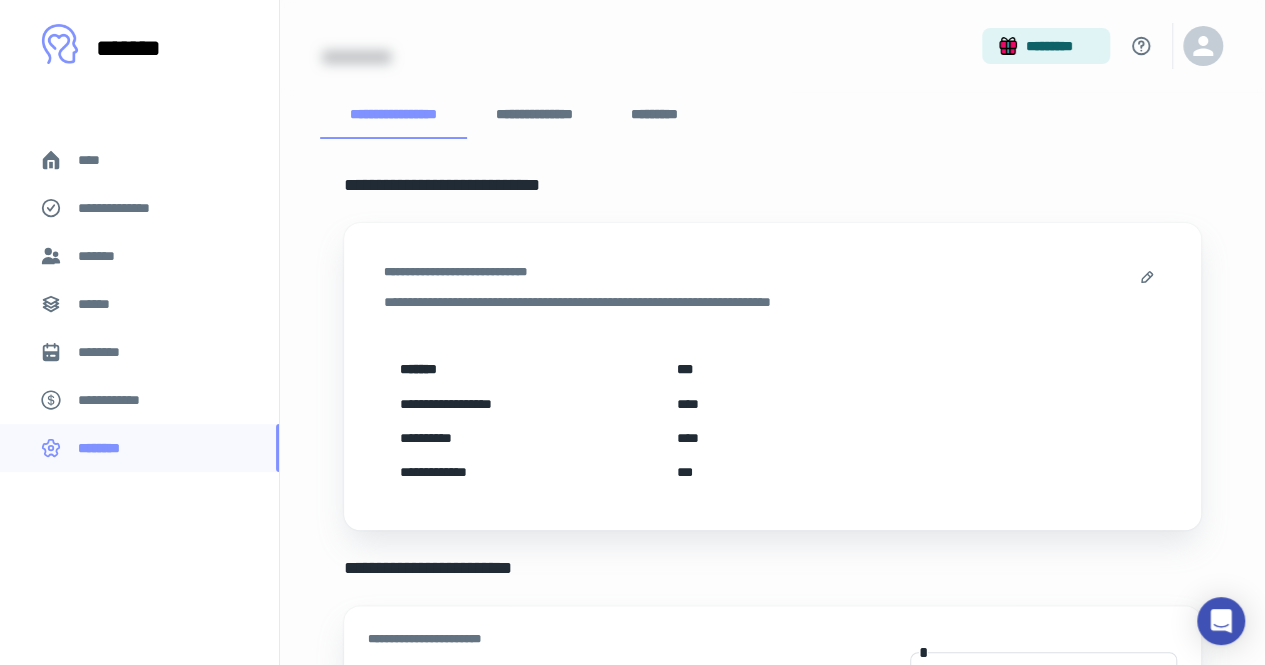 scroll, scrollTop: 0, scrollLeft: 0, axis: both 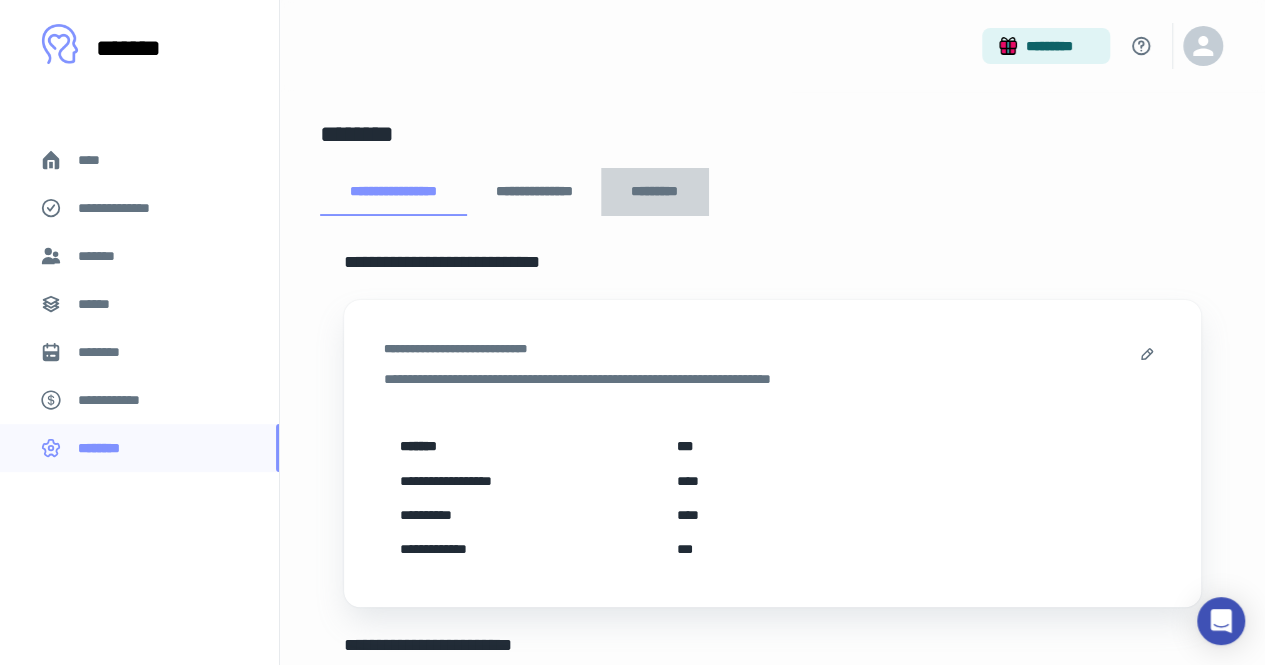 click on "*********" at bounding box center [655, 192] 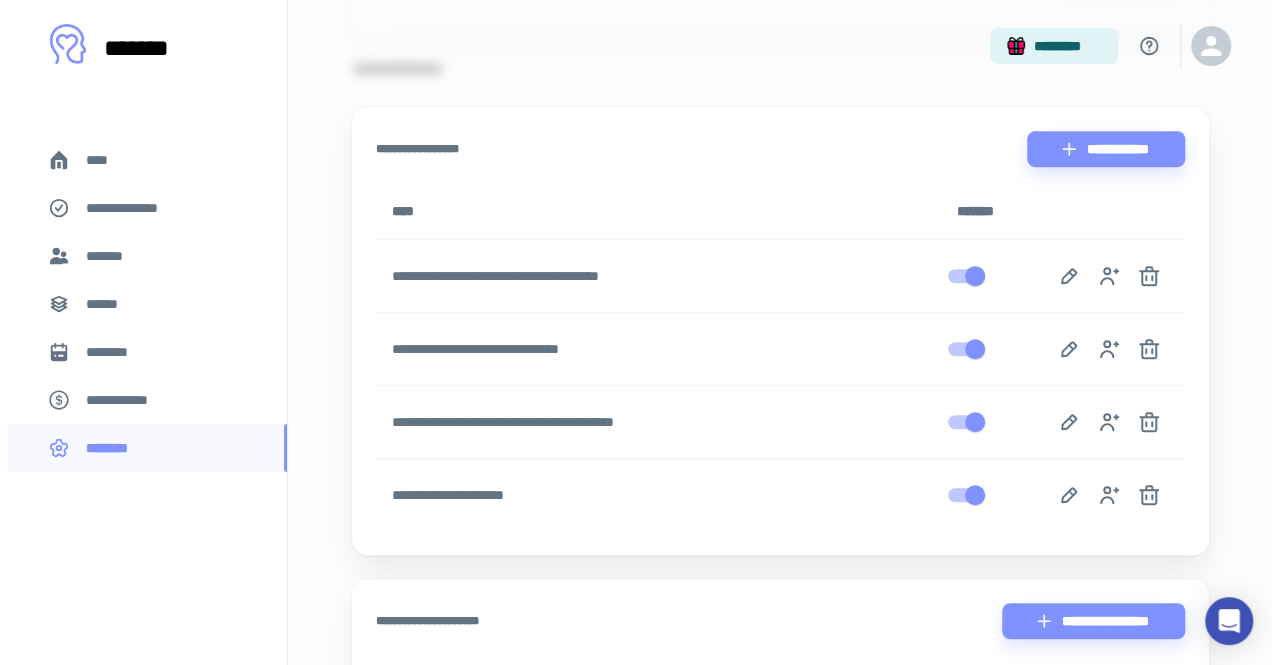 scroll, scrollTop: 424, scrollLeft: 0, axis: vertical 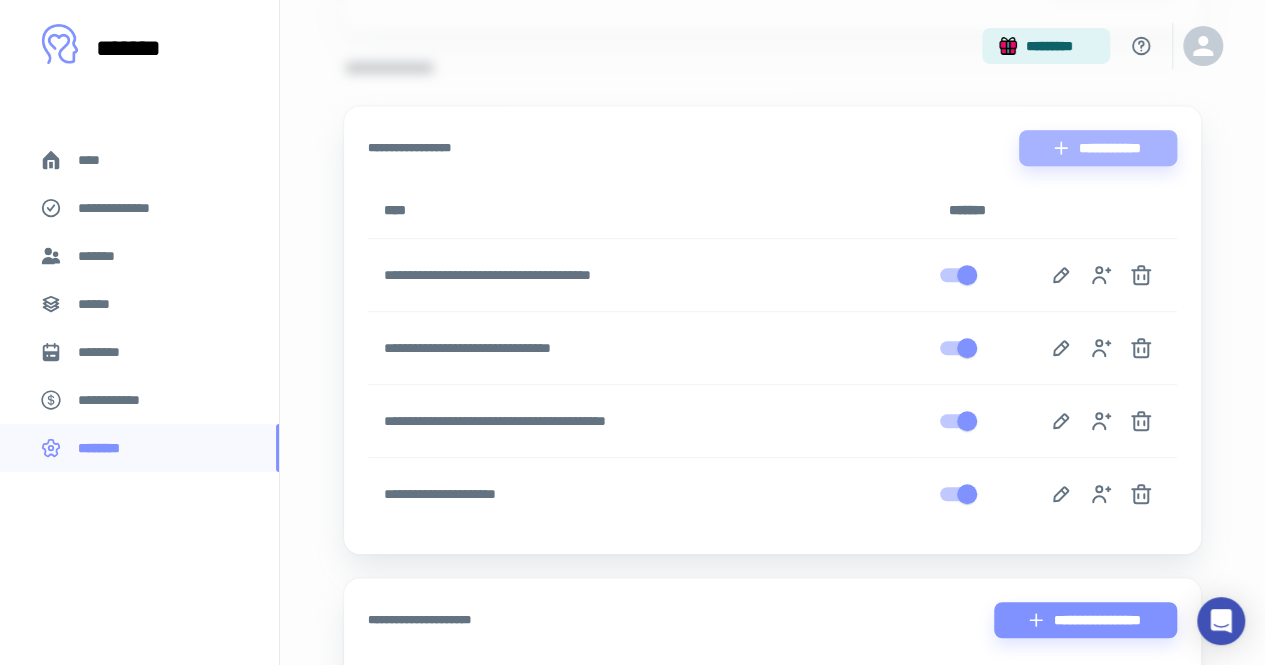 click 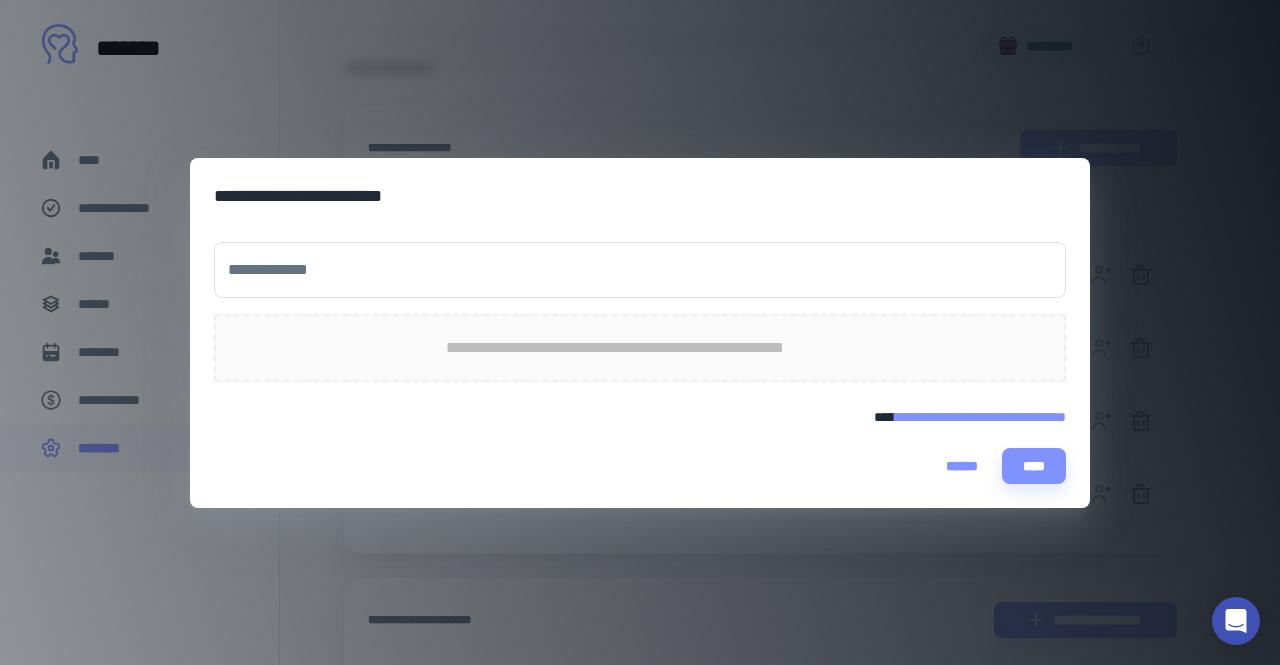 click on "**********" at bounding box center [640, 270] 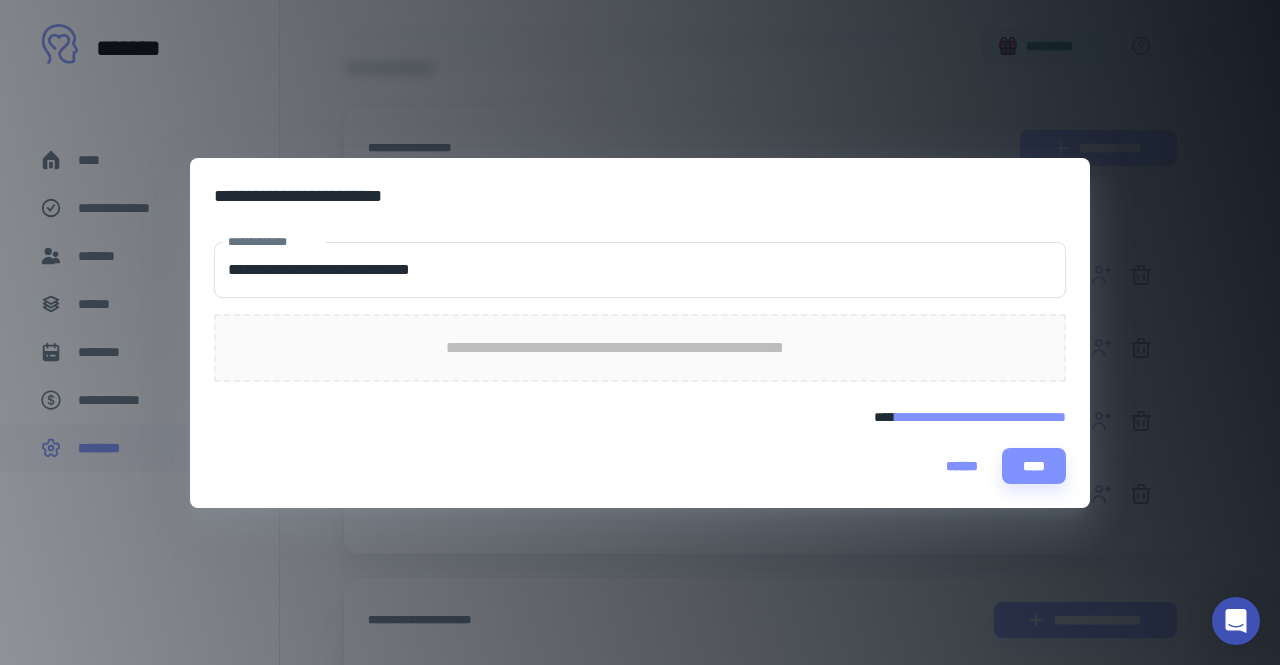 click on "**********" at bounding box center [980, 417] 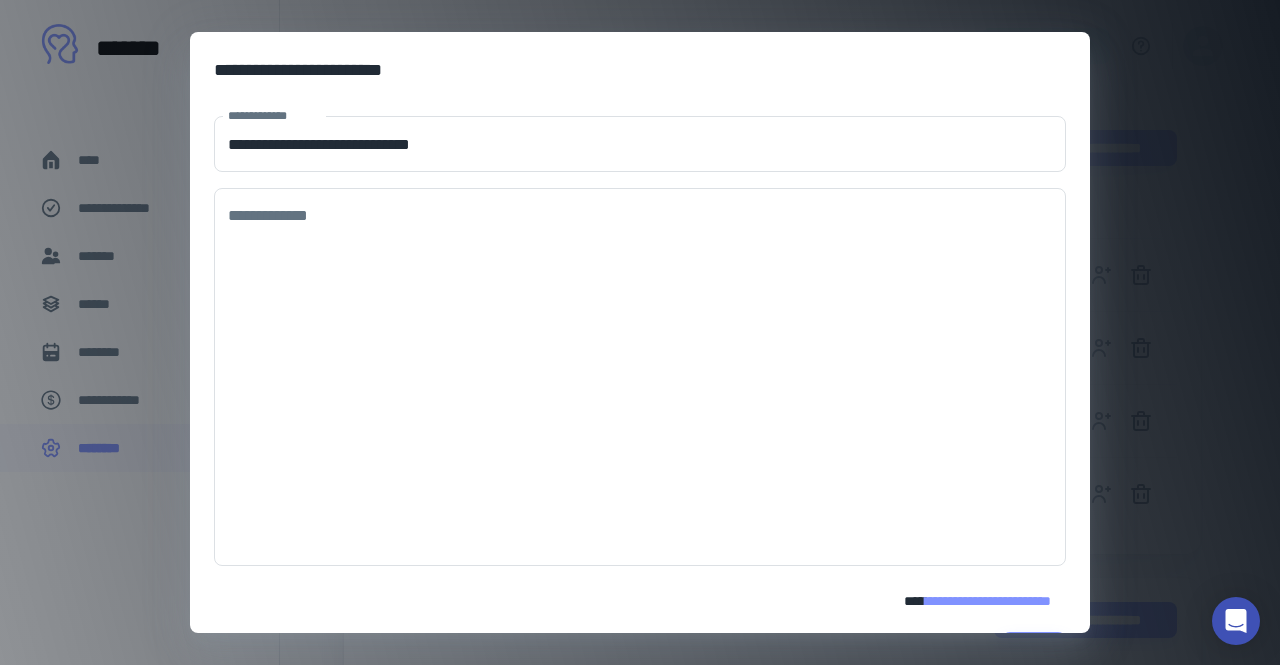 click on "**********" at bounding box center [640, 377] 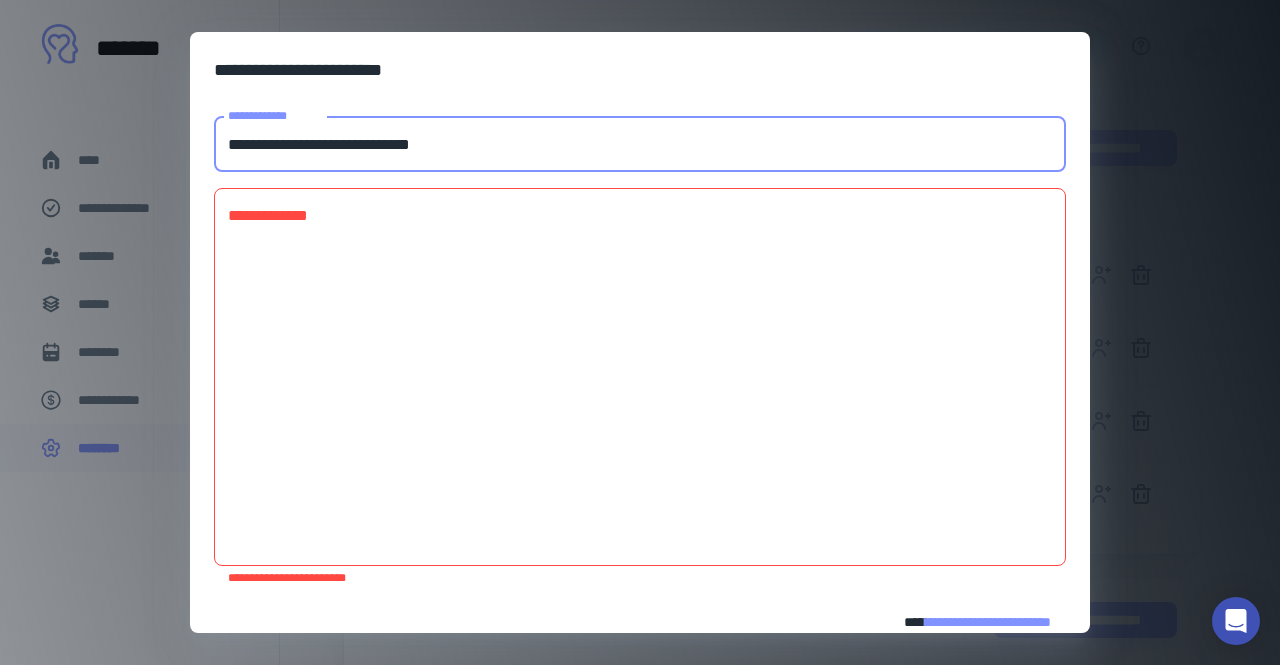 drag, startPoint x: 475, startPoint y: 139, endPoint x: 164, endPoint y: 139, distance: 311 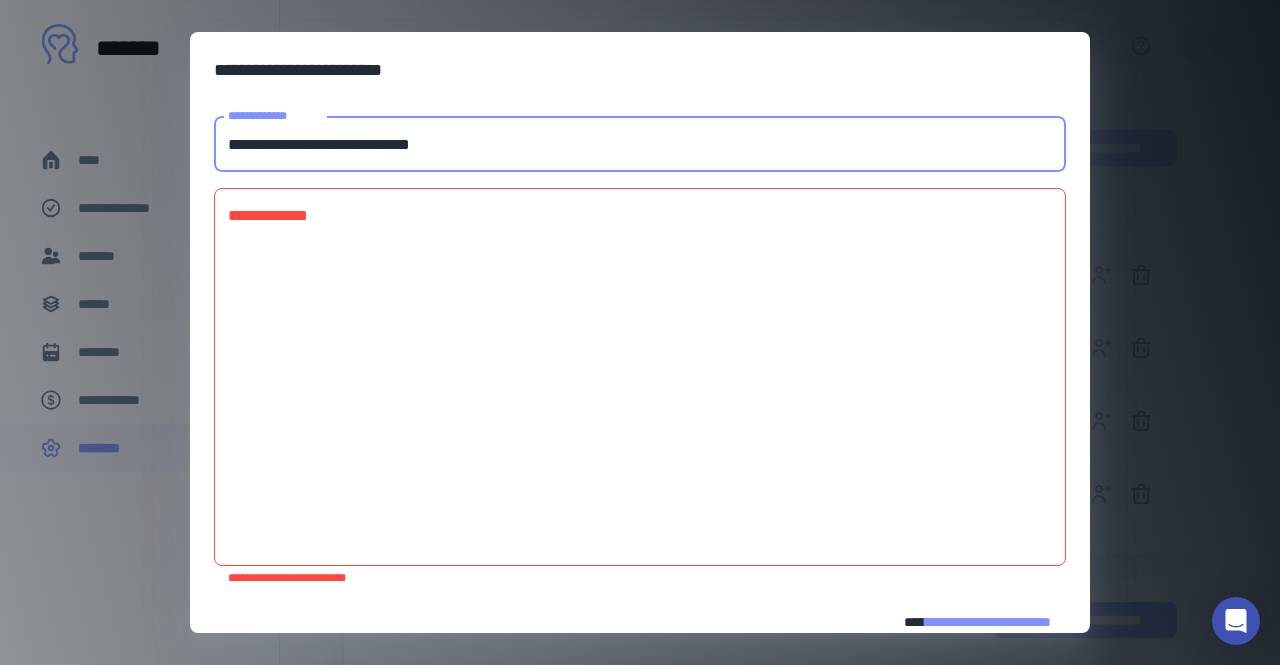 click on "**********" at bounding box center [640, 332] 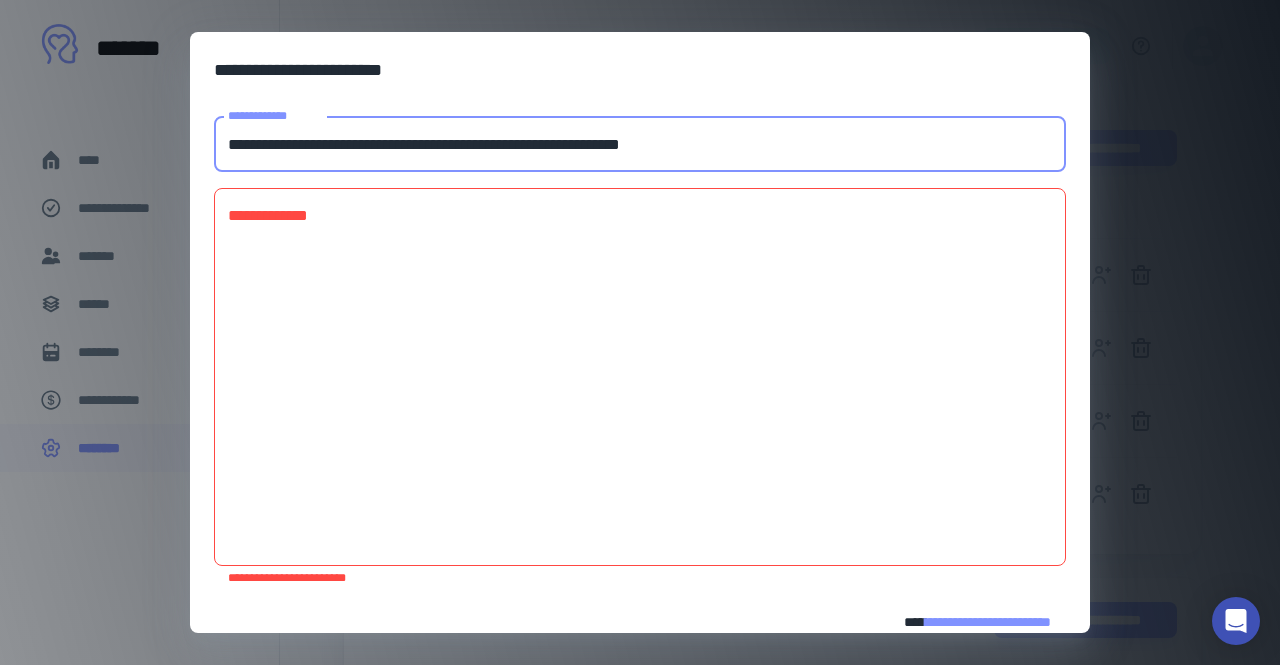 type on "**********" 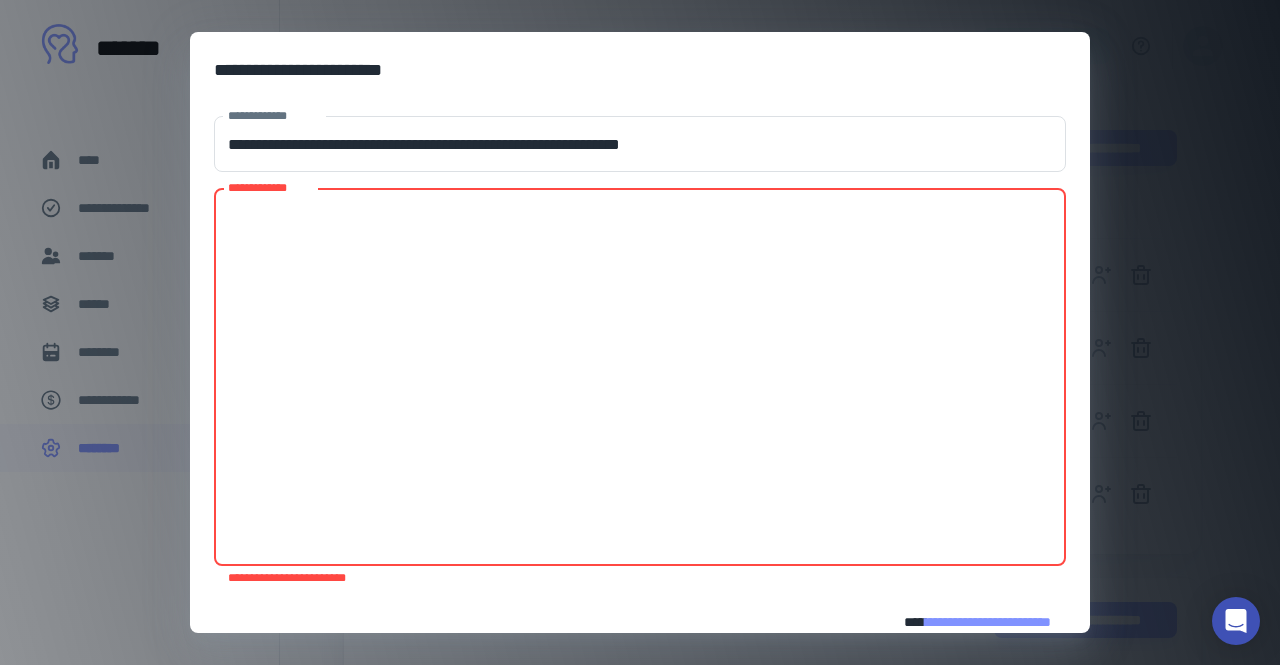 paste on "[ADDRESS]
[ADDRESS]
[ADDRESS]..." 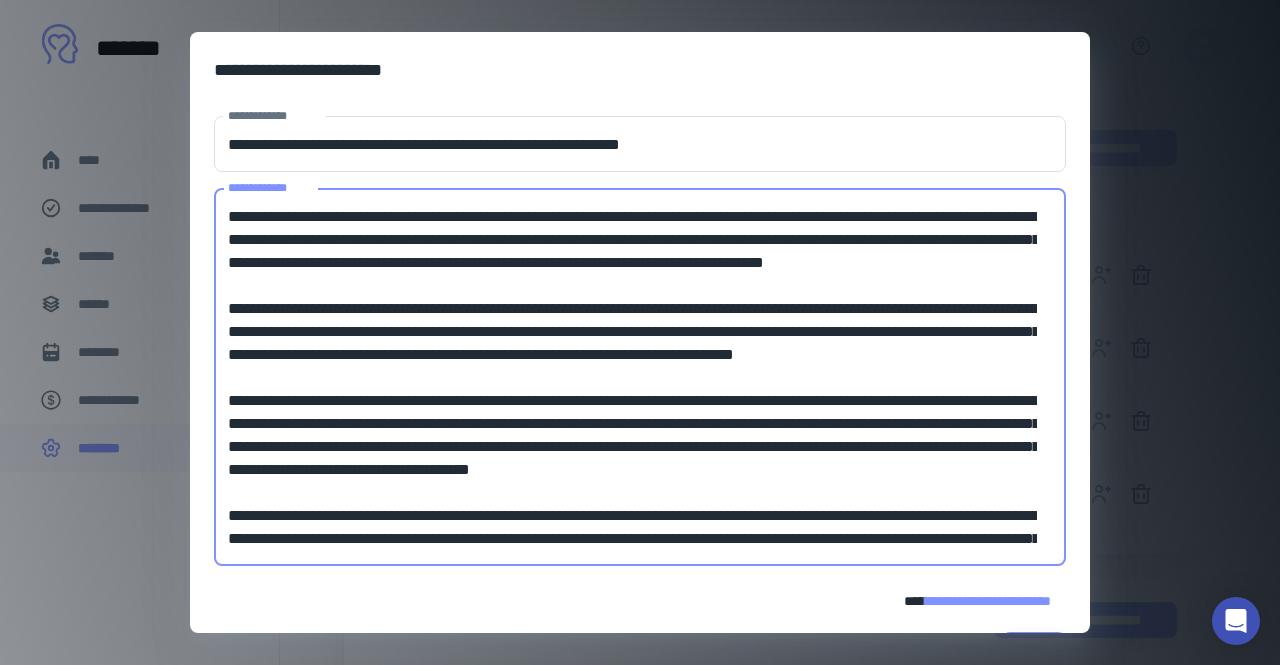 scroll, scrollTop: 92, scrollLeft: 0, axis: vertical 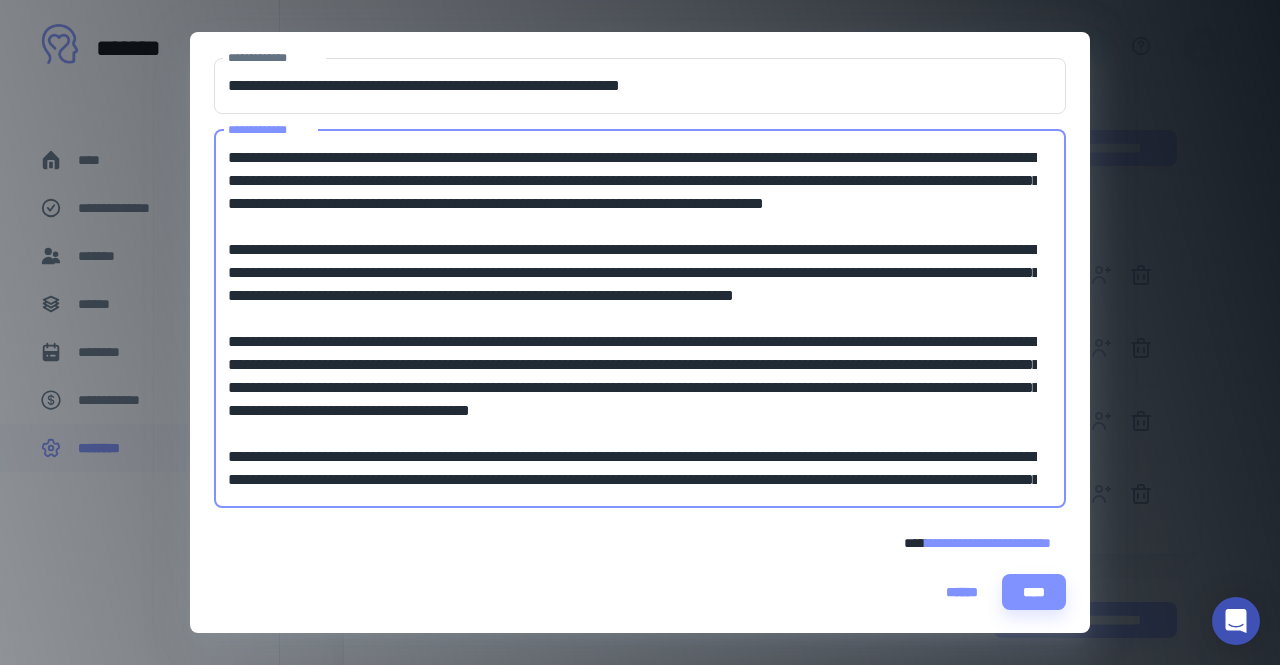 type on "[ADDRESS]
[ADDRESS]
[ADDRESS]..." 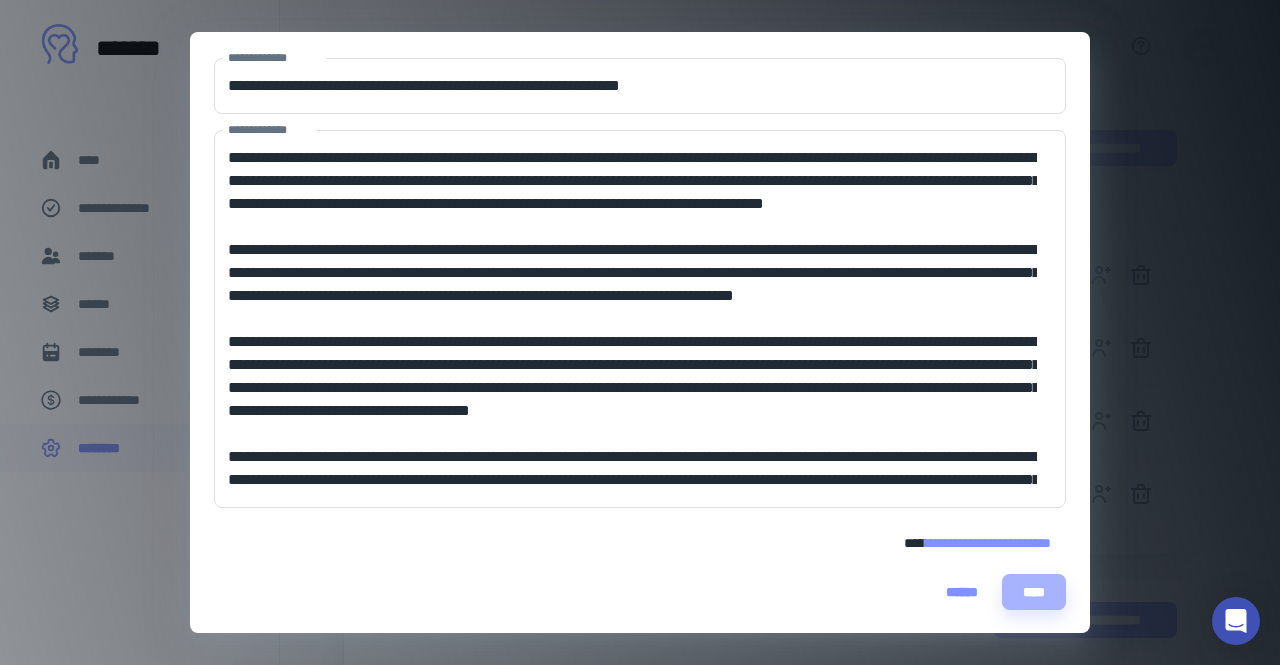click on "****" at bounding box center [1034, 592] 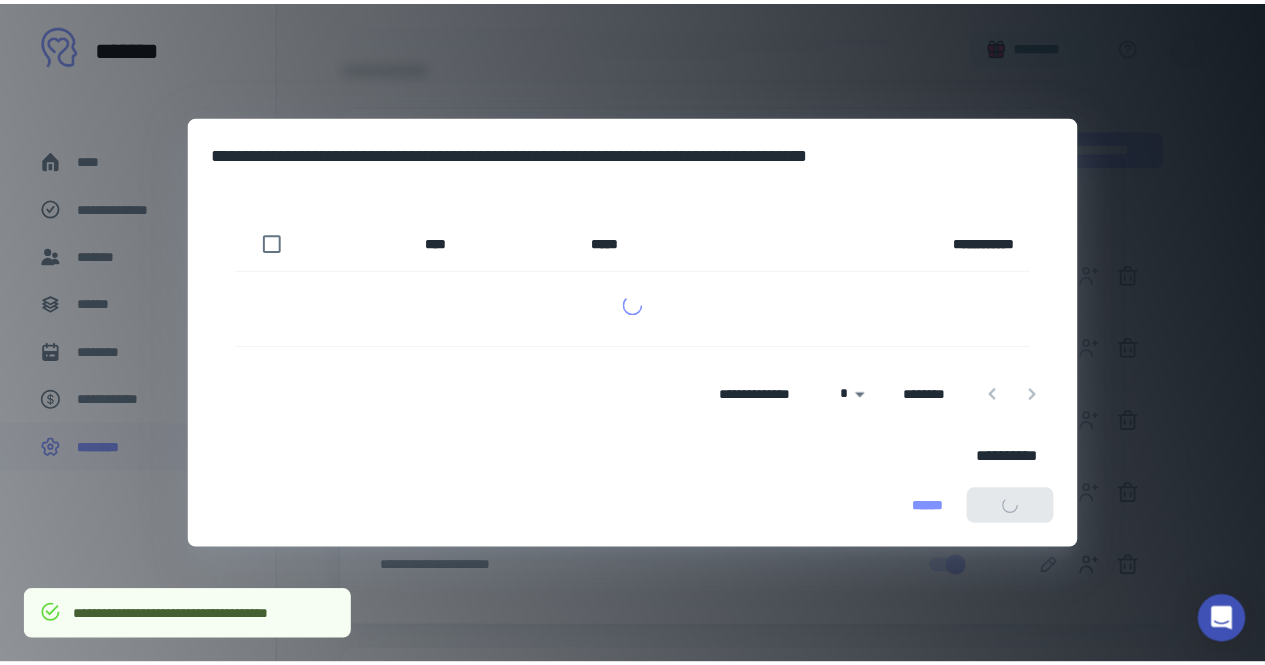 scroll, scrollTop: 0, scrollLeft: 0, axis: both 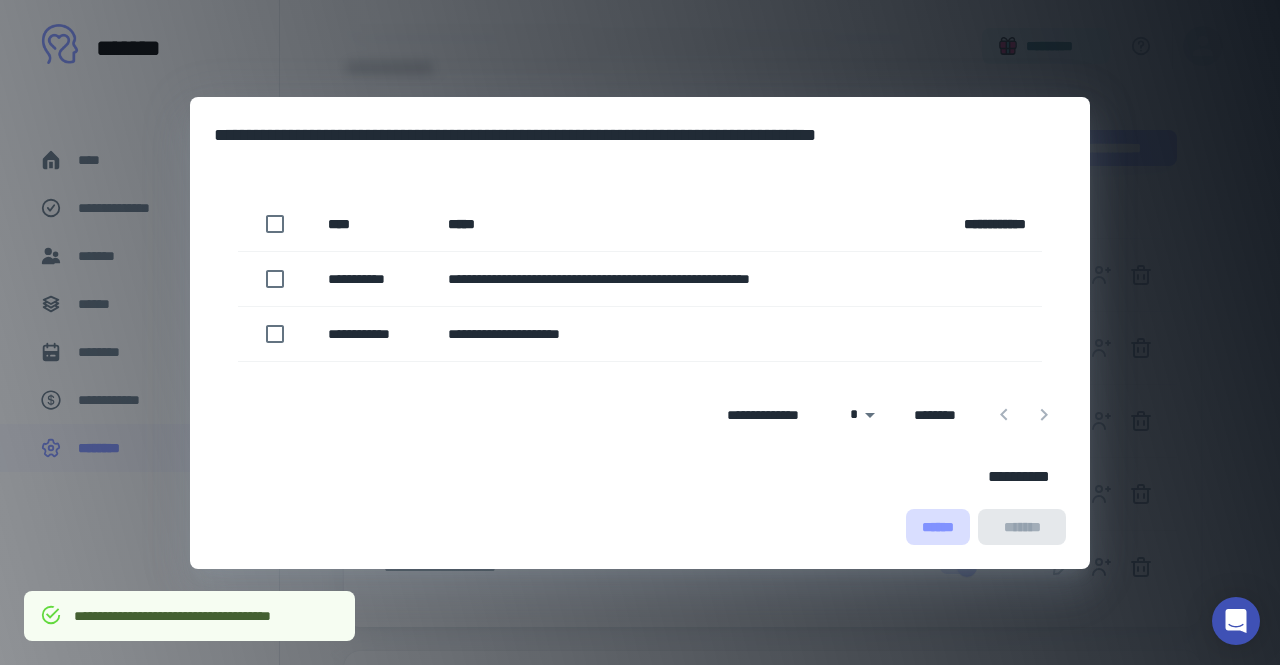 click on "******" at bounding box center (938, 527) 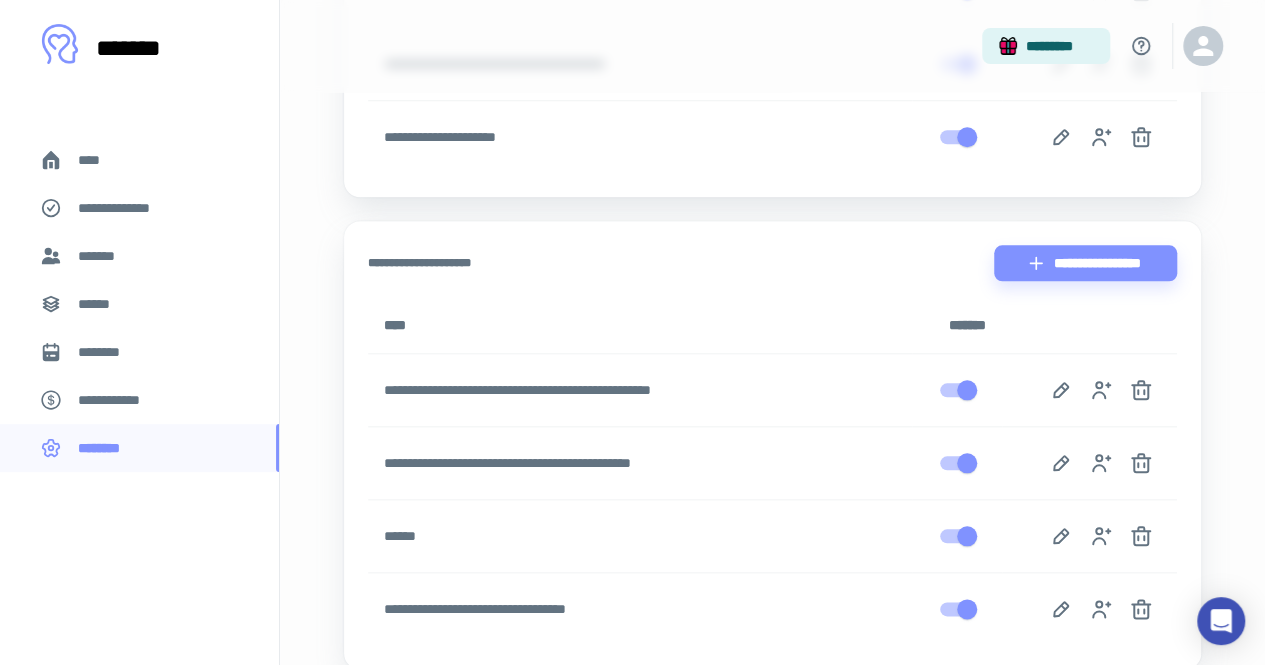 scroll, scrollTop: 934, scrollLeft: 0, axis: vertical 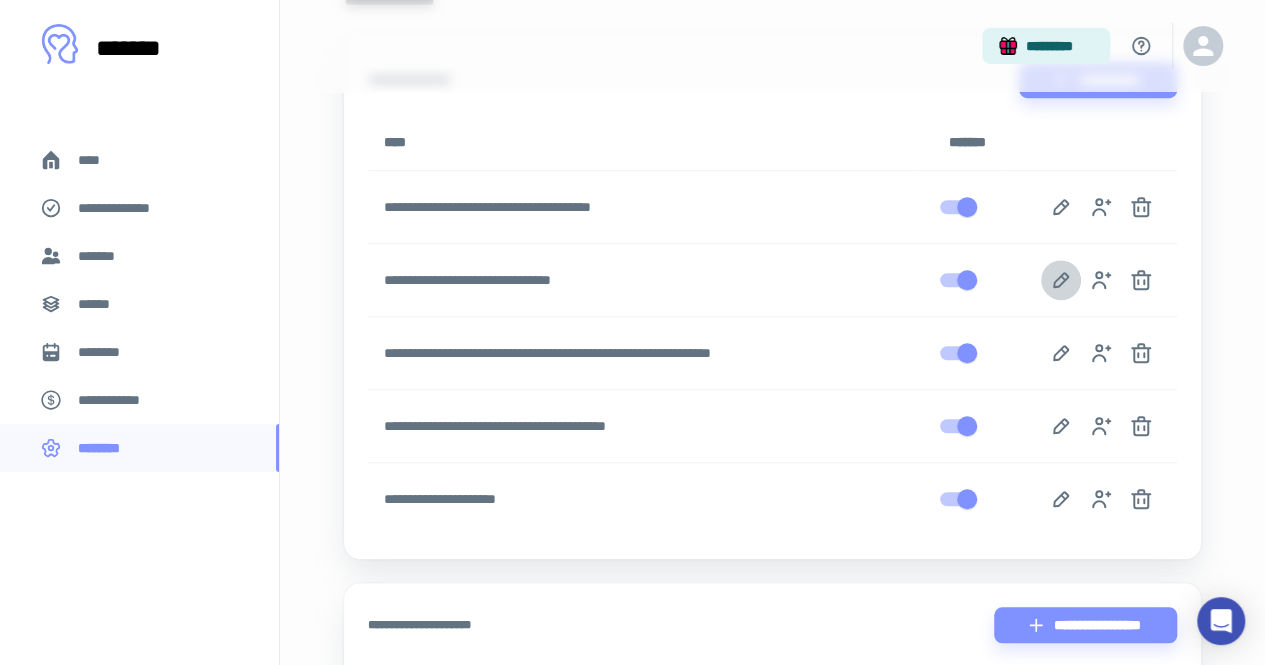 click 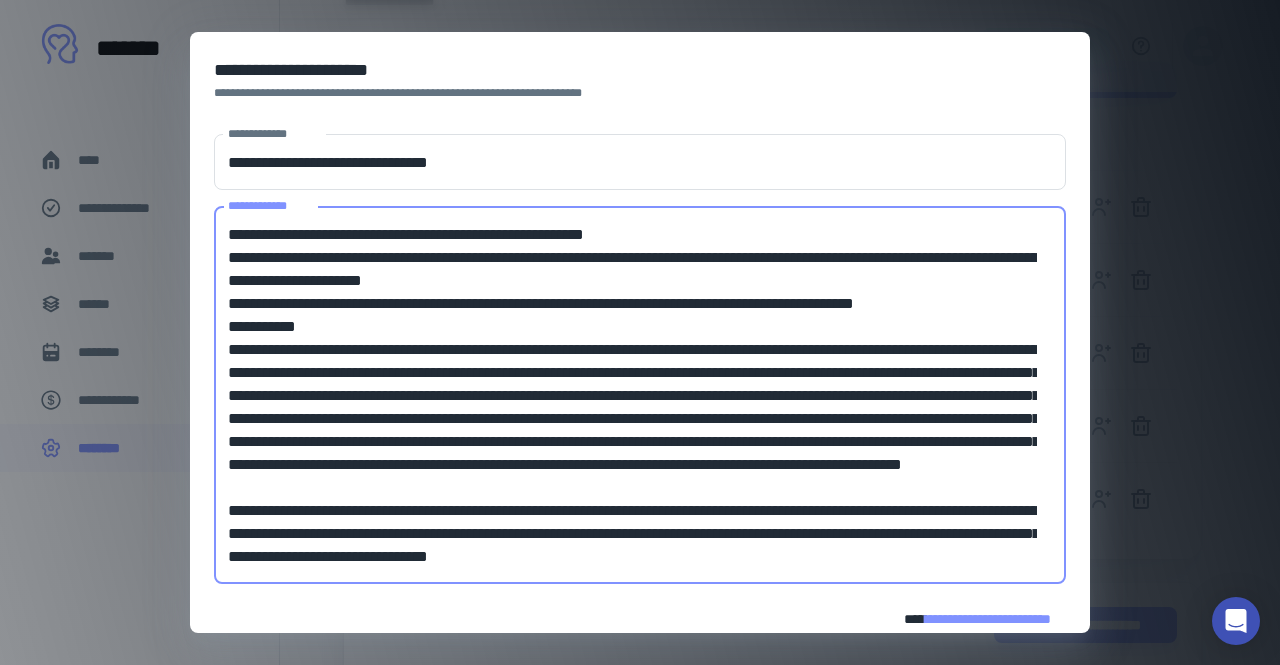 scroll, scrollTop: 1012, scrollLeft: 0, axis: vertical 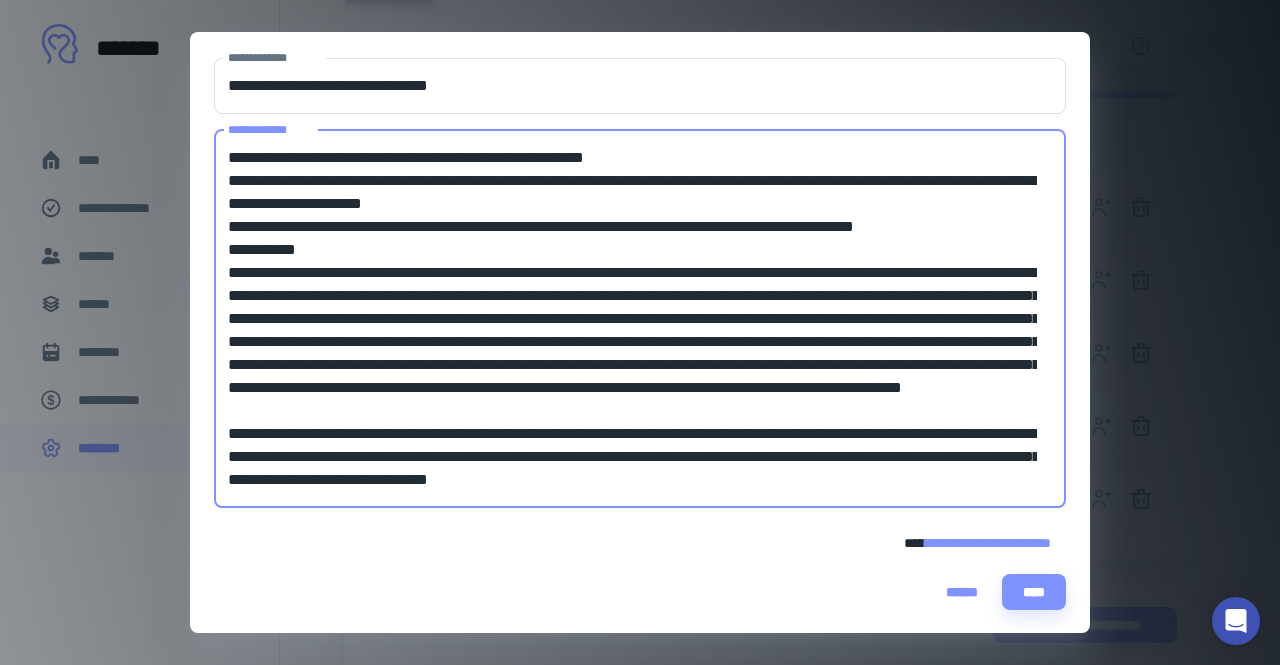 drag, startPoint x: 228, startPoint y: 254, endPoint x: 542, endPoint y: 712, distance: 555.3017 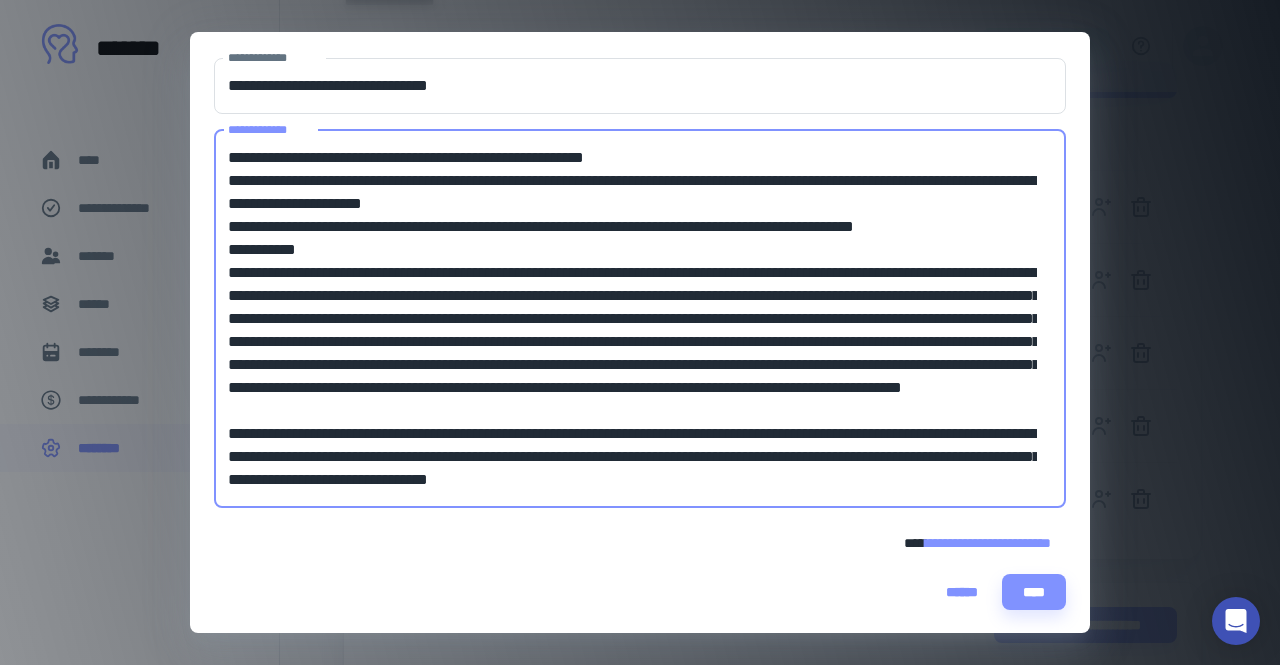 scroll, scrollTop: 0, scrollLeft: 0, axis: both 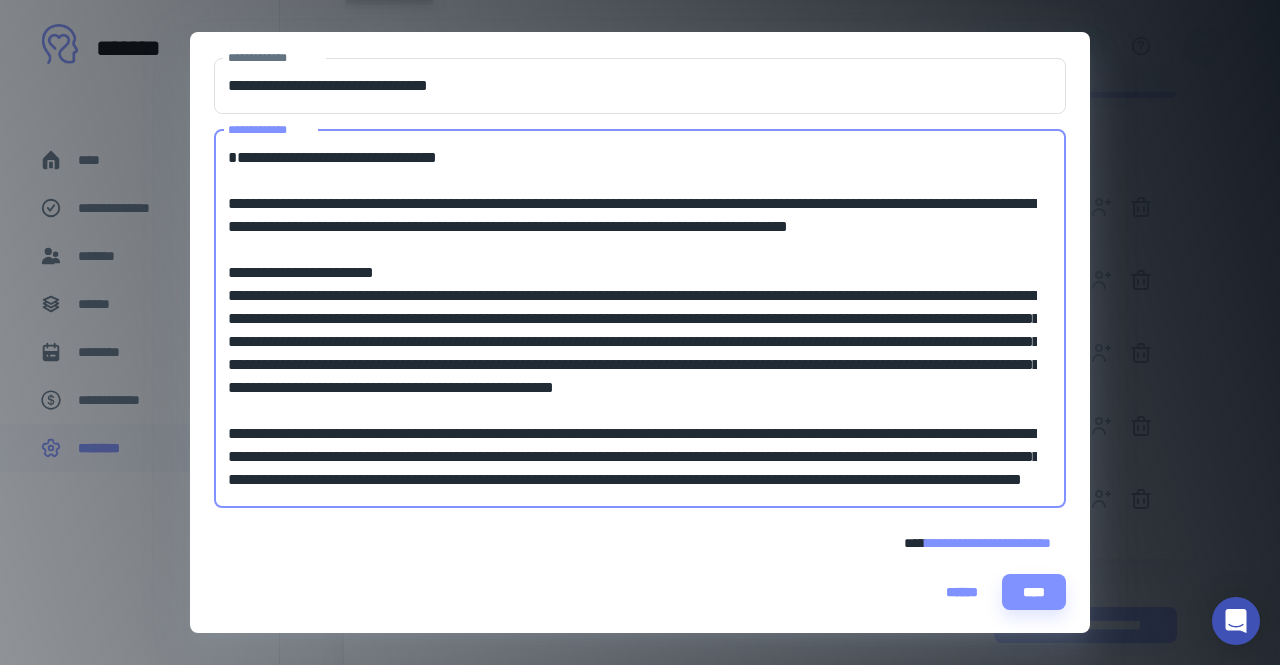 drag, startPoint x: 432, startPoint y: 175, endPoint x: 227, endPoint y: 191, distance: 205.62344 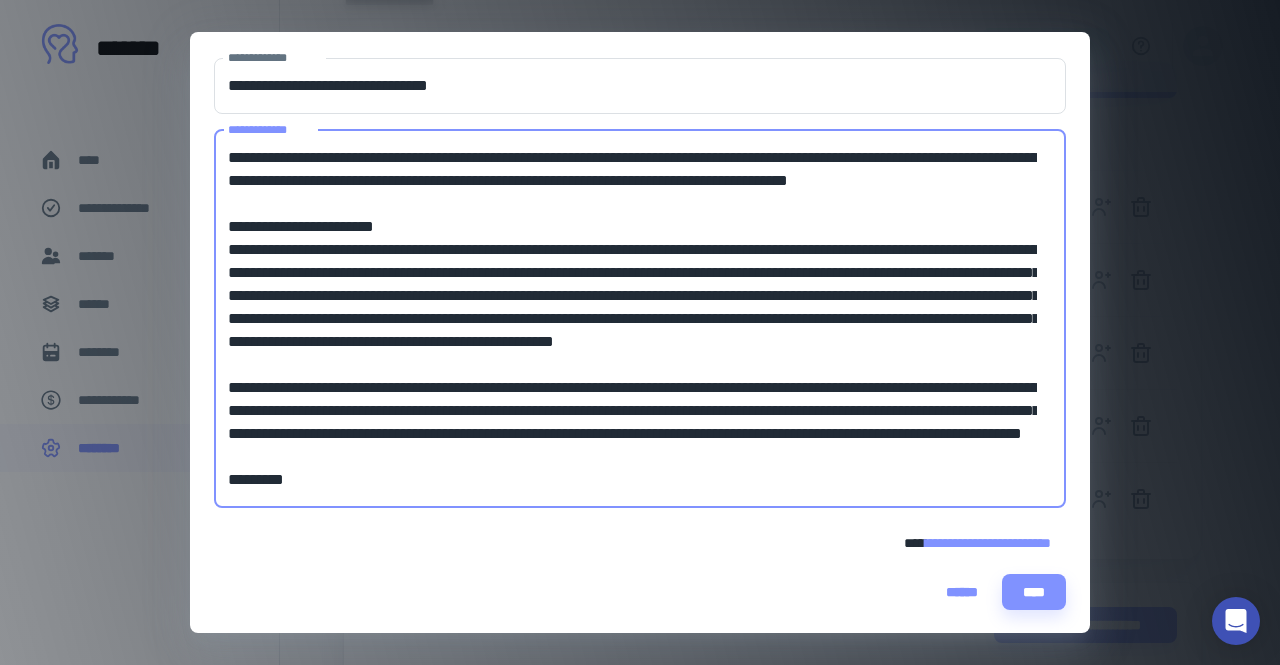 type on "**********" 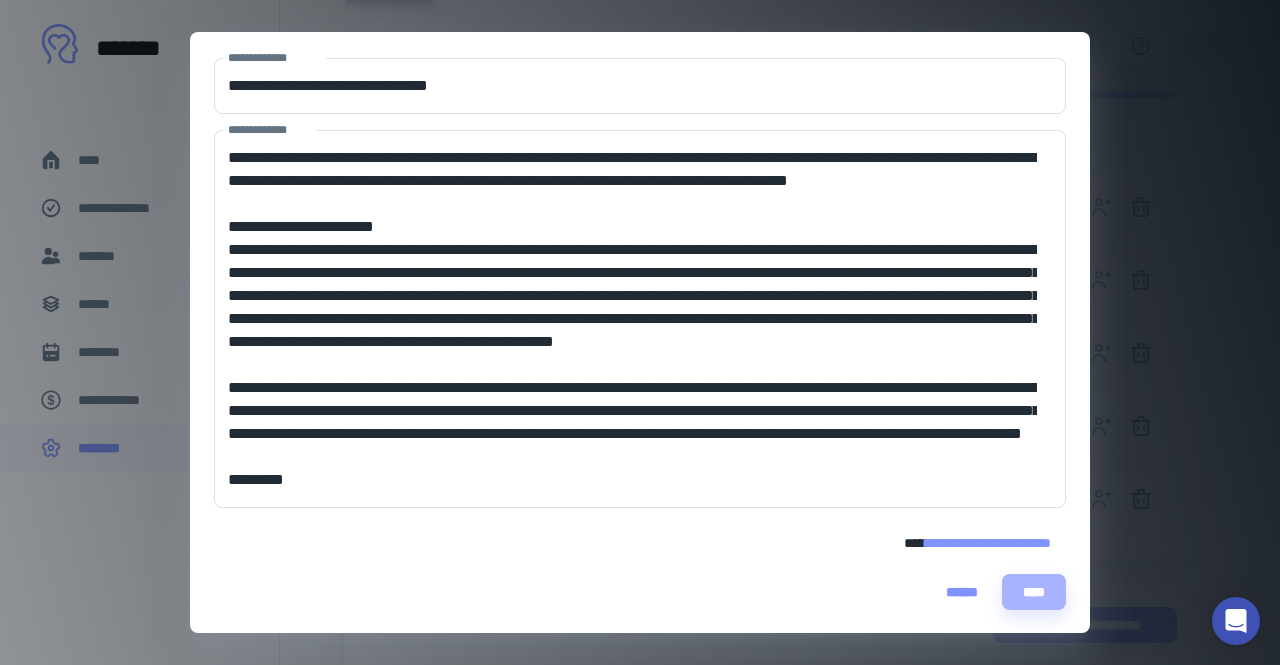 click on "****" at bounding box center [1034, 592] 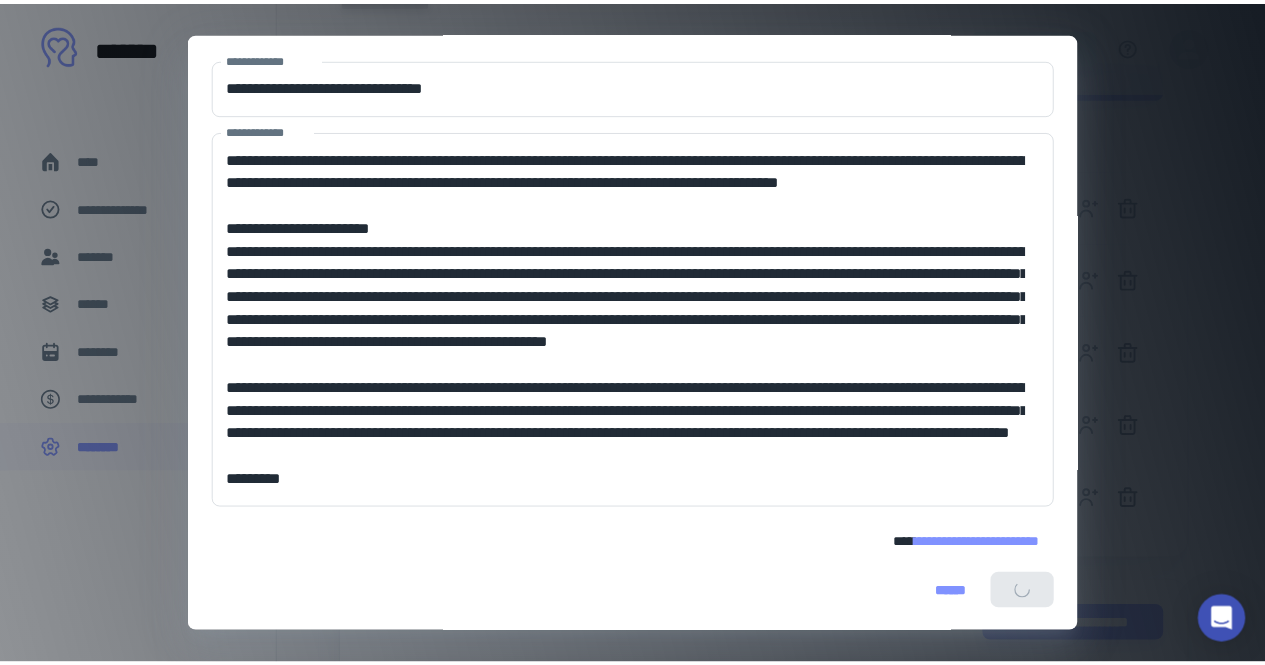 scroll, scrollTop: 0, scrollLeft: 0, axis: both 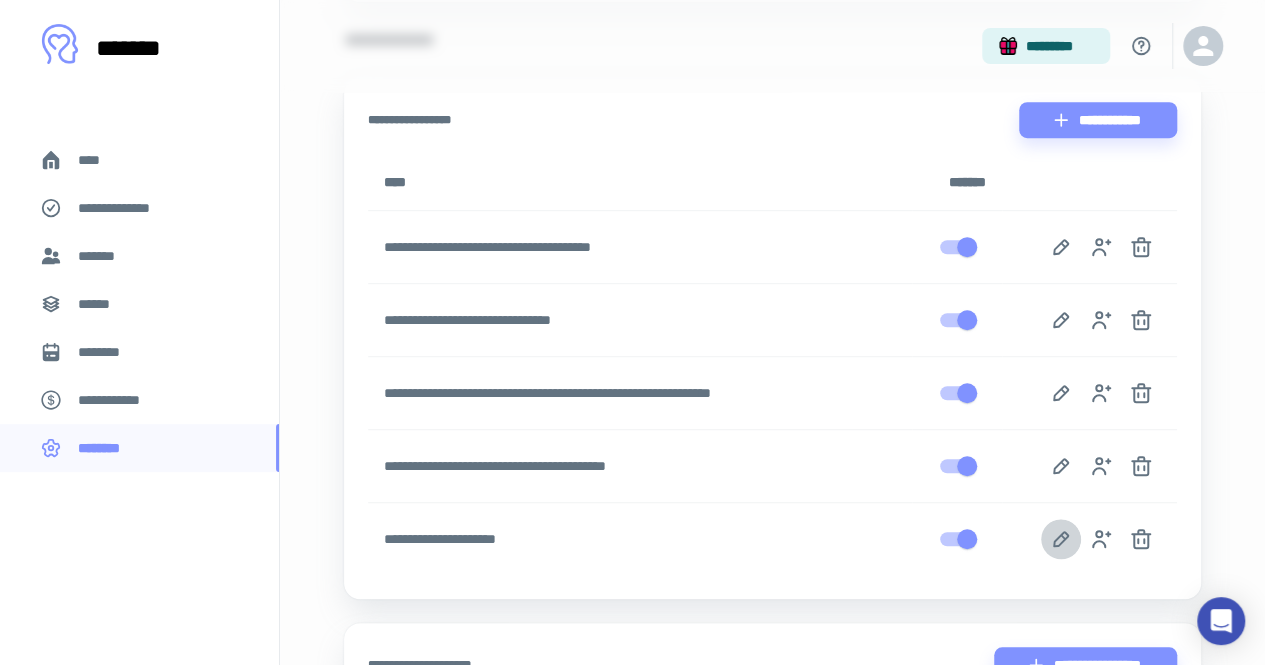 click 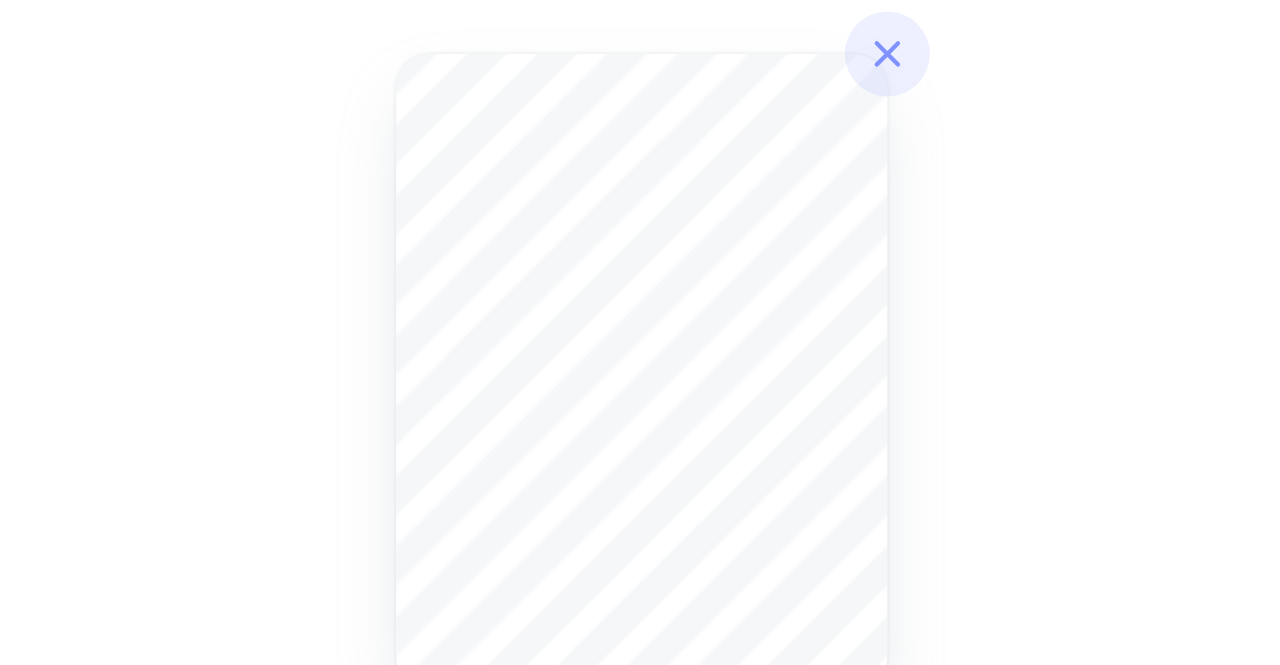 scroll, scrollTop: 452, scrollLeft: 0, axis: vertical 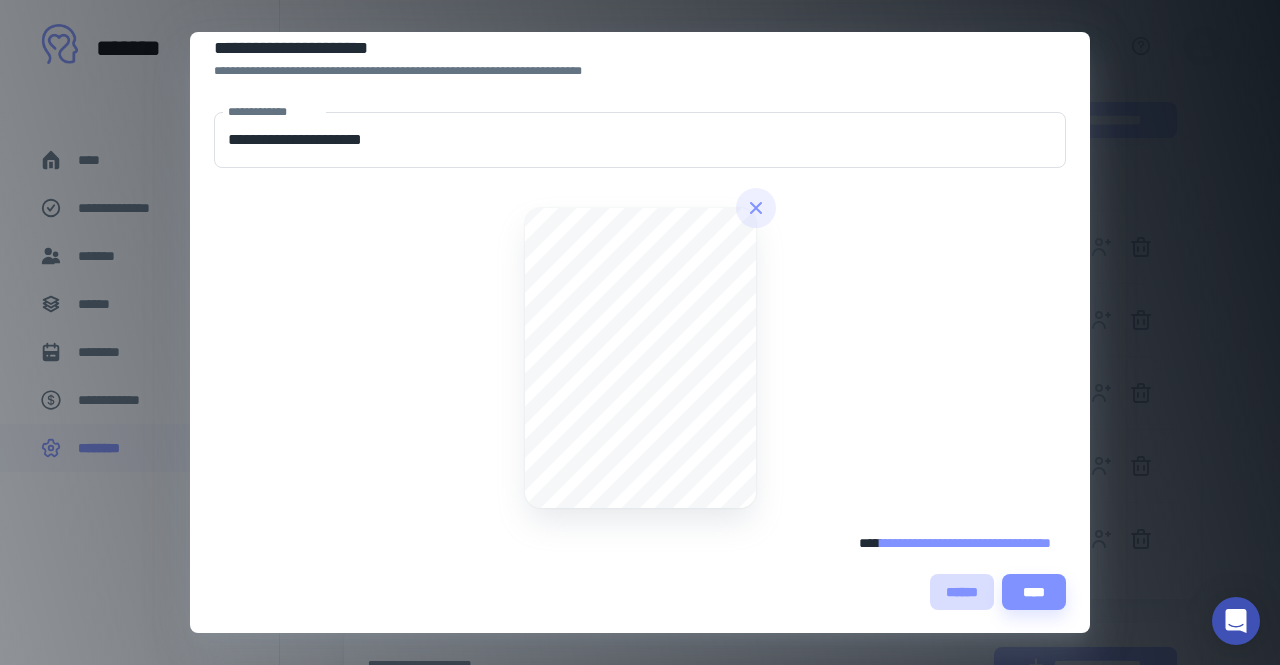 click on "******" at bounding box center (962, 592) 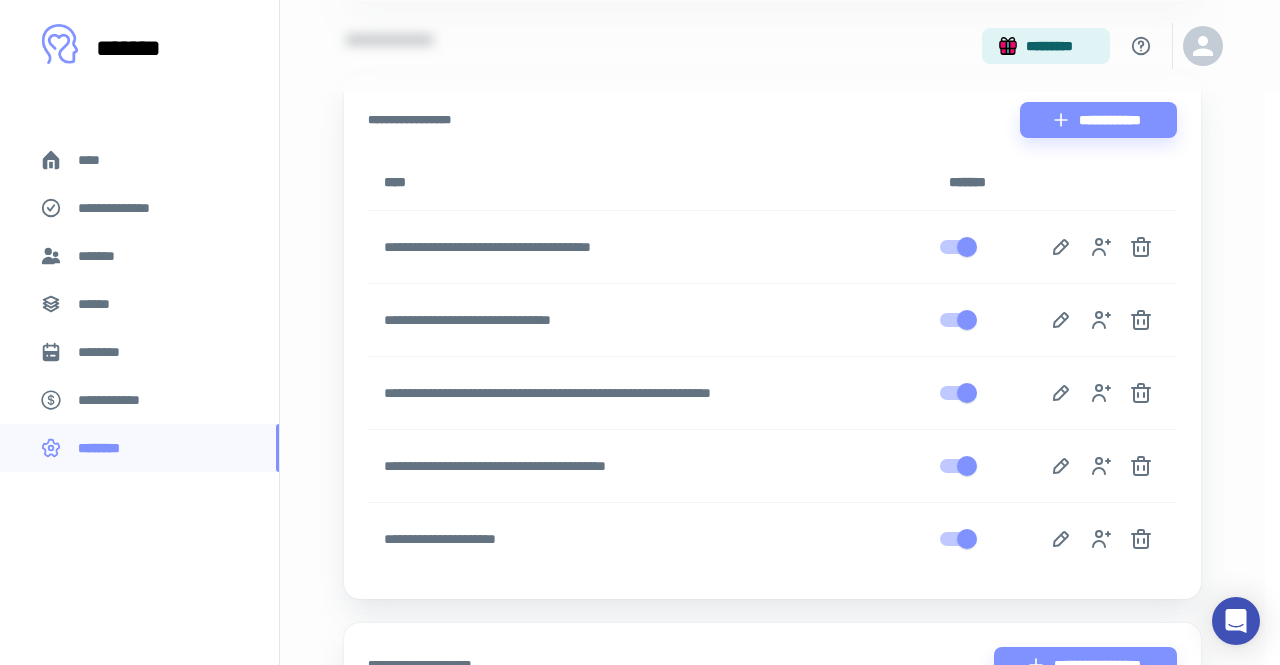 scroll, scrollTop: 0, scrollLeft: 0, axis: both 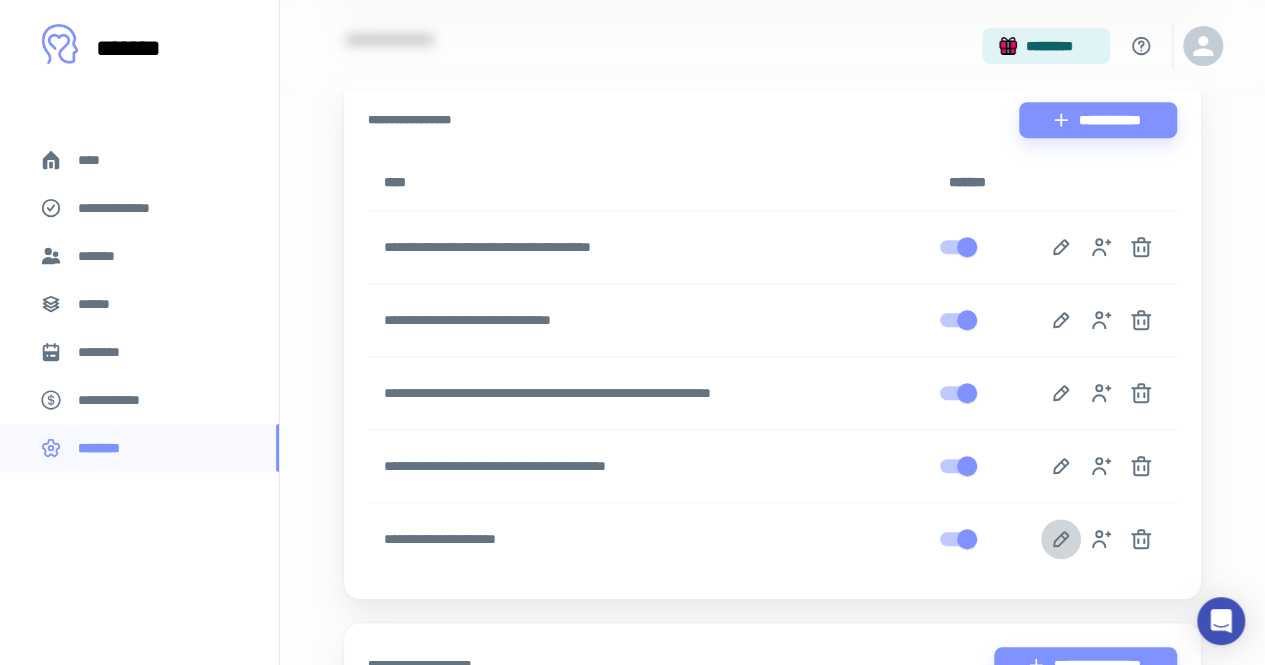 click 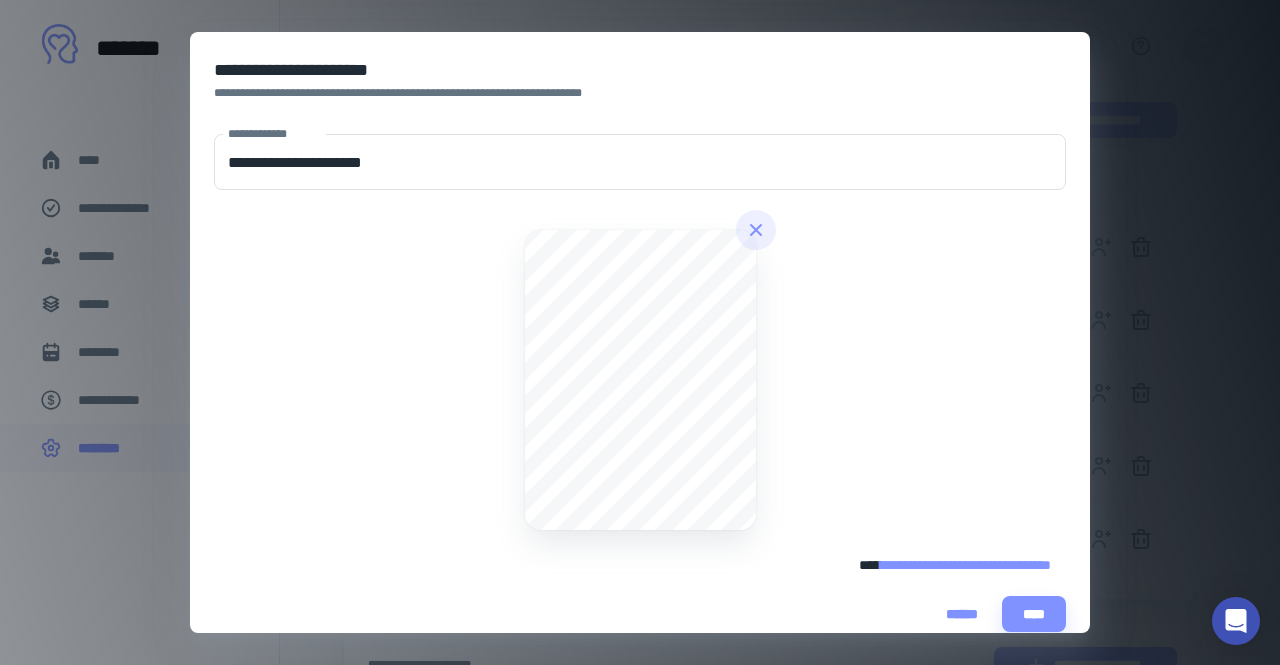 scroll, scrollTop: 22, scrollLeft: 0, axis: vertical 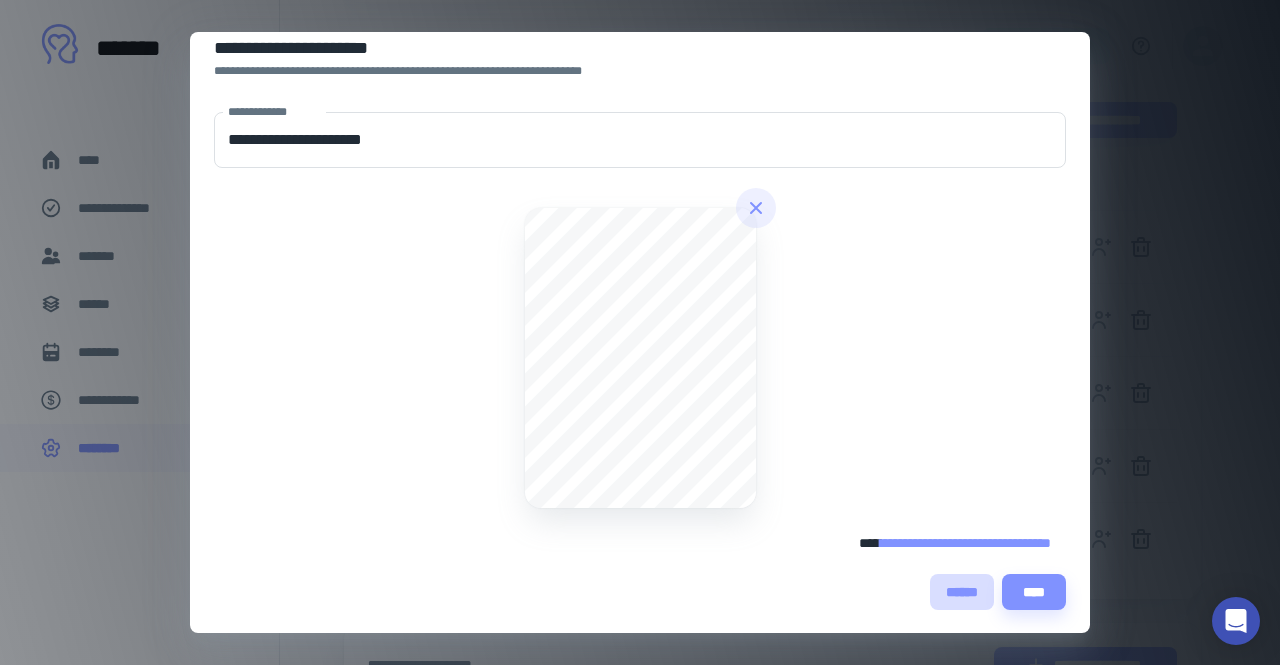 click on "******" at bounding box center (962, 592) 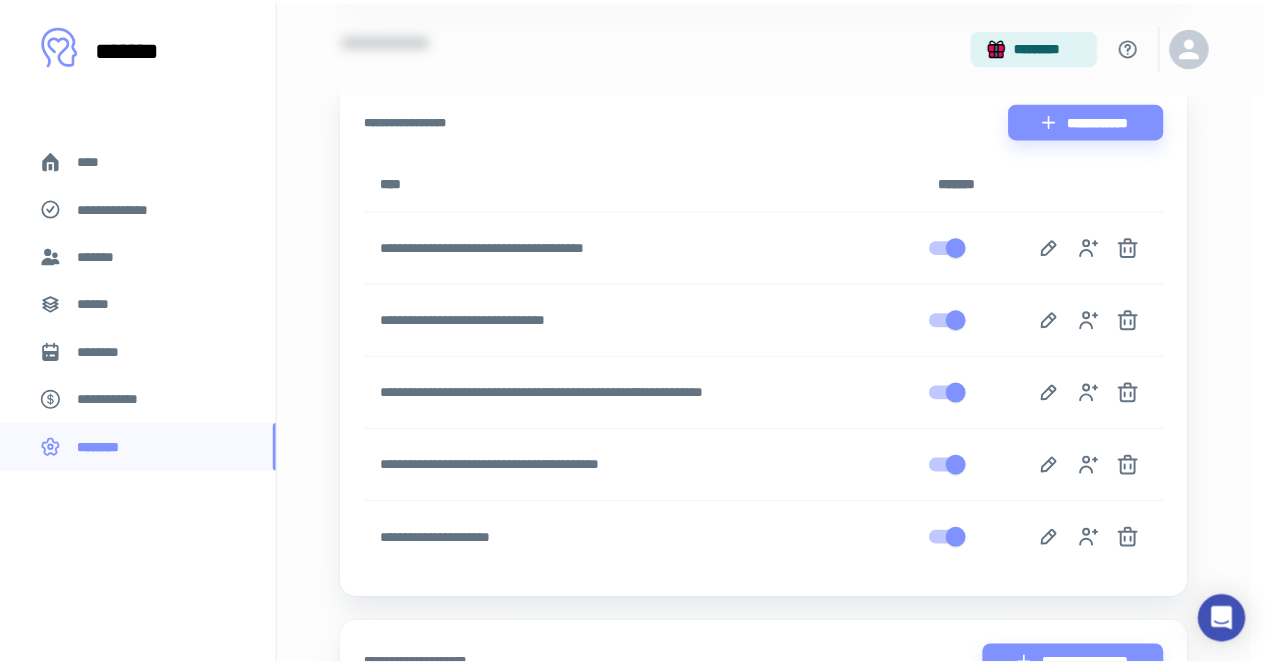 scroll, scrollTop: 0, scrollLeft: 0, axis: both 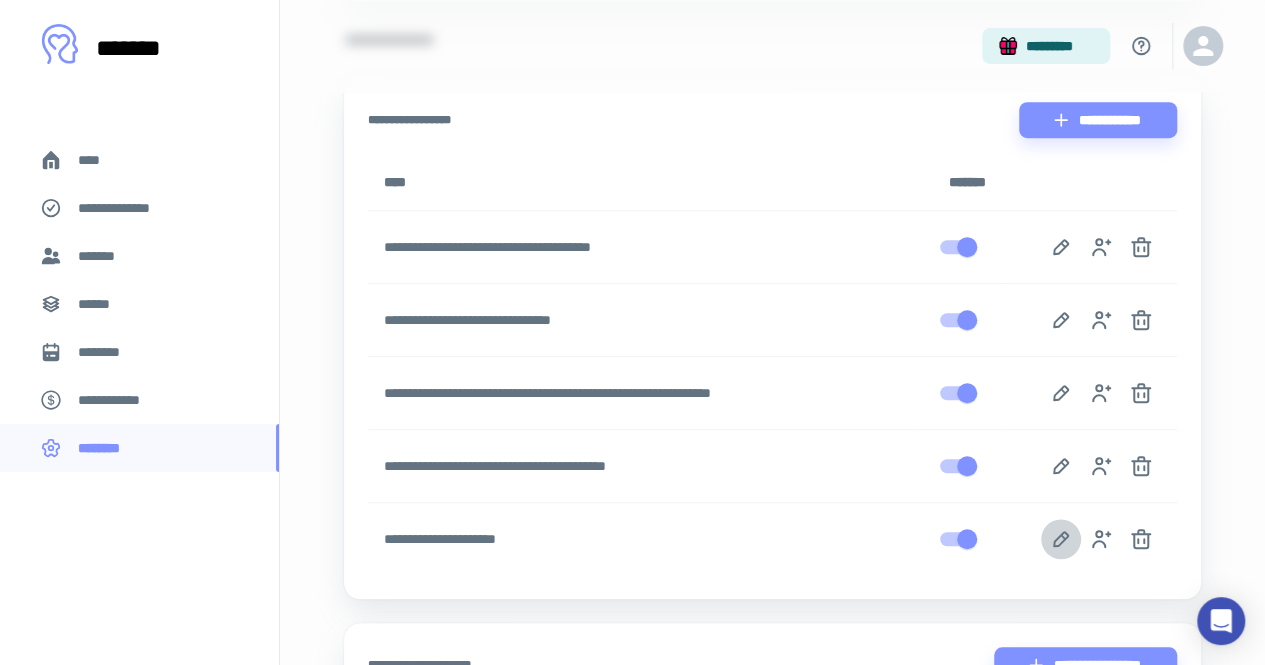 click 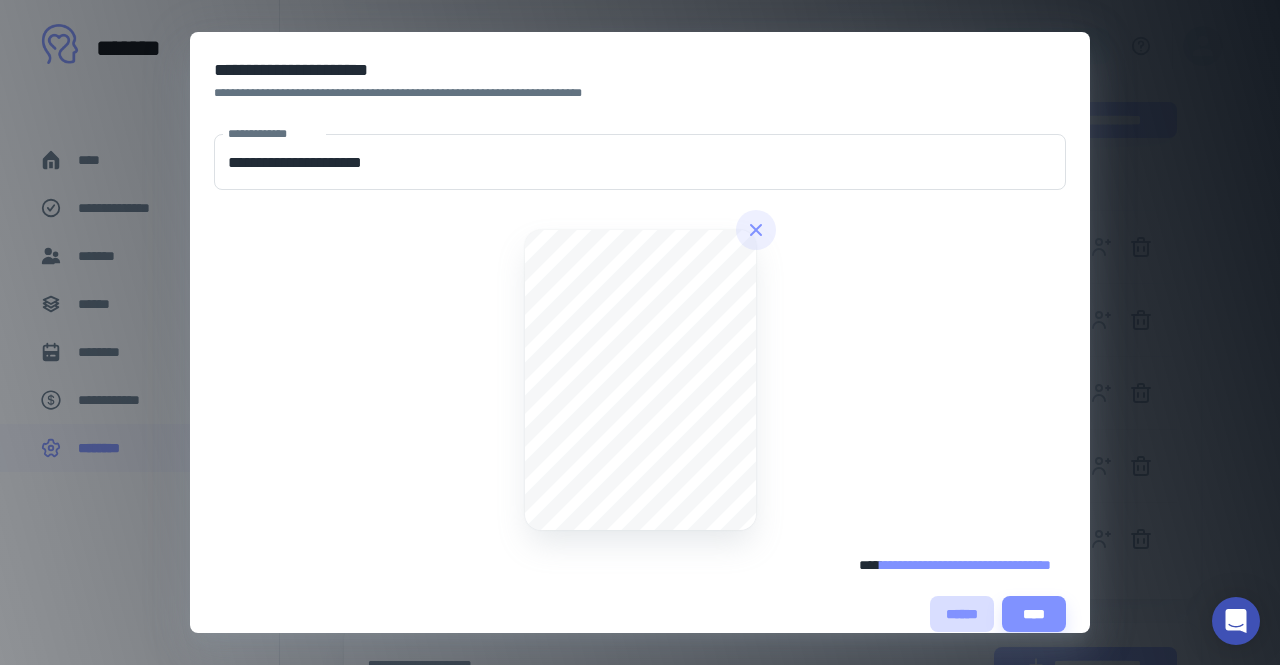 click on "******" at bounding box center (962, 614) 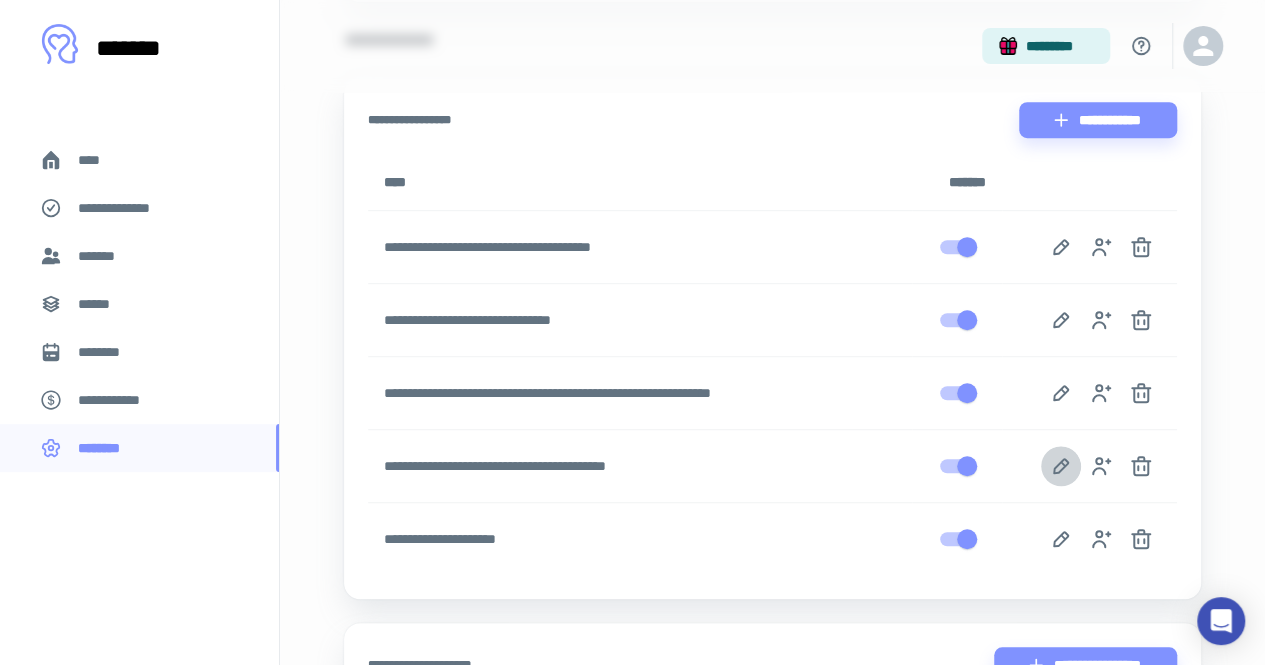 click 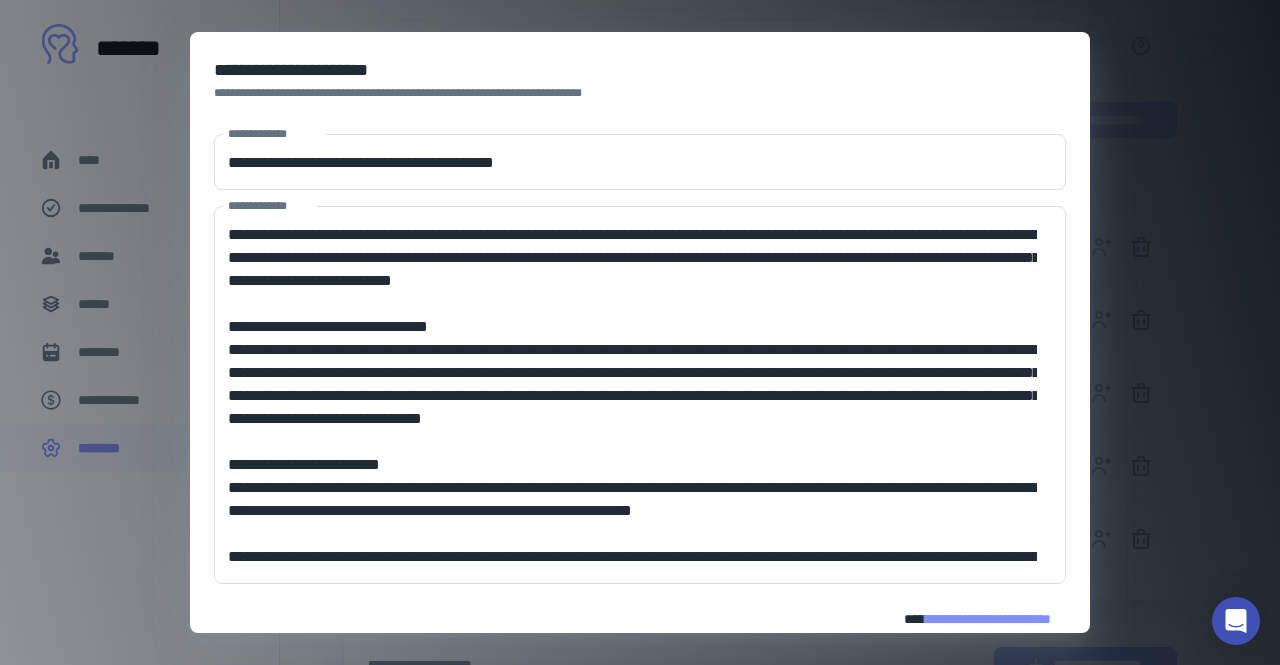 click on "**********" at bounding box center (640, 332) 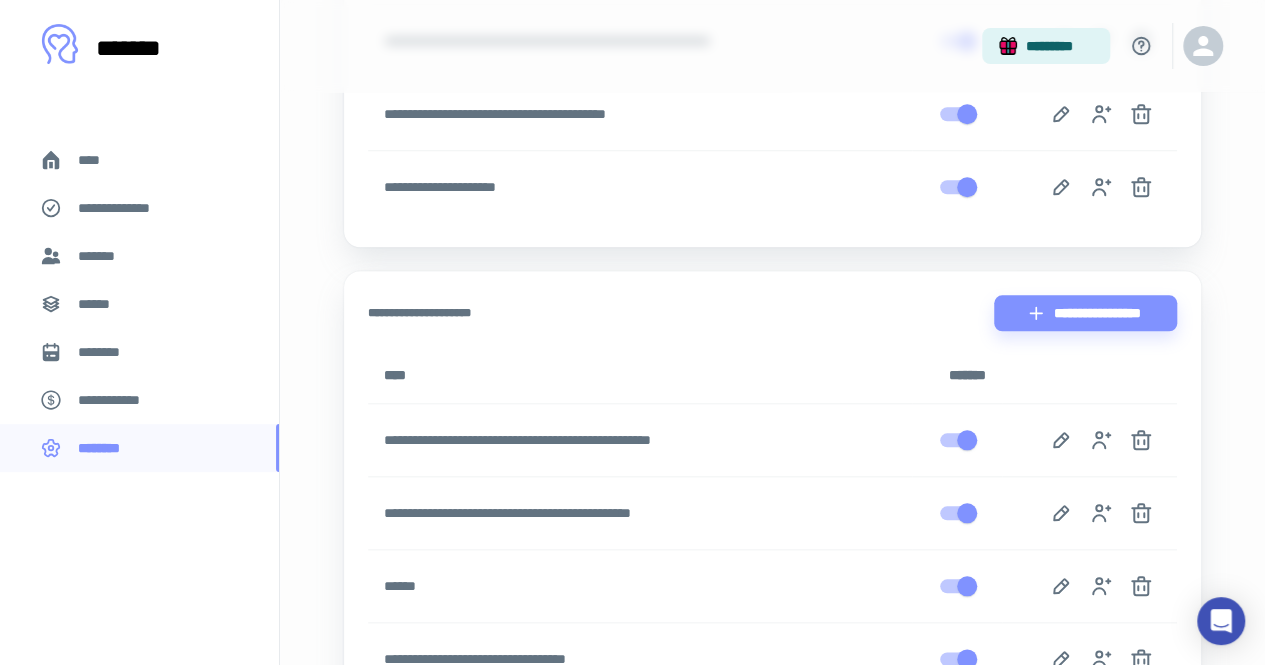 scroll, scrollTop: 934, scrollLeft: 0, axis: vertical 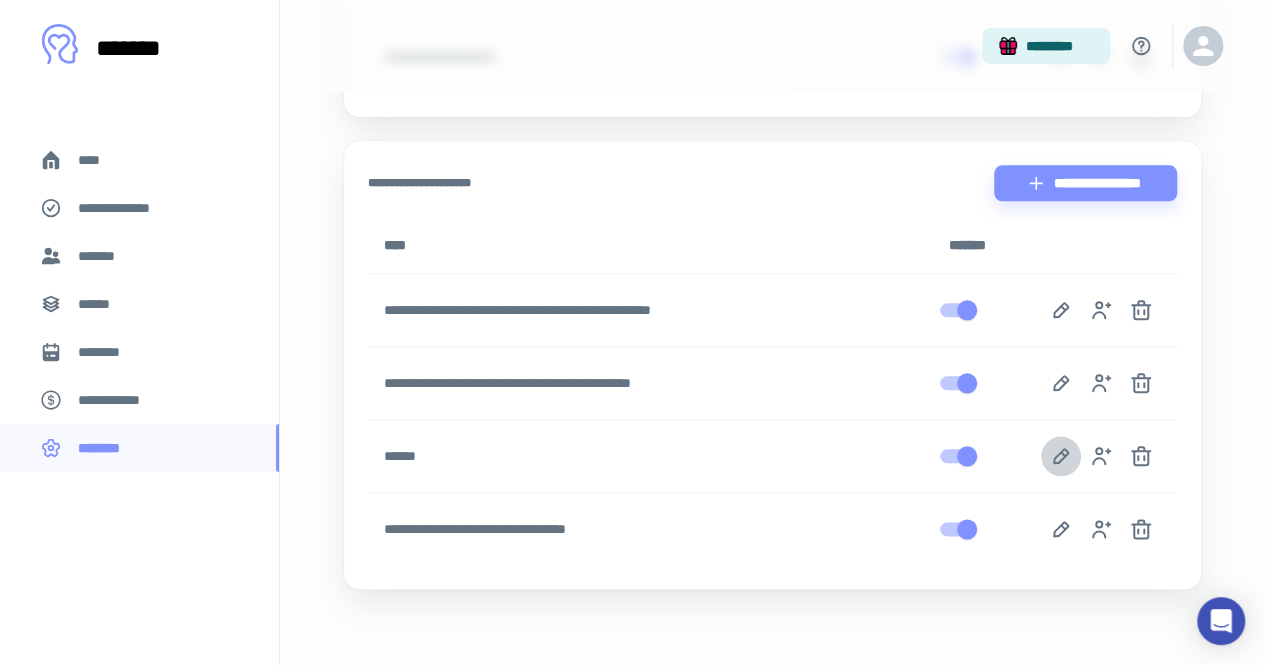 click 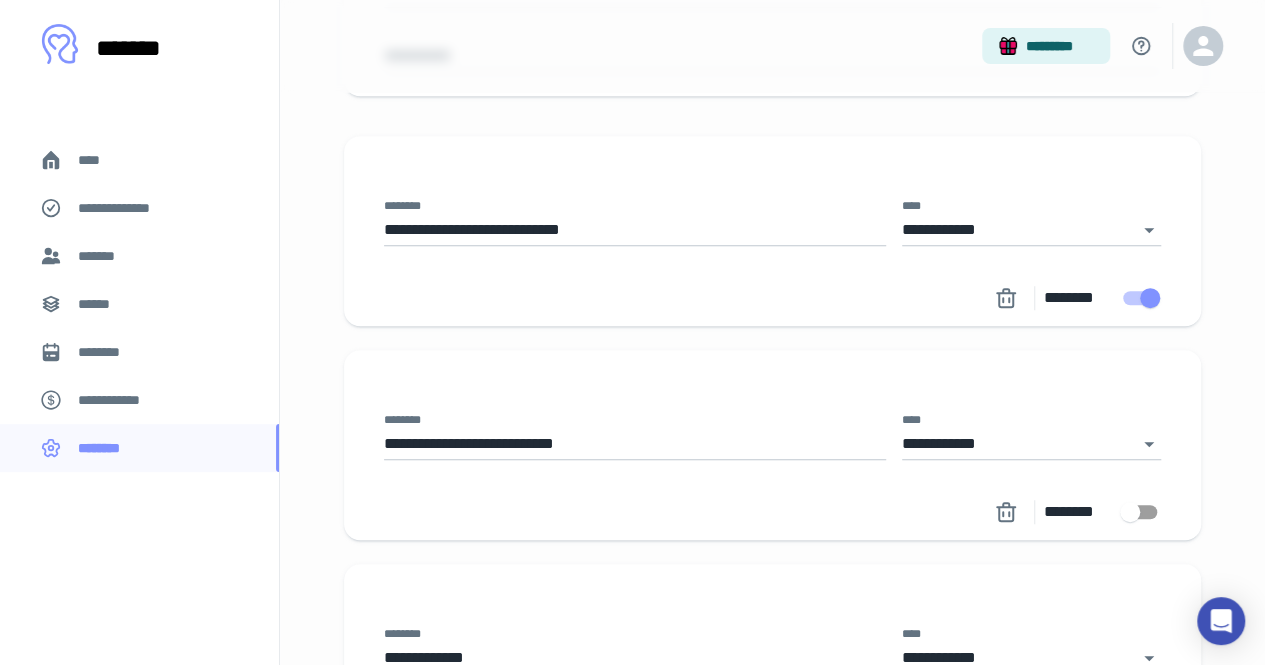 scroll, scrollTop: 382, scrollLeft: 0, axis: vertical 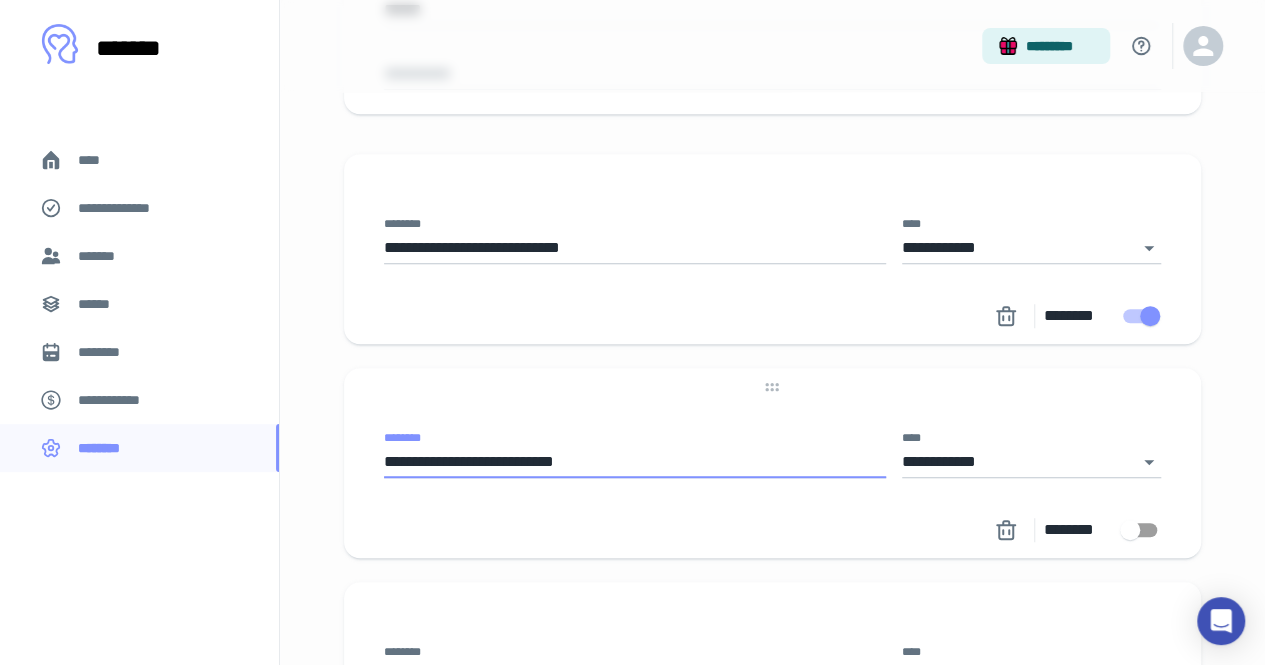 click on "**********" at bounding box center (635, 462) 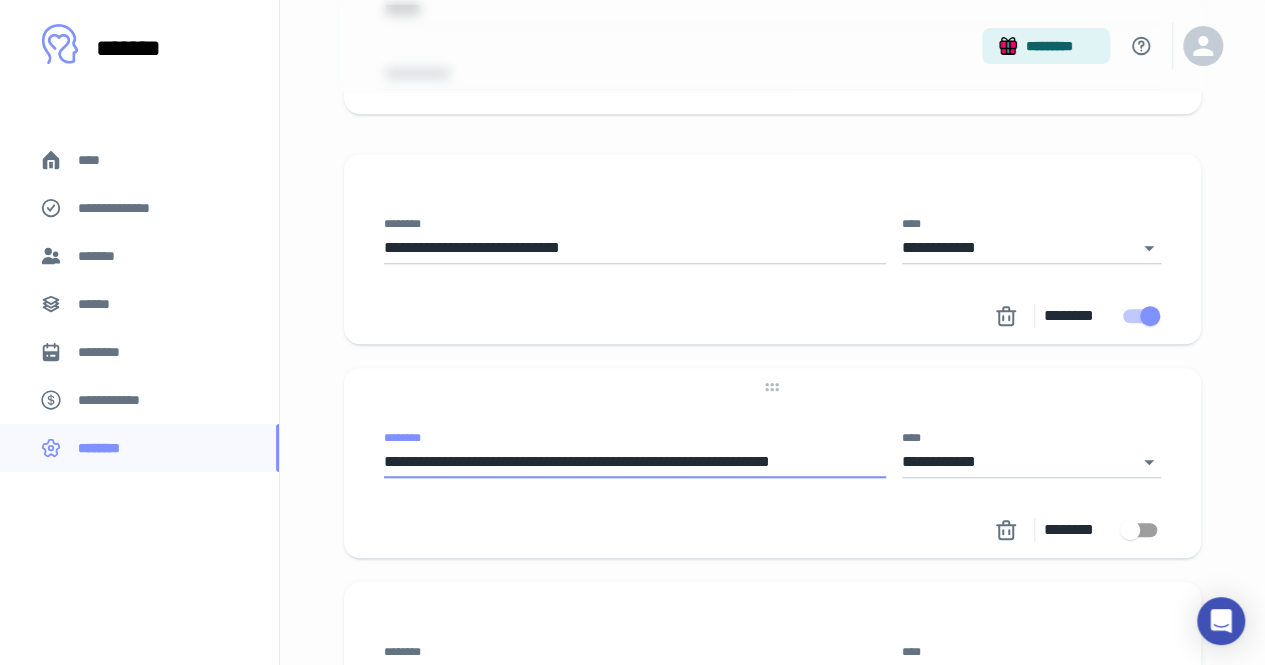 type on "**********" 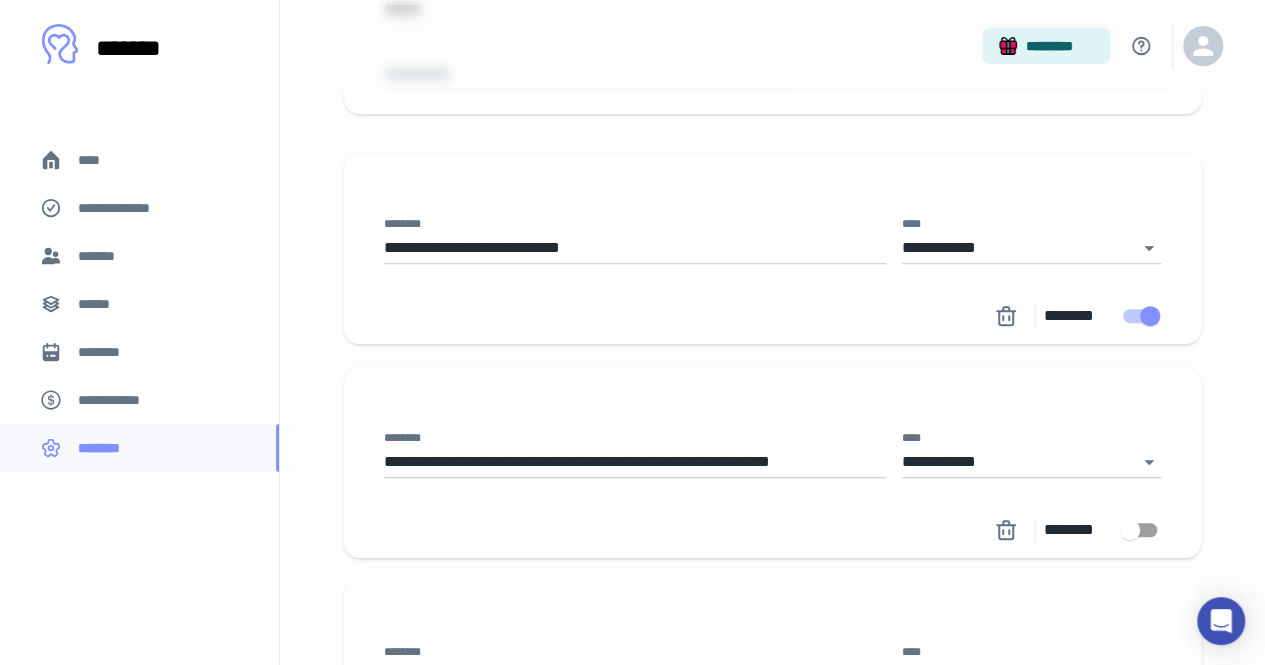 click on "[FIRST] [LAST] [STREET] [CITY], [STATE] [ZIP] [PHONE] [EMAIL] [DOB] [SSN]" at bounding box center (772, 3610) 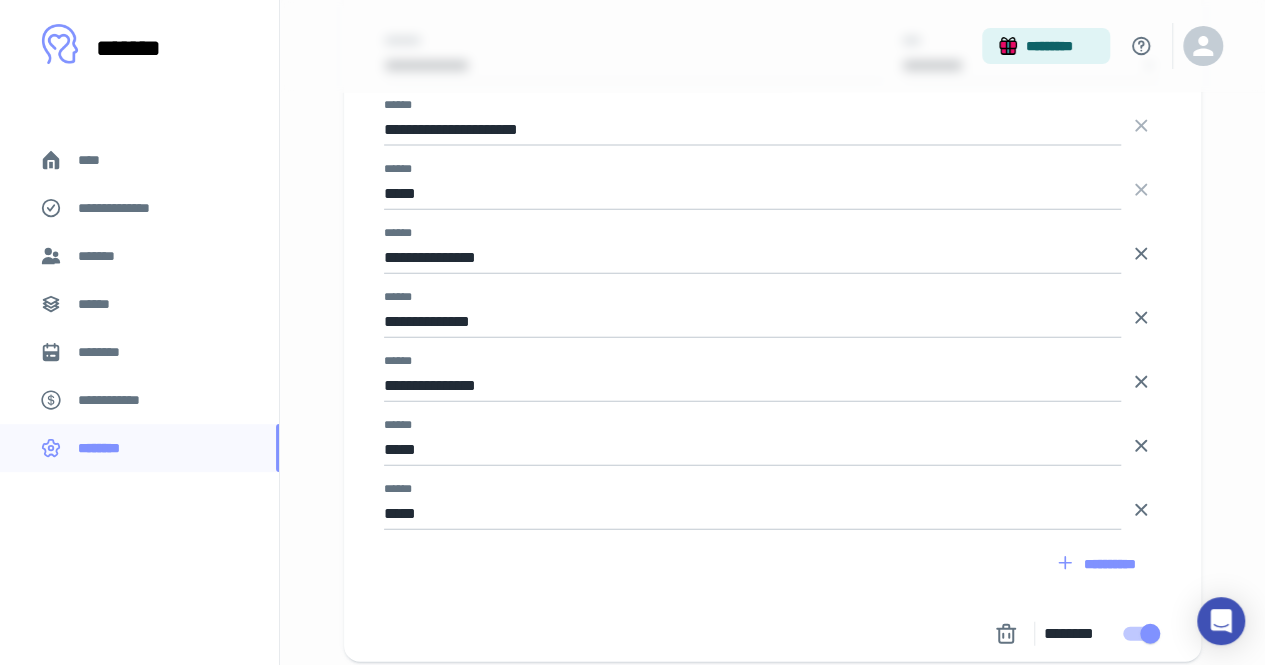 scroll, scrollTop: 2270, scrollLeft: 0, axis: vertical 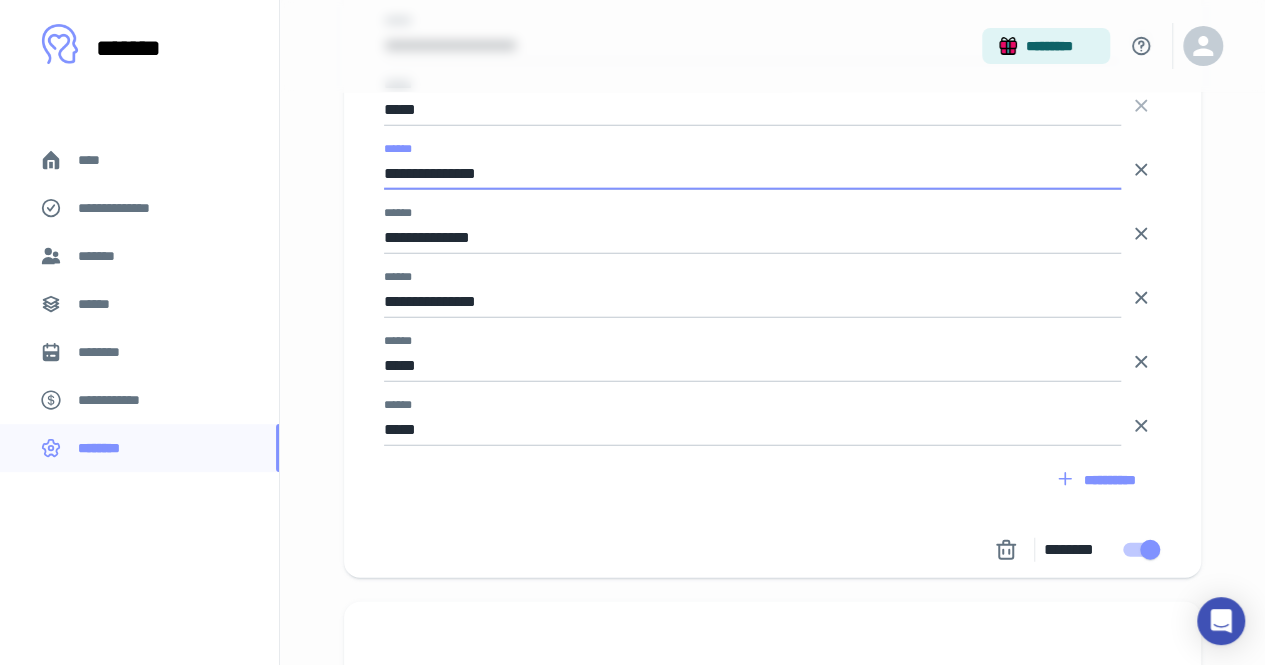 click on "**********" at bounding box center (752, 174) 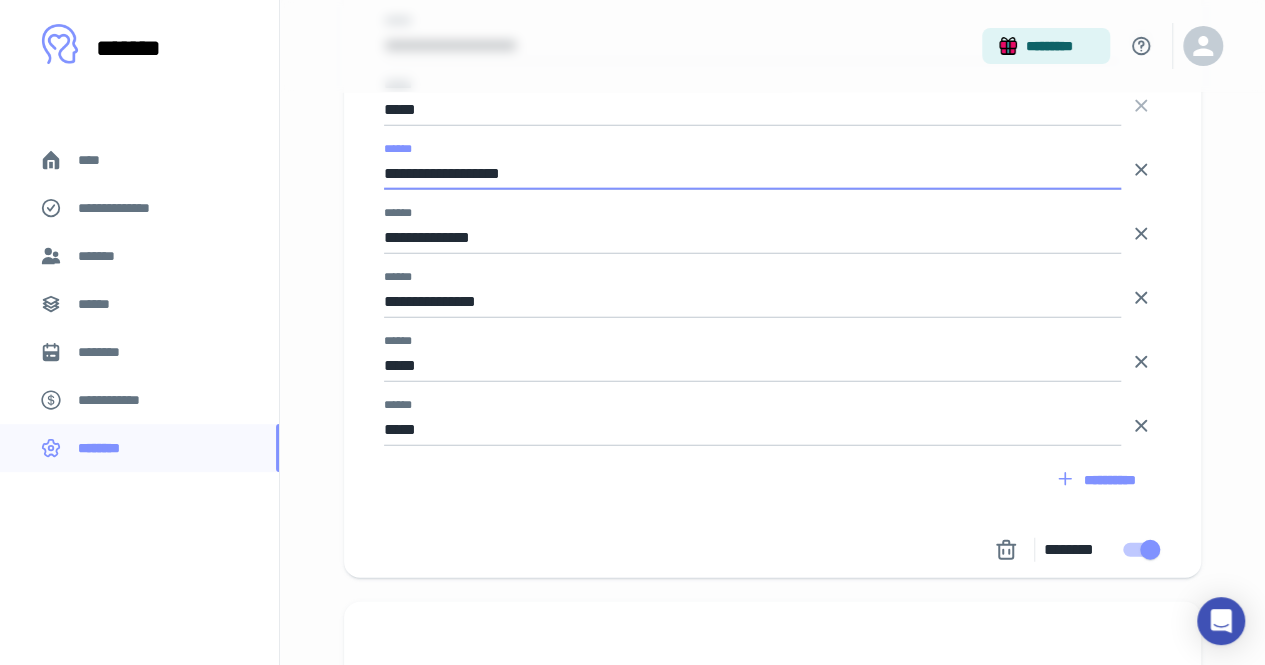 type on "**********" 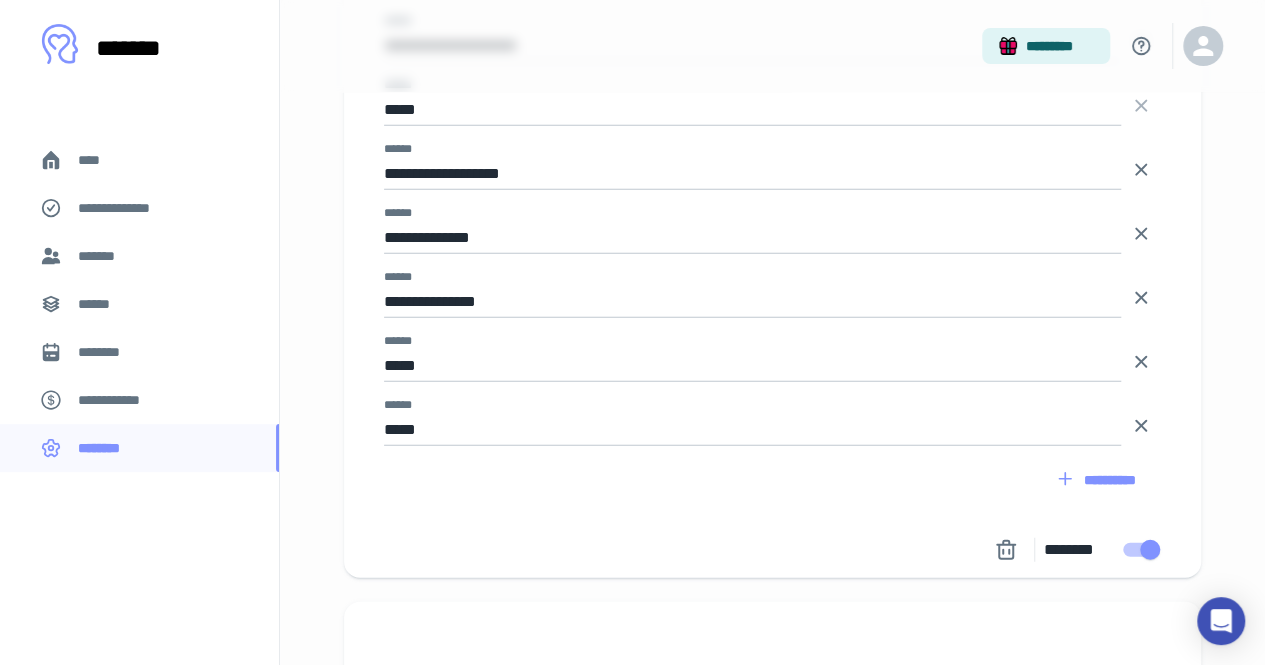 click on "********" at bounding box center [772, 550] 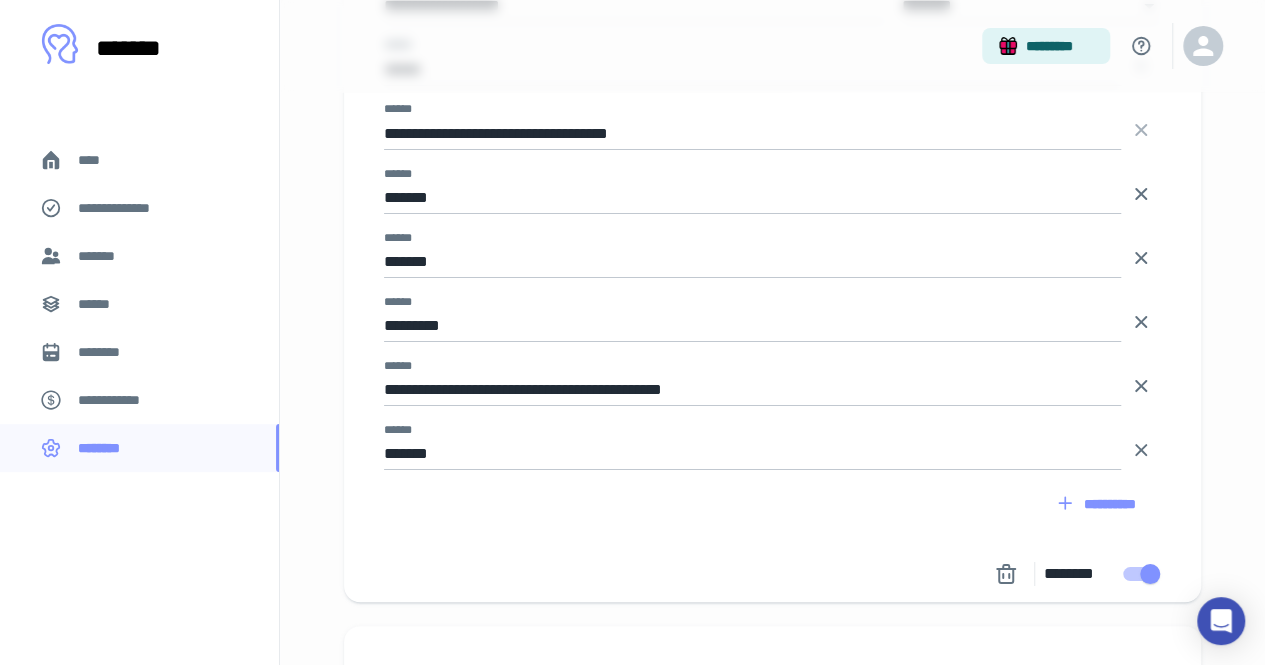 scroll, scrollTop: 3676, scrollLeft: 0, axis: vertical 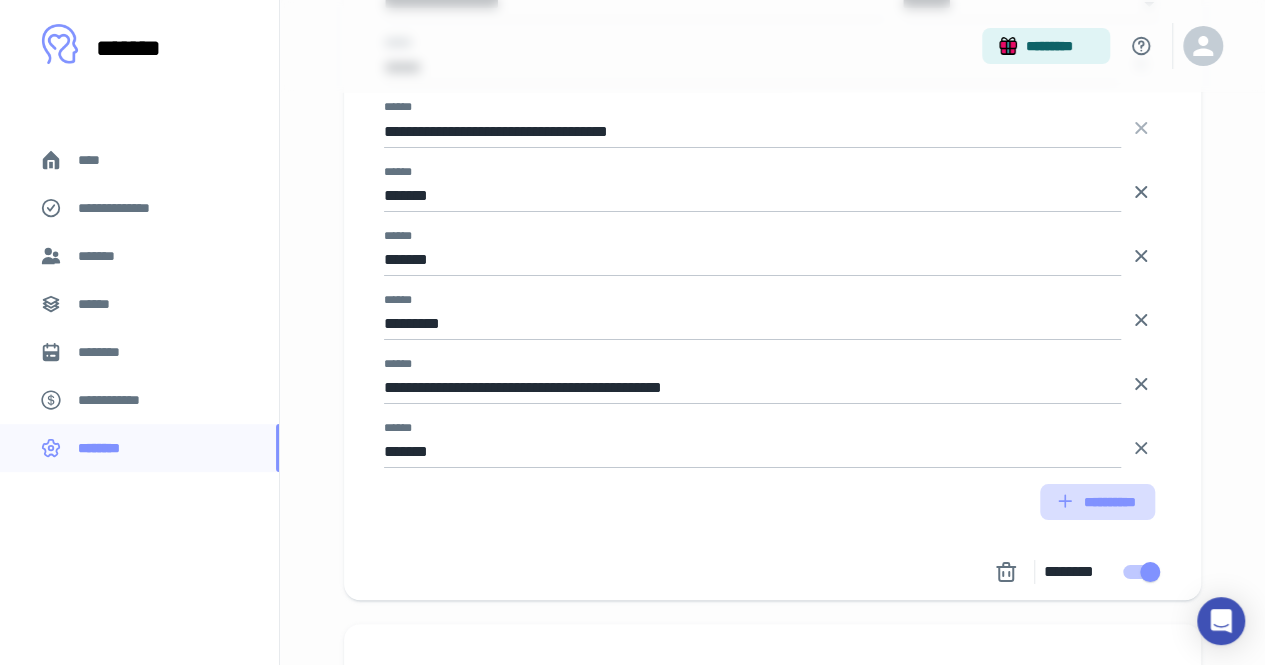 click on "**********" at bounding box center (1097, 502) 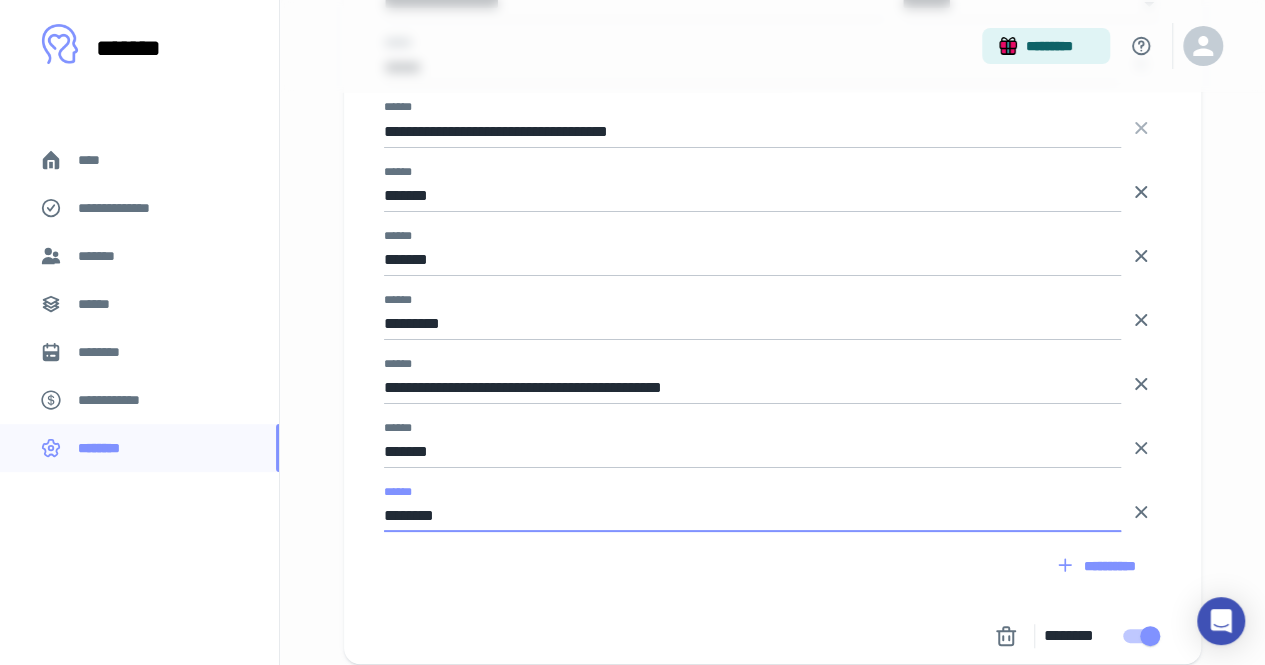 type on "********" 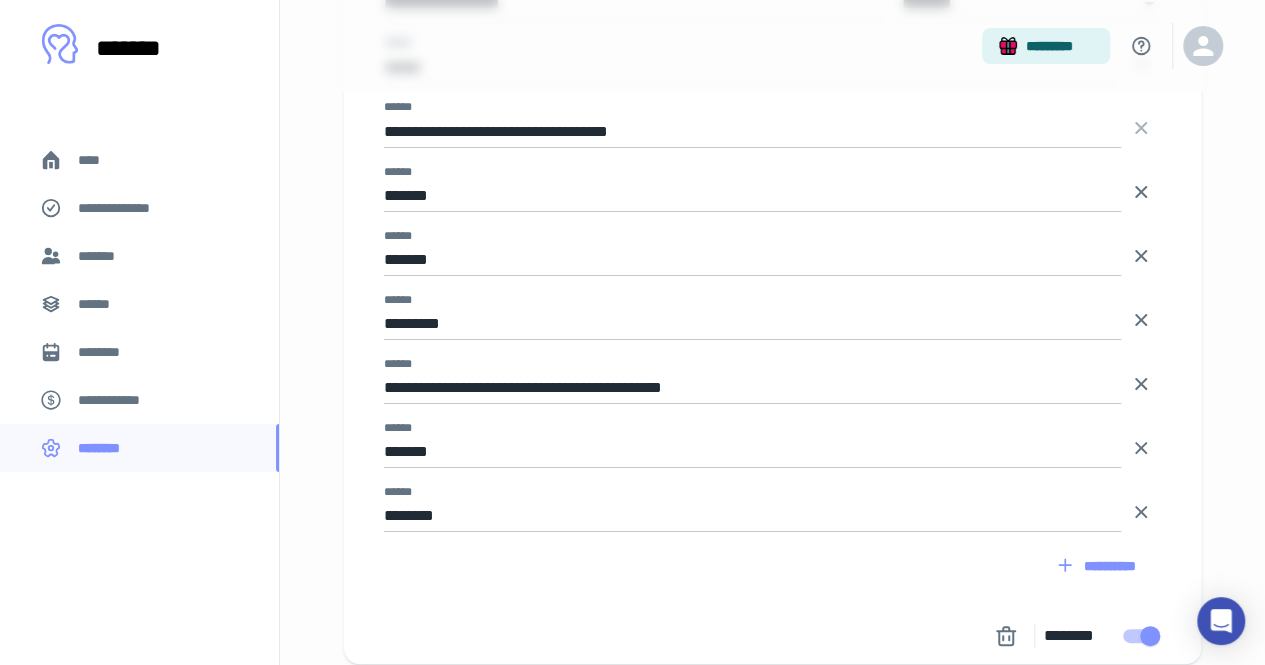click on "**********" at bounding box center [772, 278] 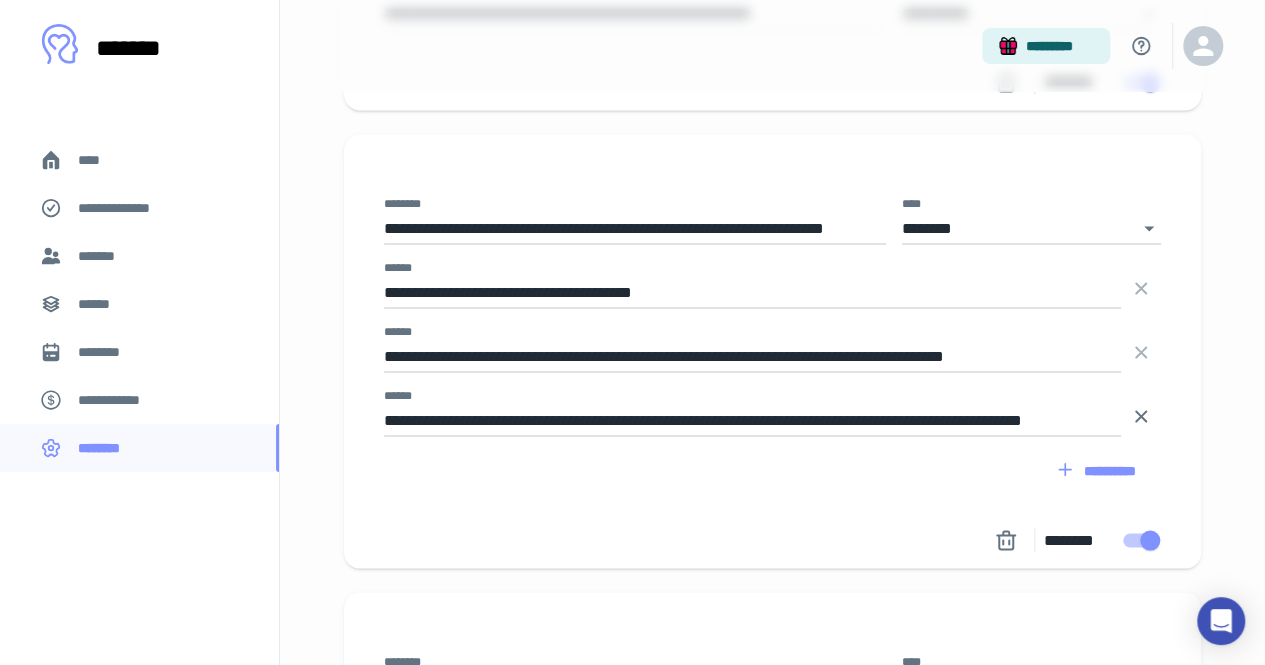 scroll, scrollTop: 5517, scrollLeft: 0, axis: vertical 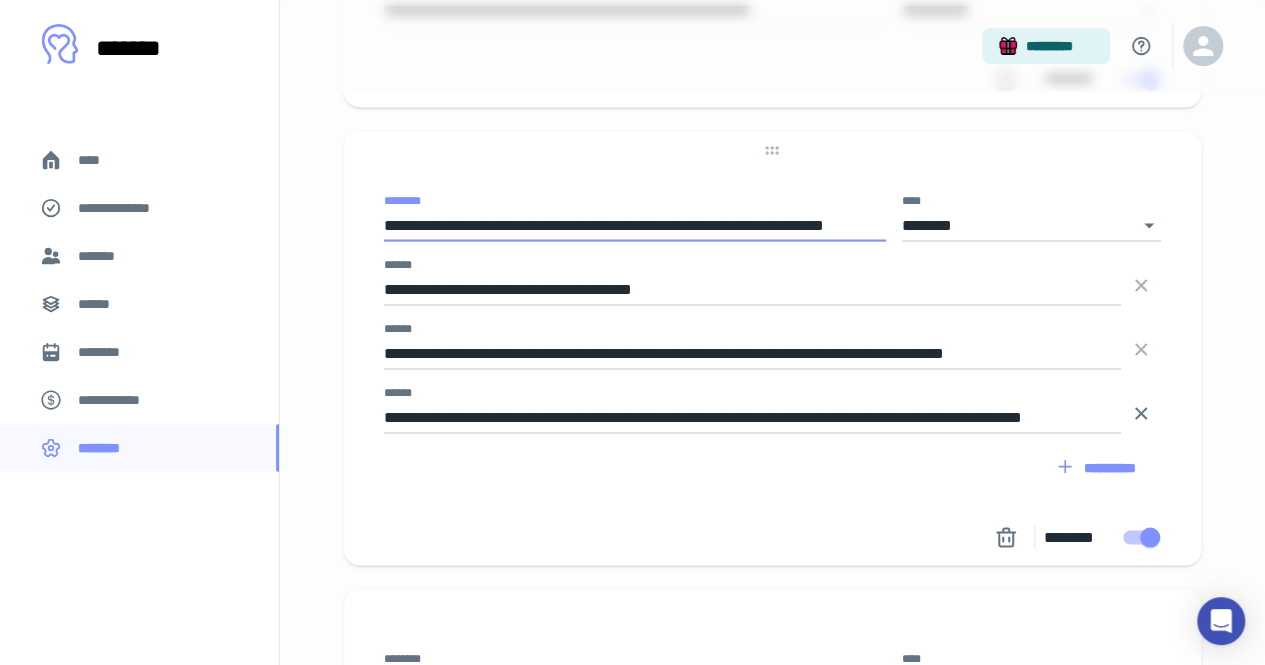 click on "**********" at bounding box center [635, 225] 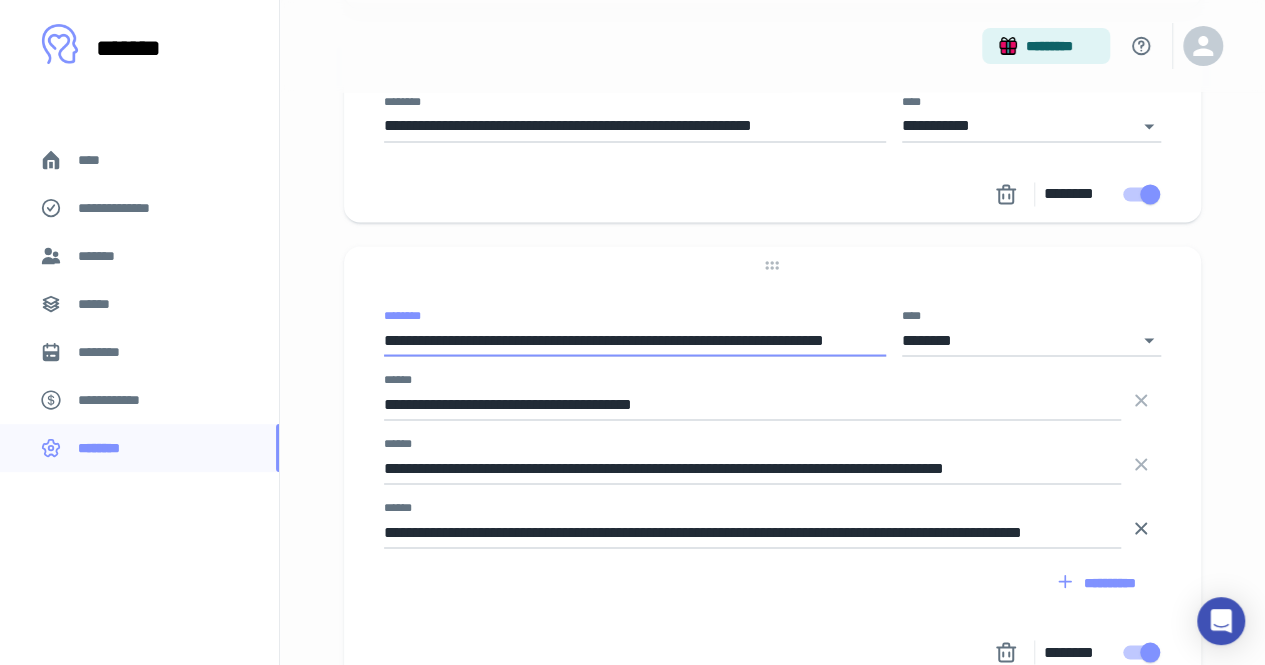 scroll, scrollTop: 5401, scrollLeft: 0, axis: vertical 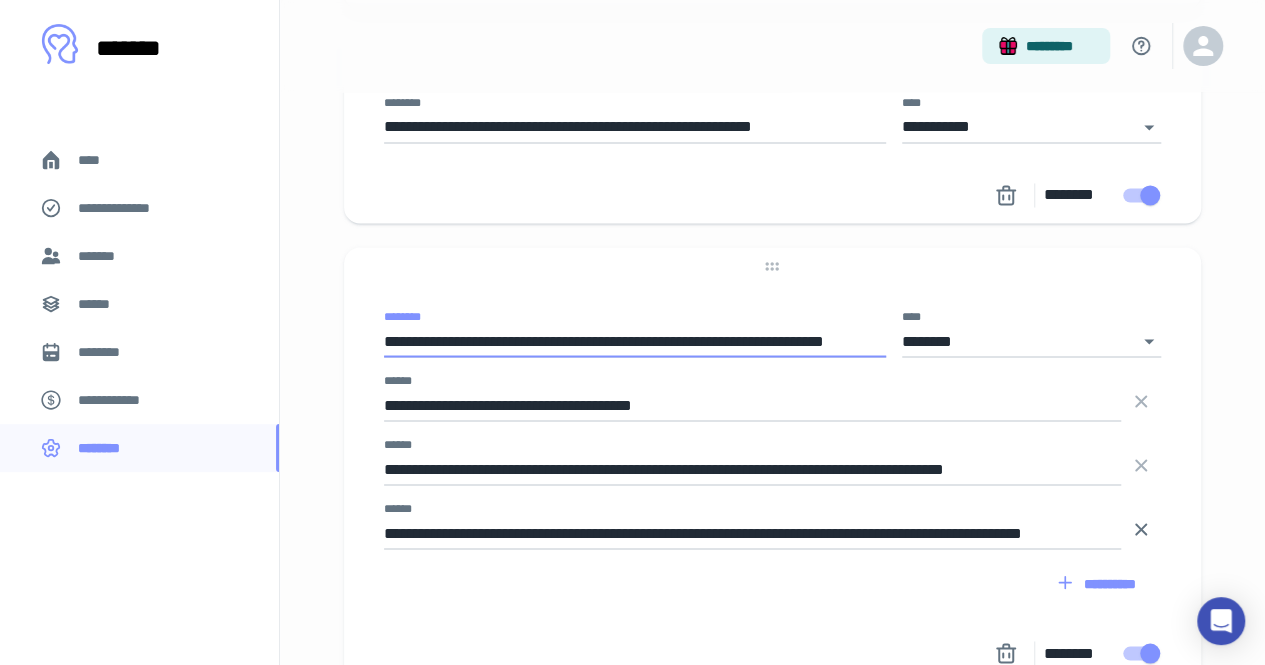 drag, startPoint x: 554, startPoint y: 347, endPoint x: 373, endPoint y: 344, distance: 181.02486 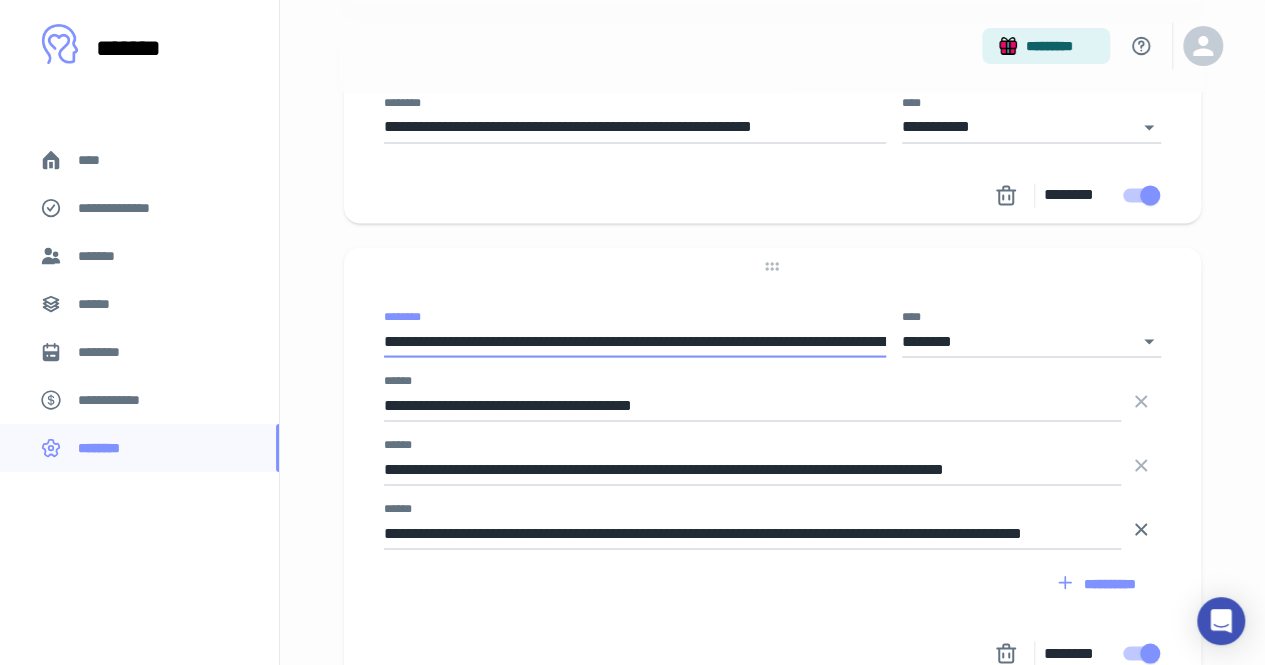 click on "**********" at bounding box center (635, 341) 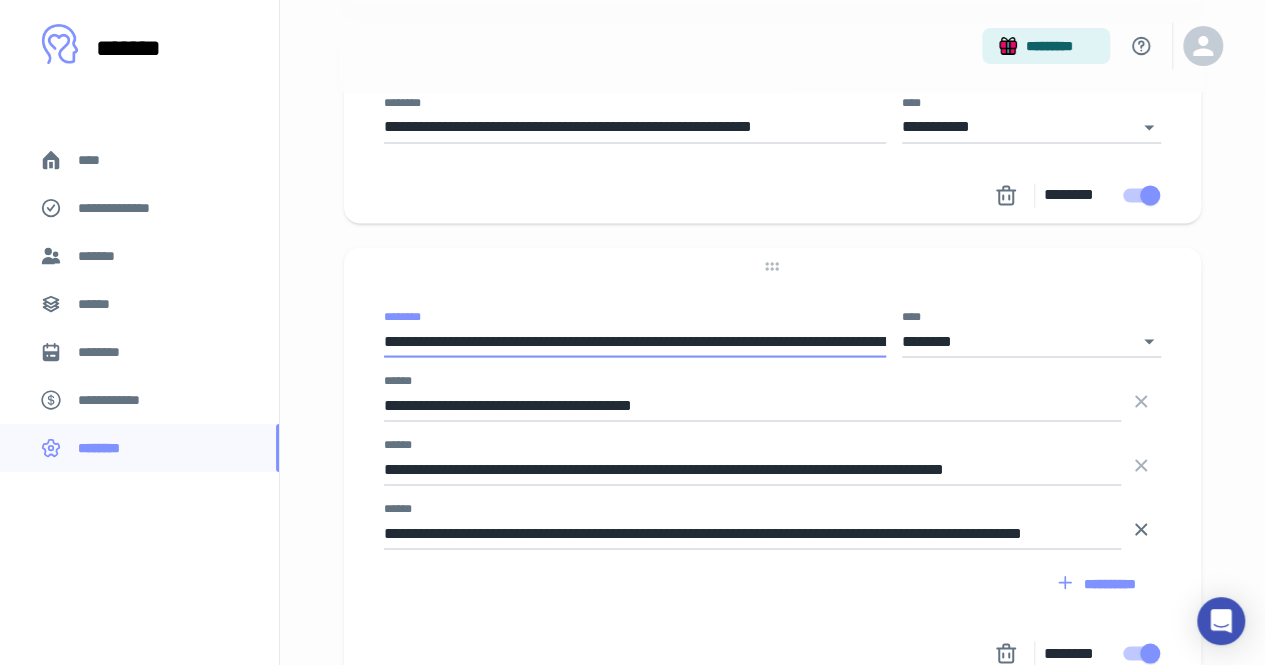 type on "**********" 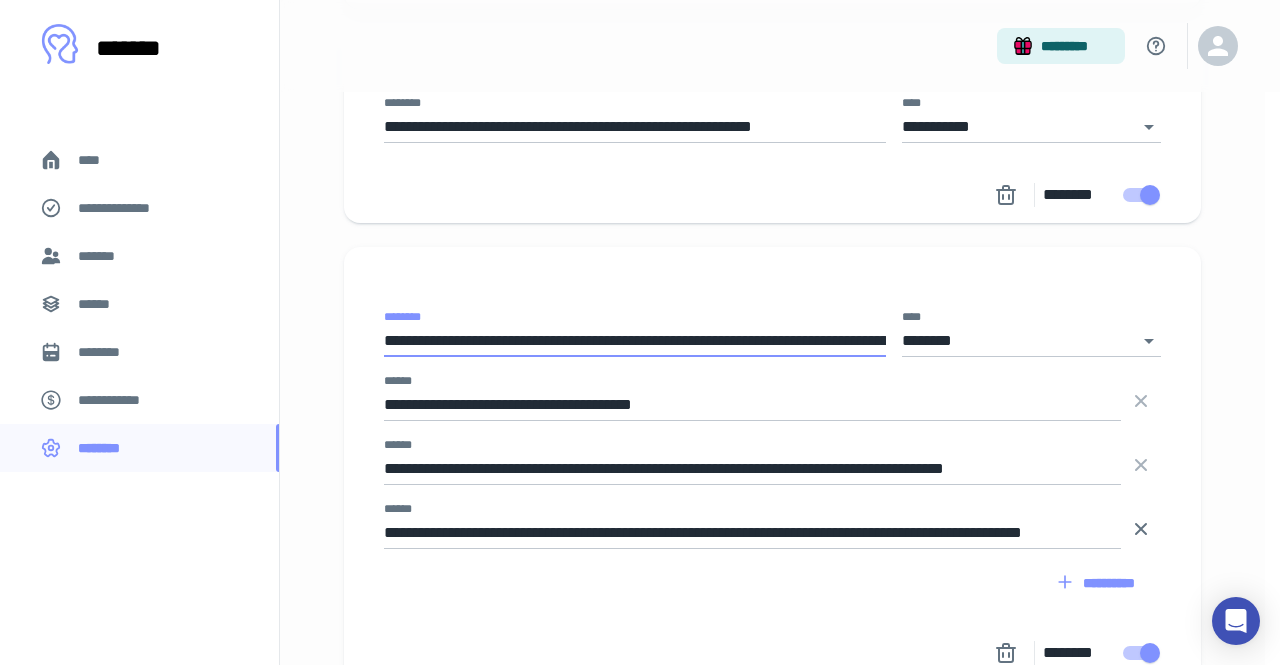 click on "**********" at bounding box center (632, -5069) 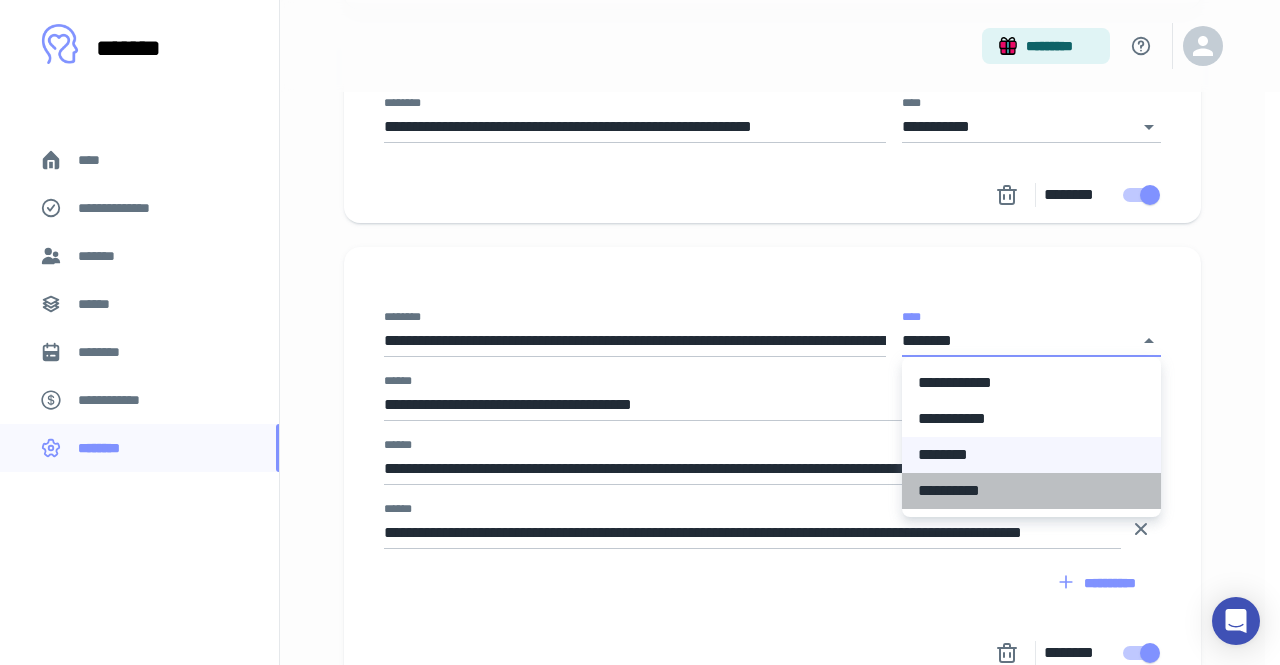 click on "**********" at bounding box center [1031, 491] 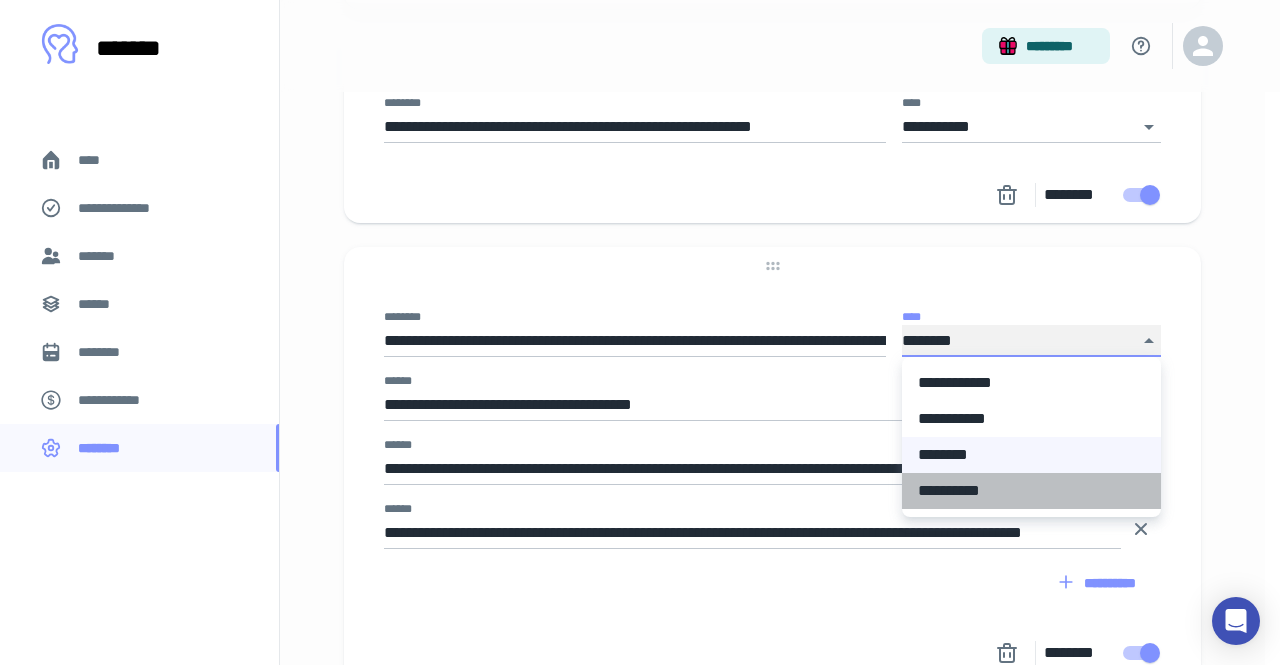 type on "**********" 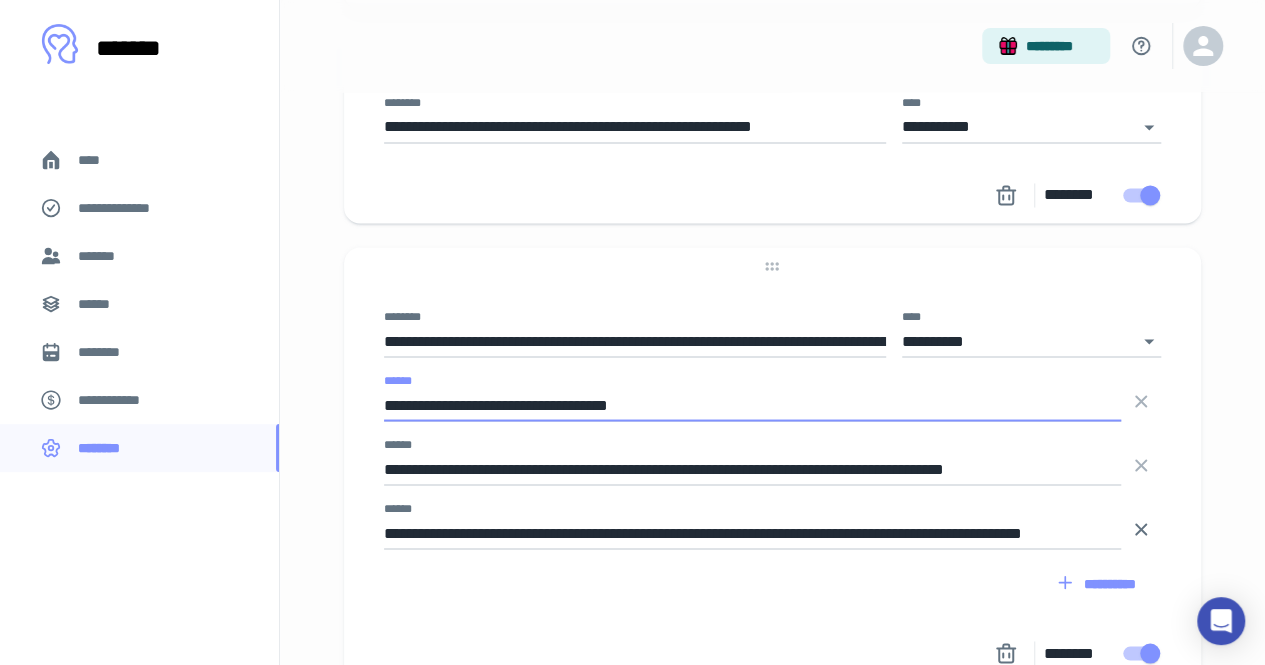 type on "**********" 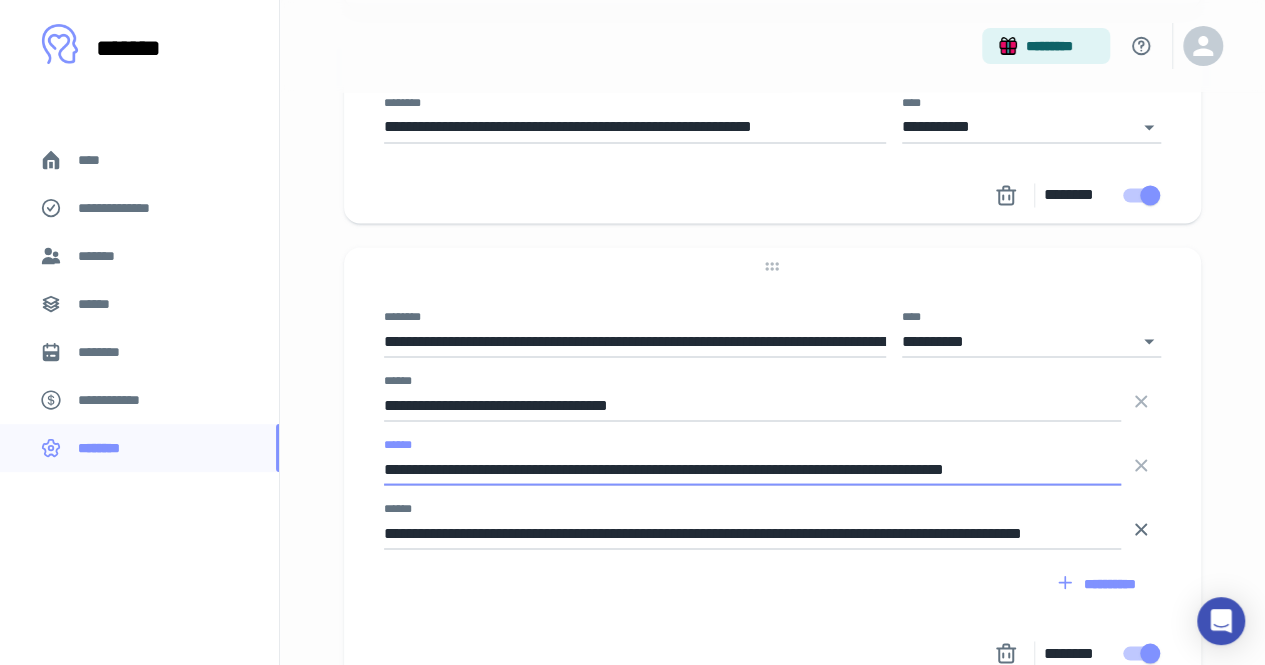 click on "**********" at bounding box center [752, 469] 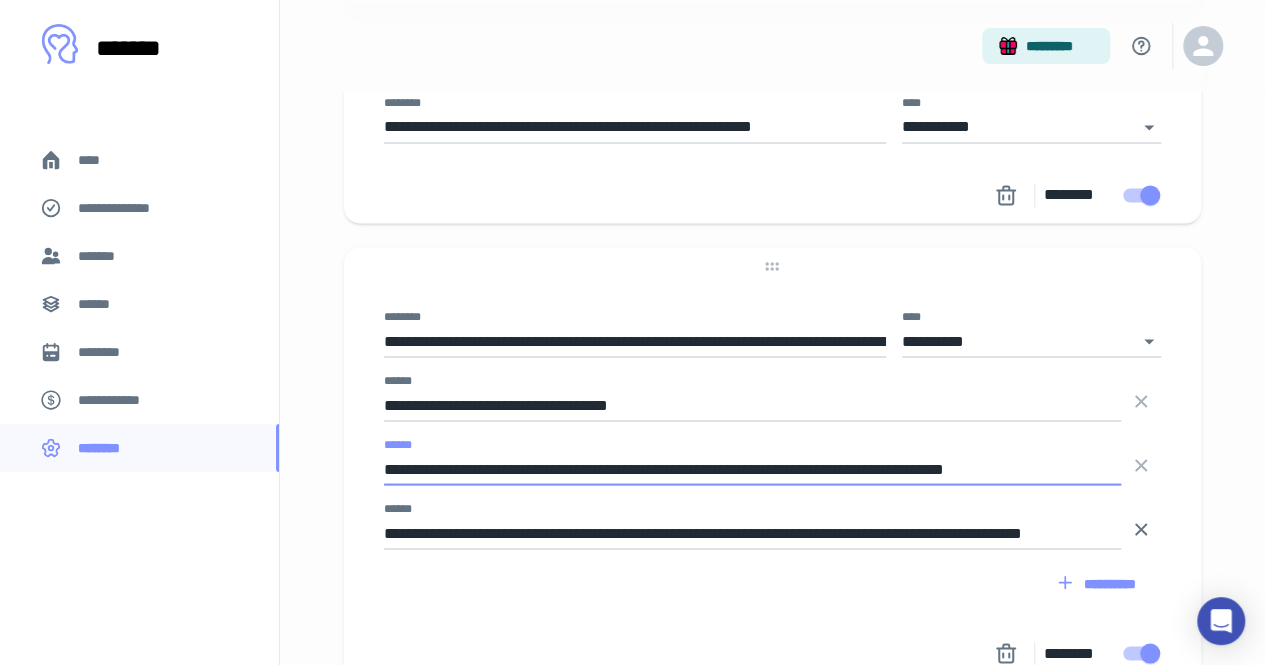 drag, startPoint x: 521, startPoint y: 468, endPoint x: 349, endPoint y: 461, distance: 172.14238 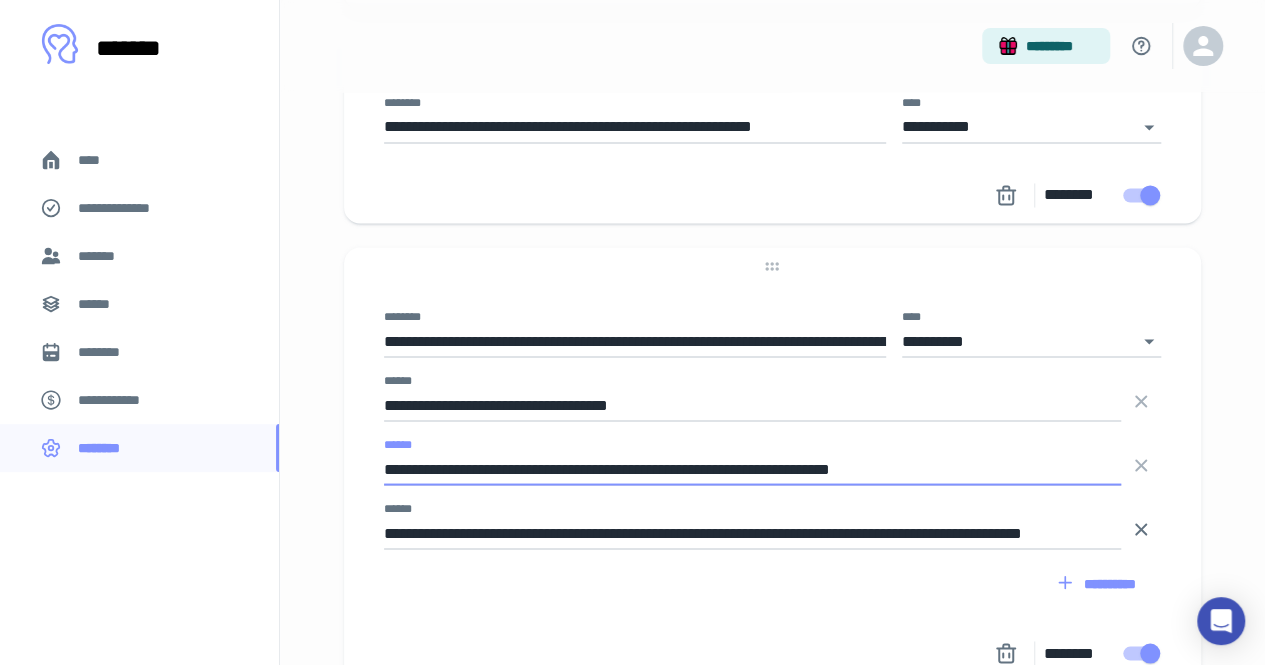 click on "**********" at bounding box center [752, 469] 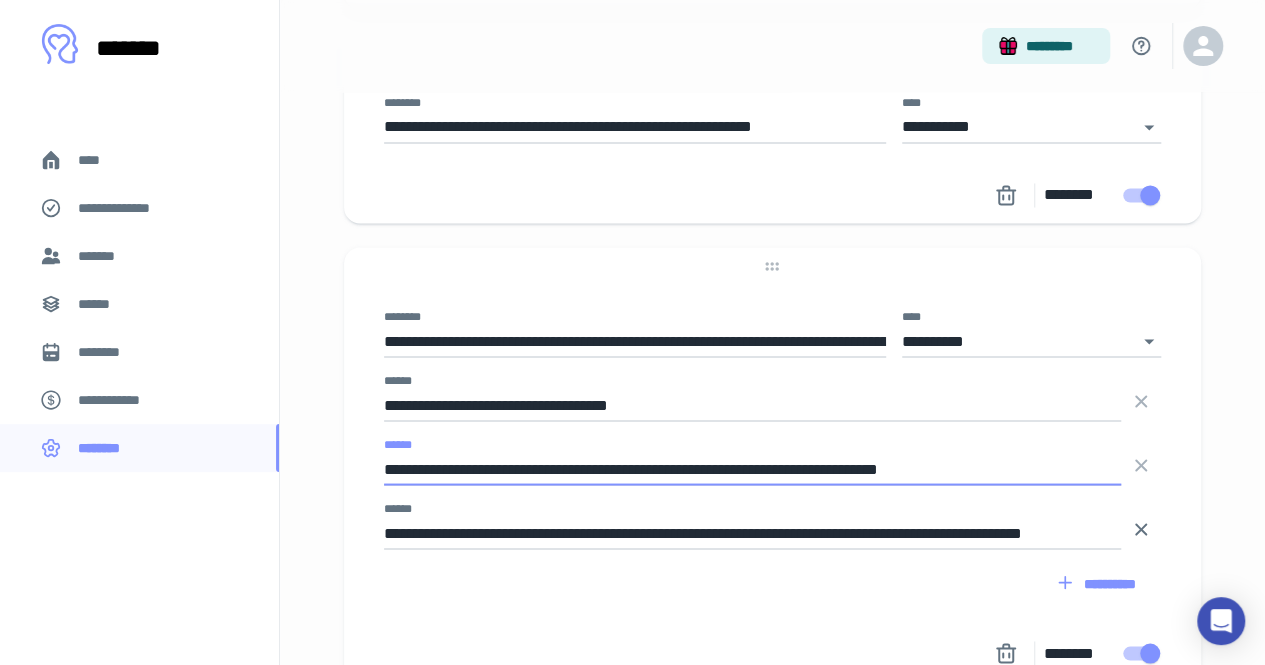 click on "**********" at bounding box center (752, 469) 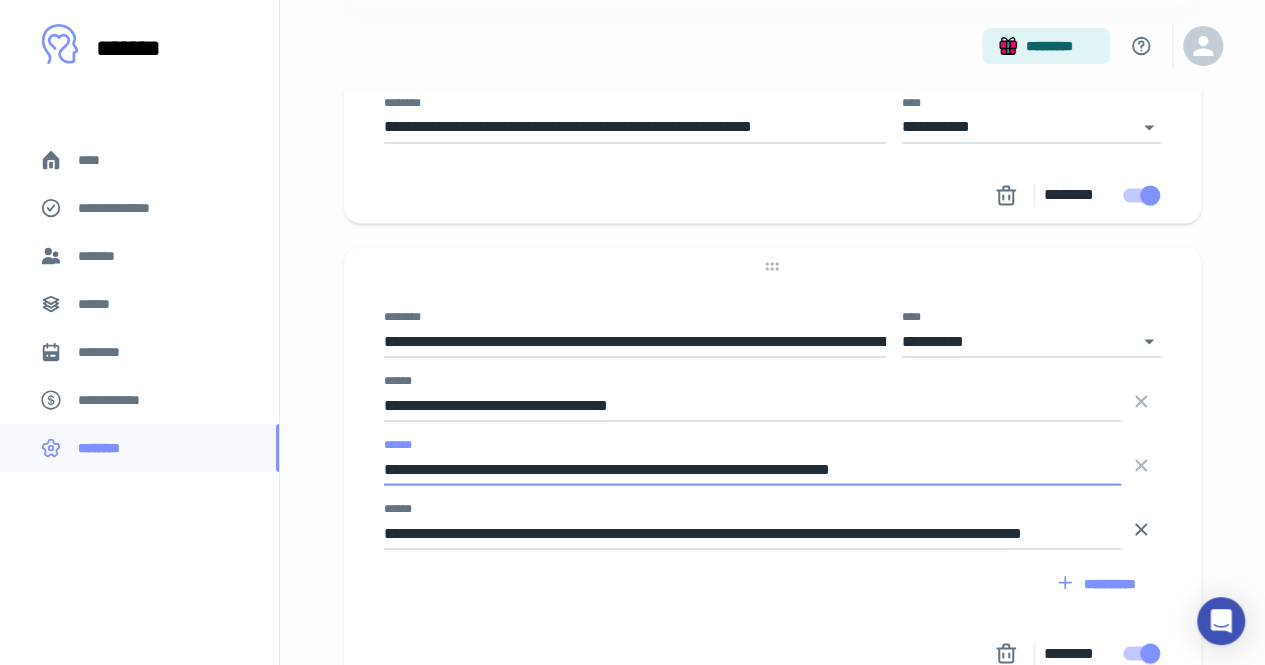 type on "**********" 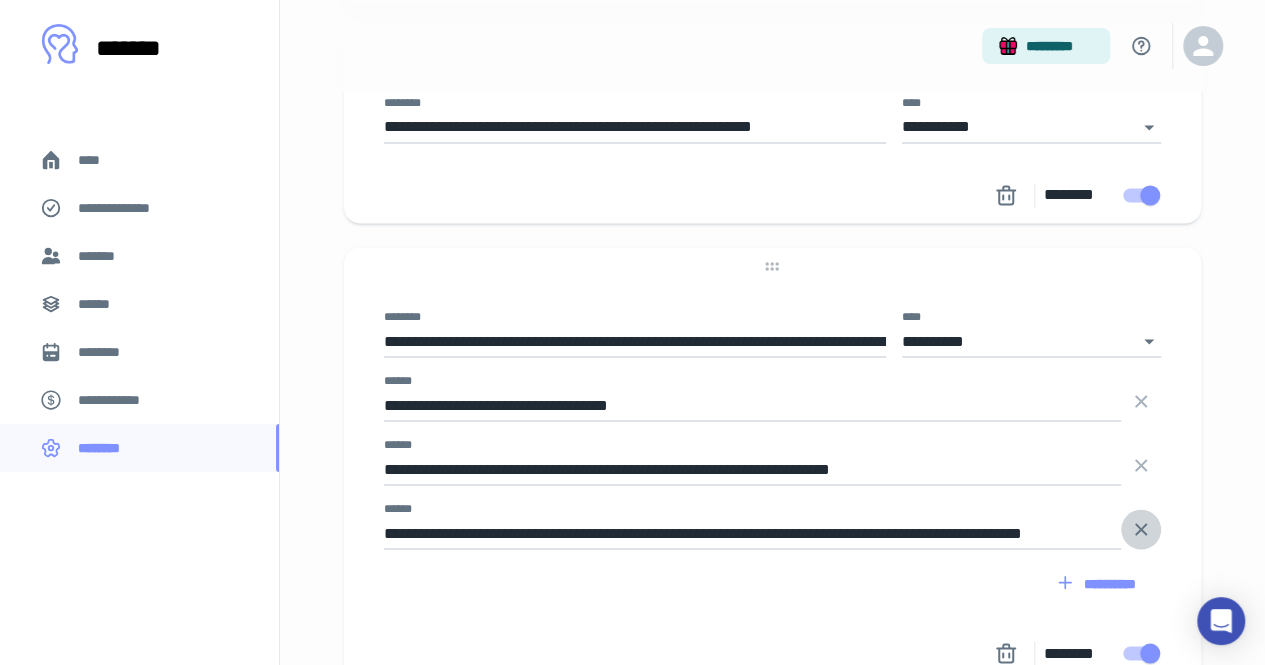 click 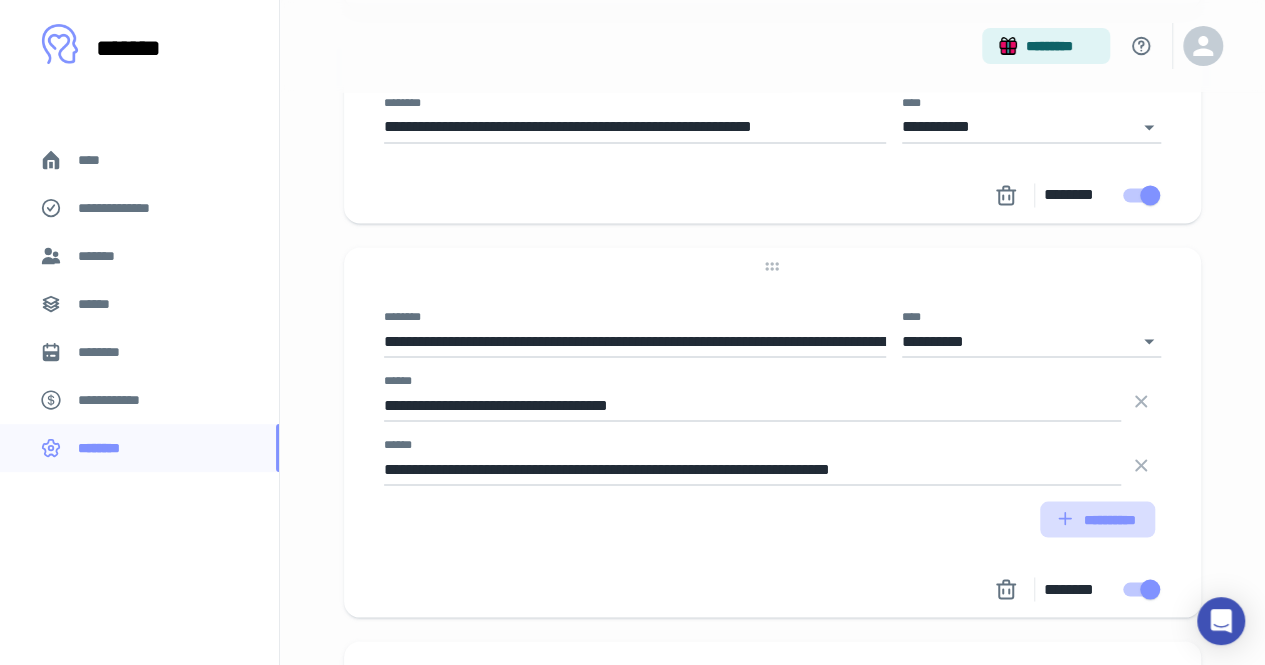 click on "**********" at bounding box center (1097, 519) 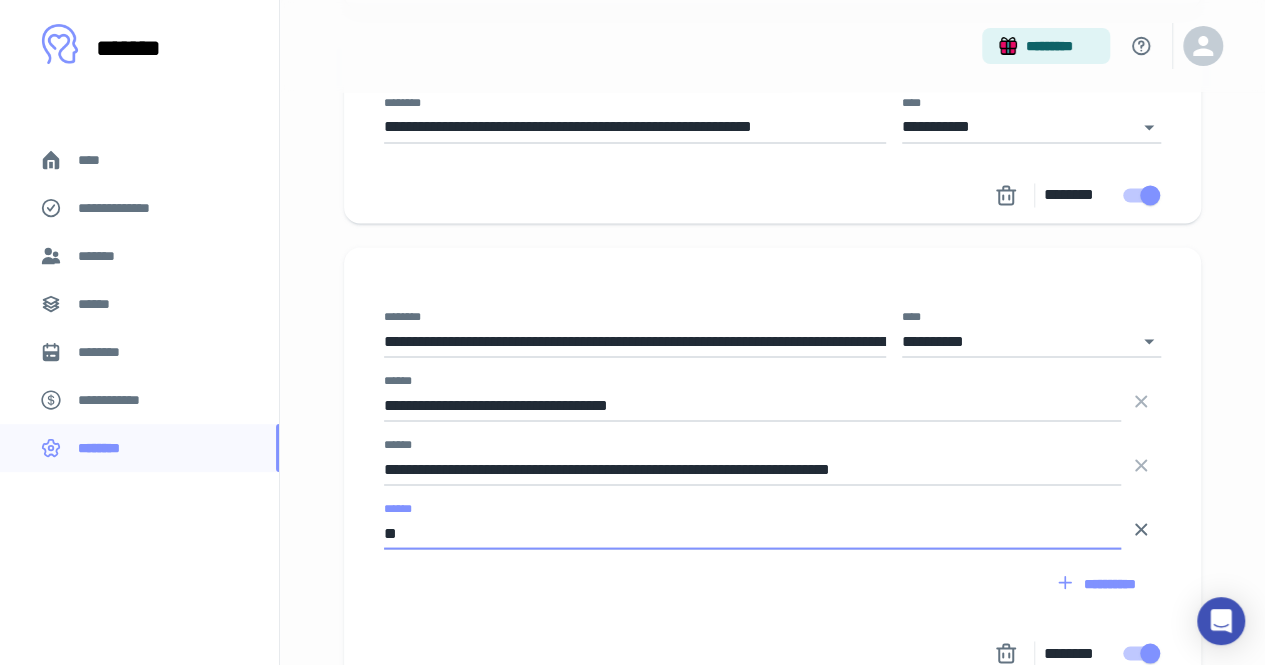 type on "*" 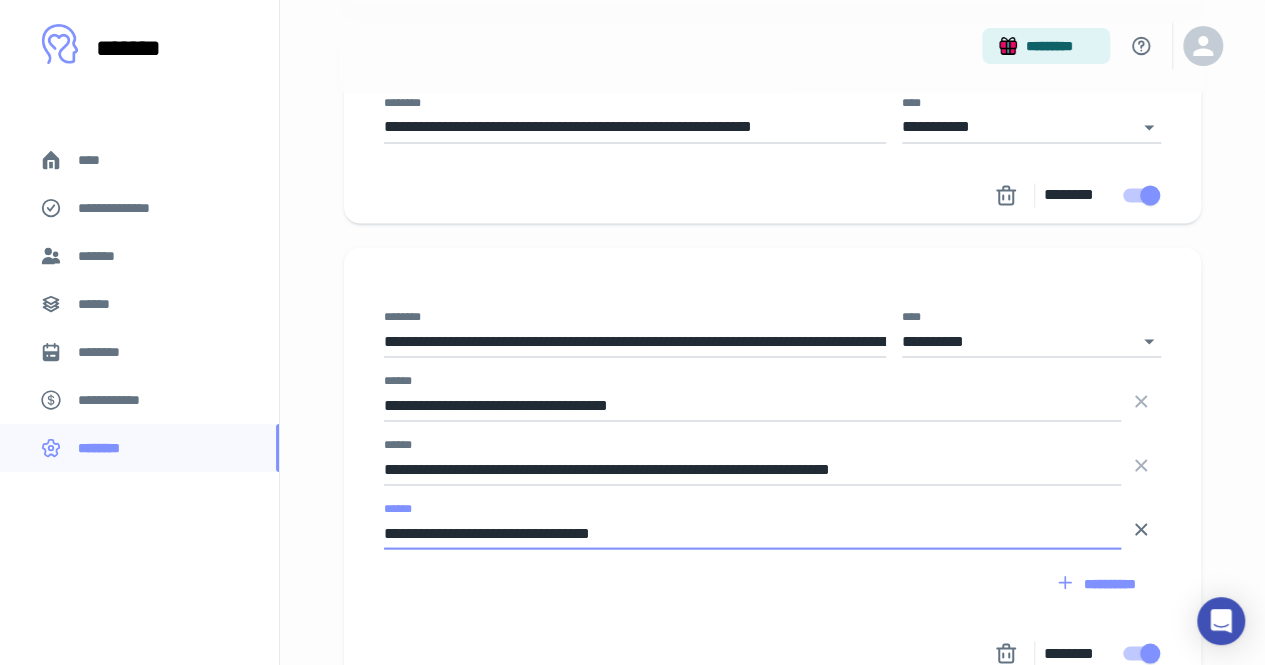 type on "**********" 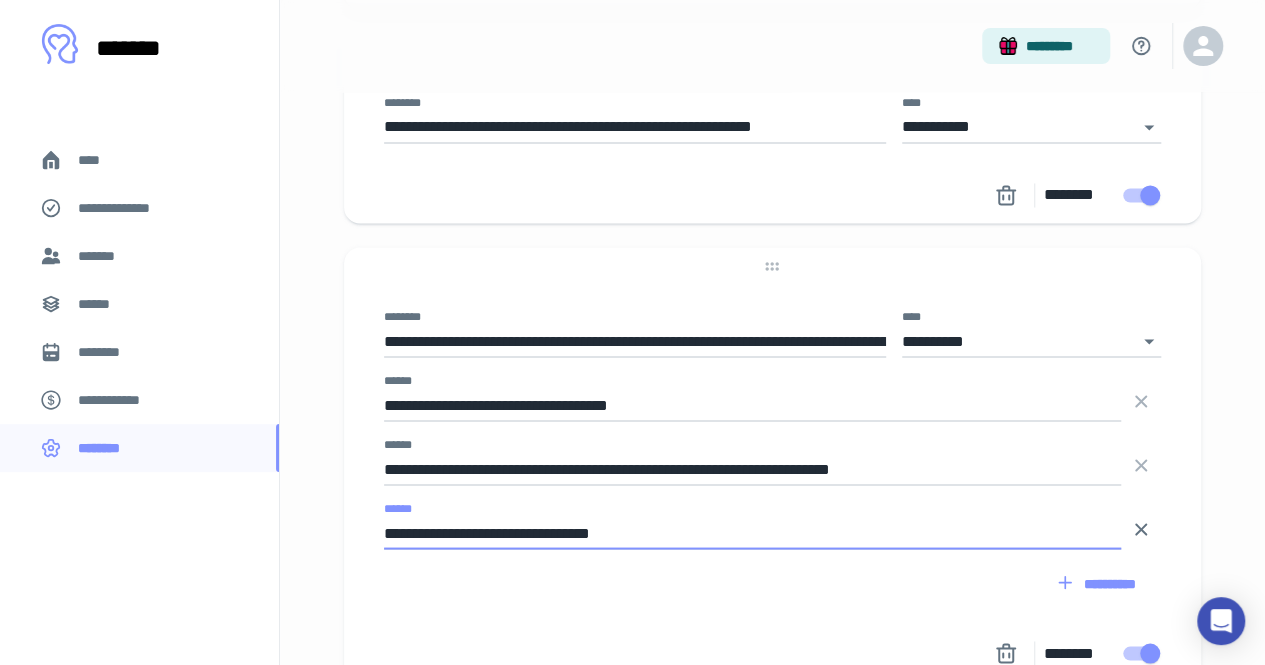 click on "**********" at bounding box center (1097, 583) 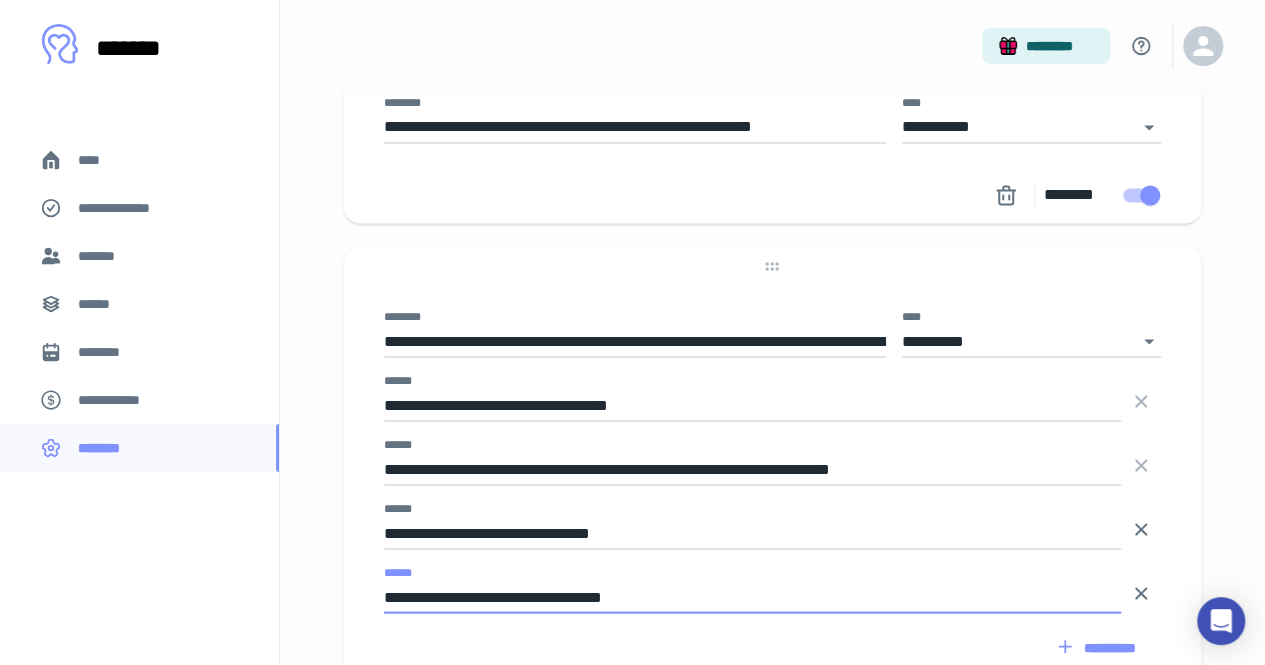 click on "**********" at bounding box center (752, 597) 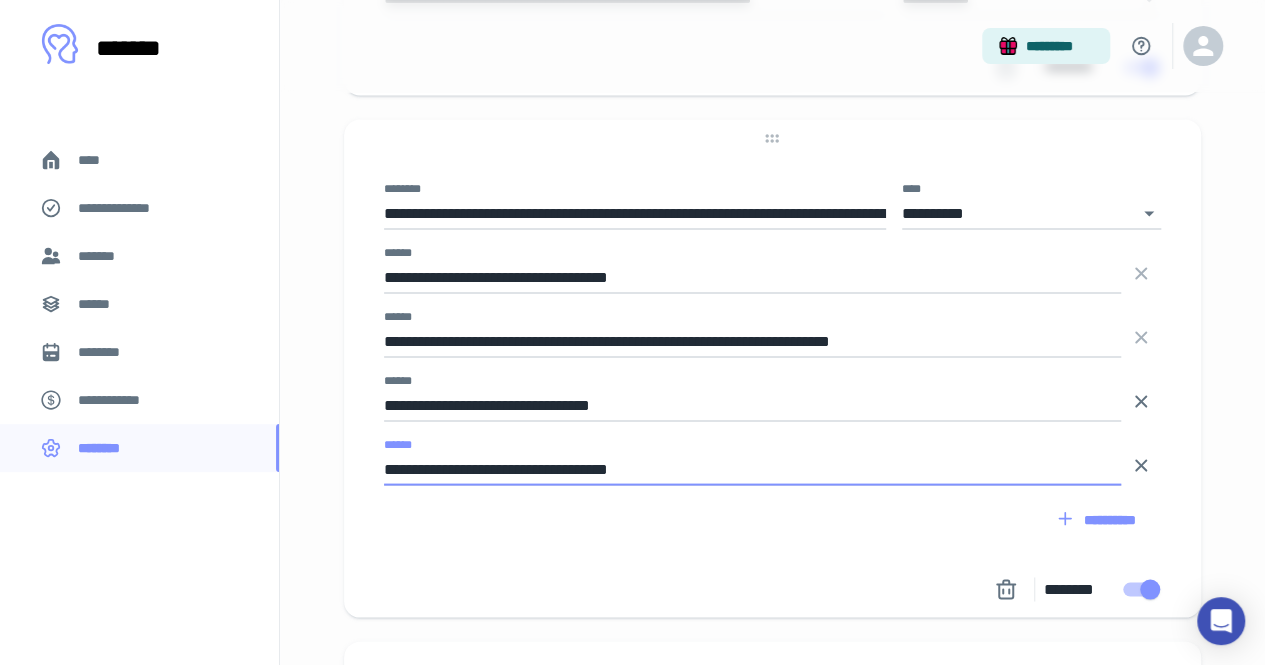 scroll, scrollTop: 5531, scrollLeft: 0, axis: vertical 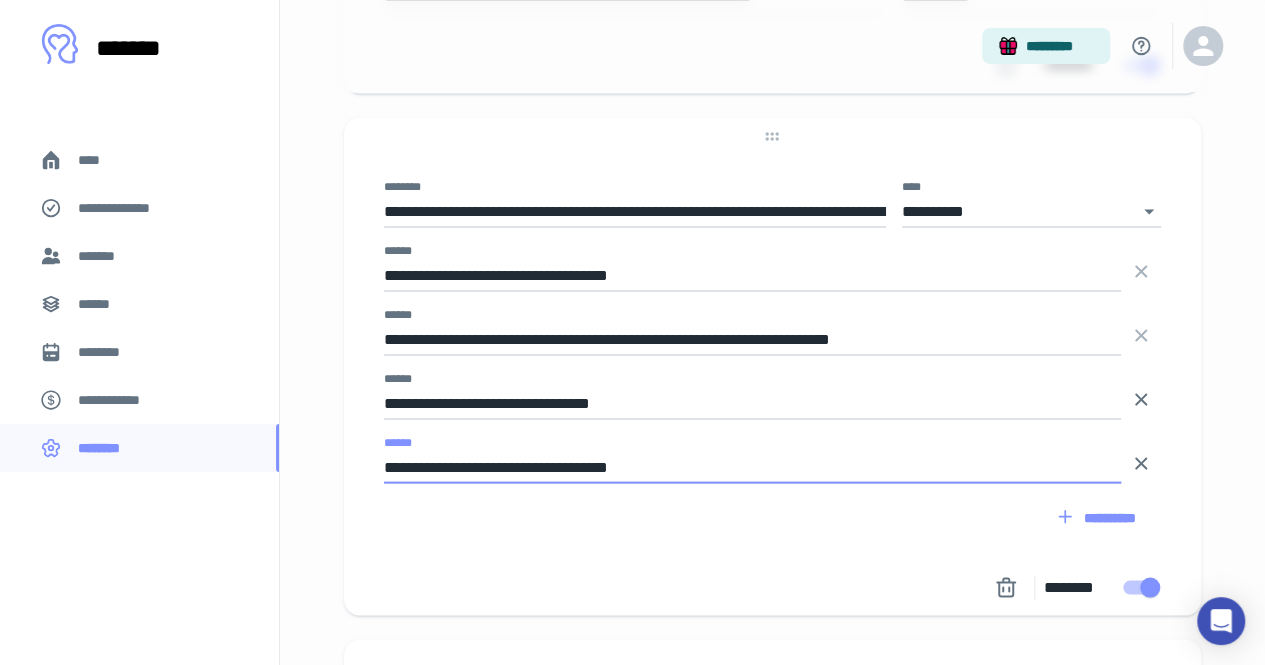 type on "**********" 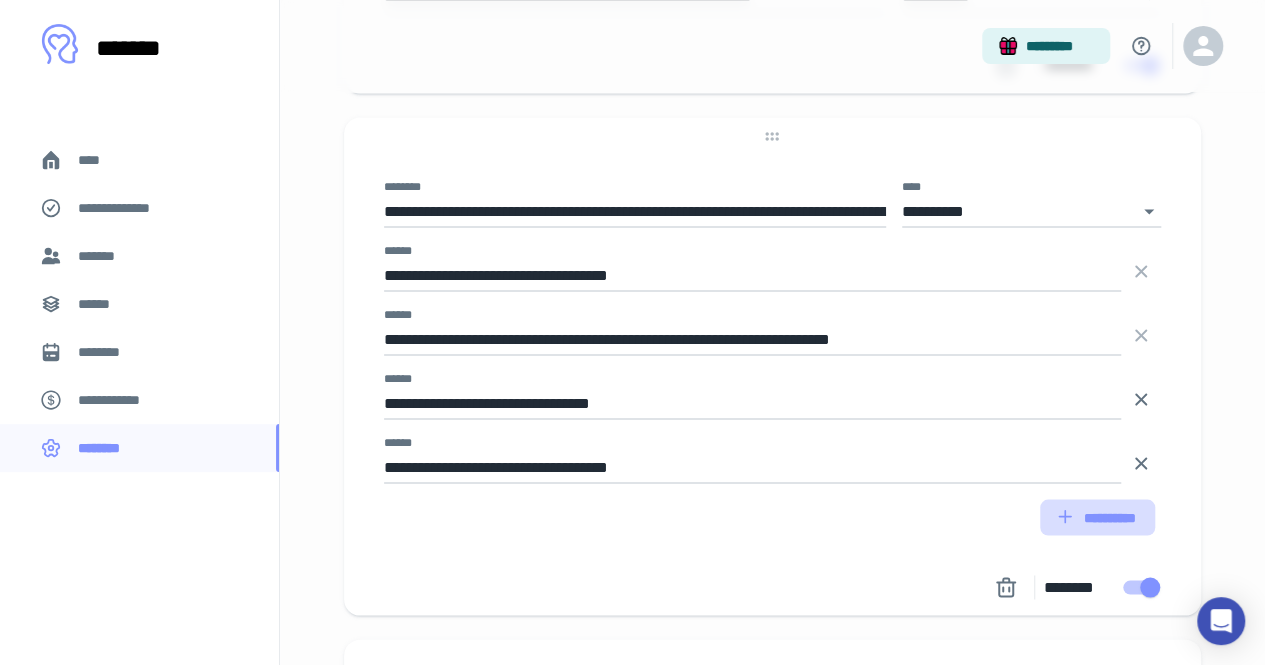 click on "**********" at bounding box center (1097, 517) 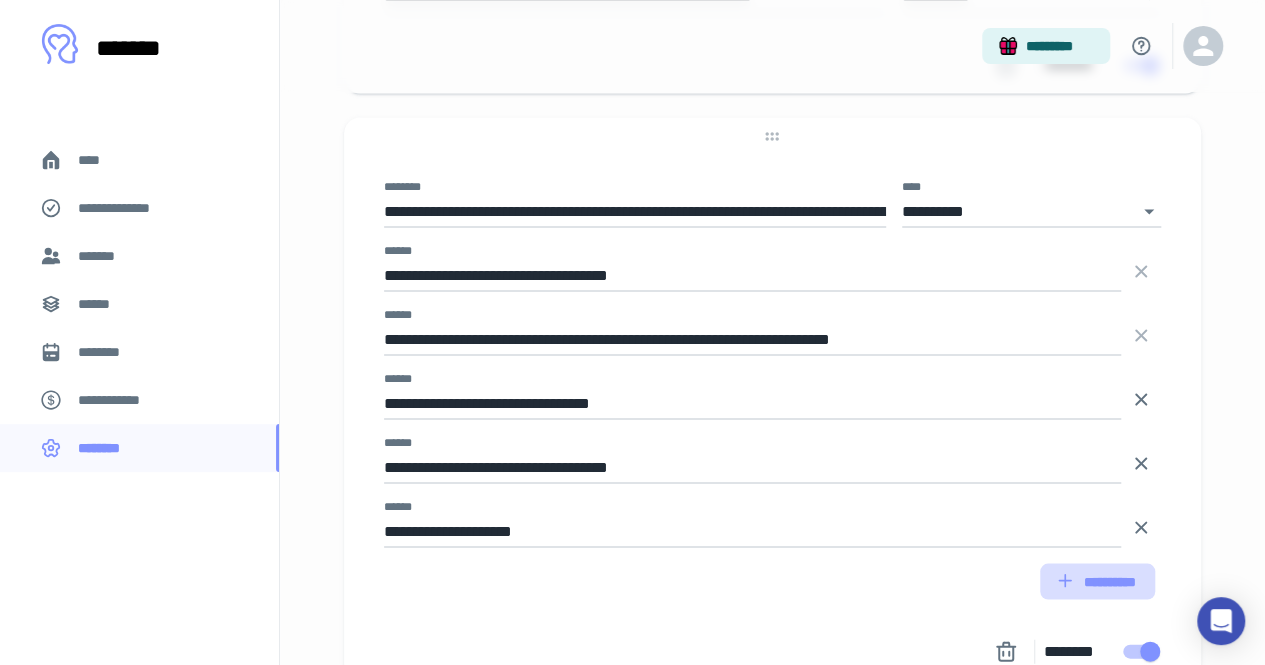 click on "**********" at bounding box center (1097, 581) 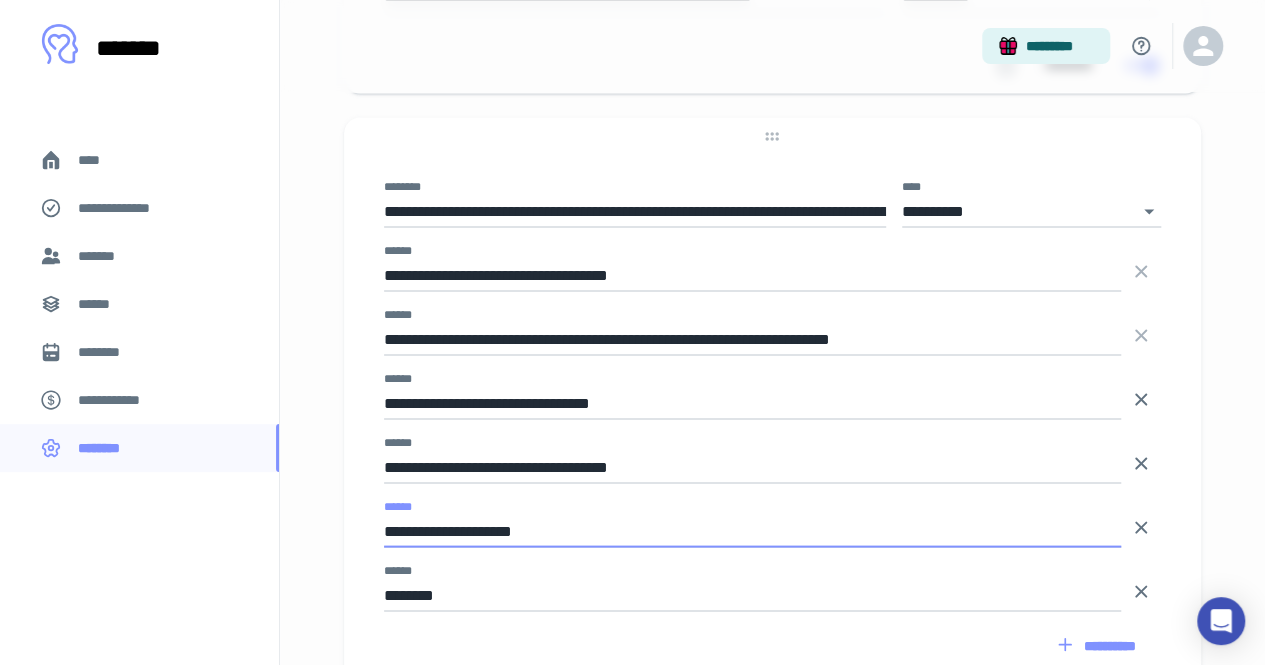 click on "**********" at bounding box center [752, 531] 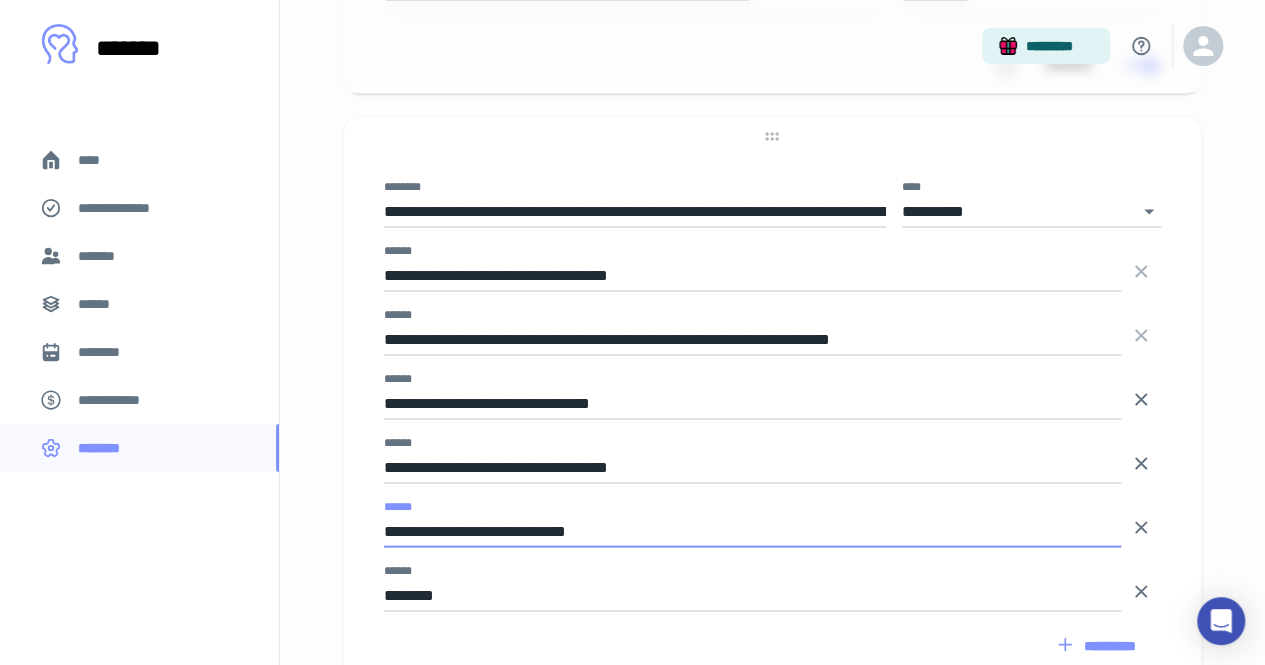 type on "**********" 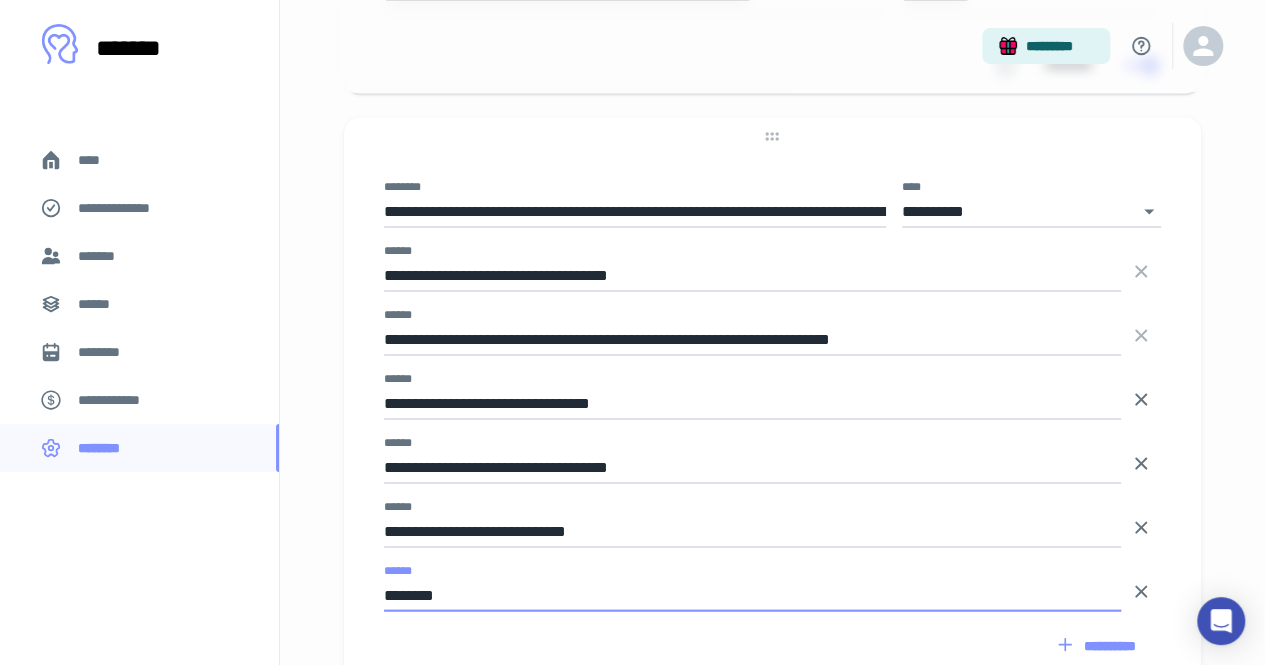 click on "********" at bounding box center (752, 595) 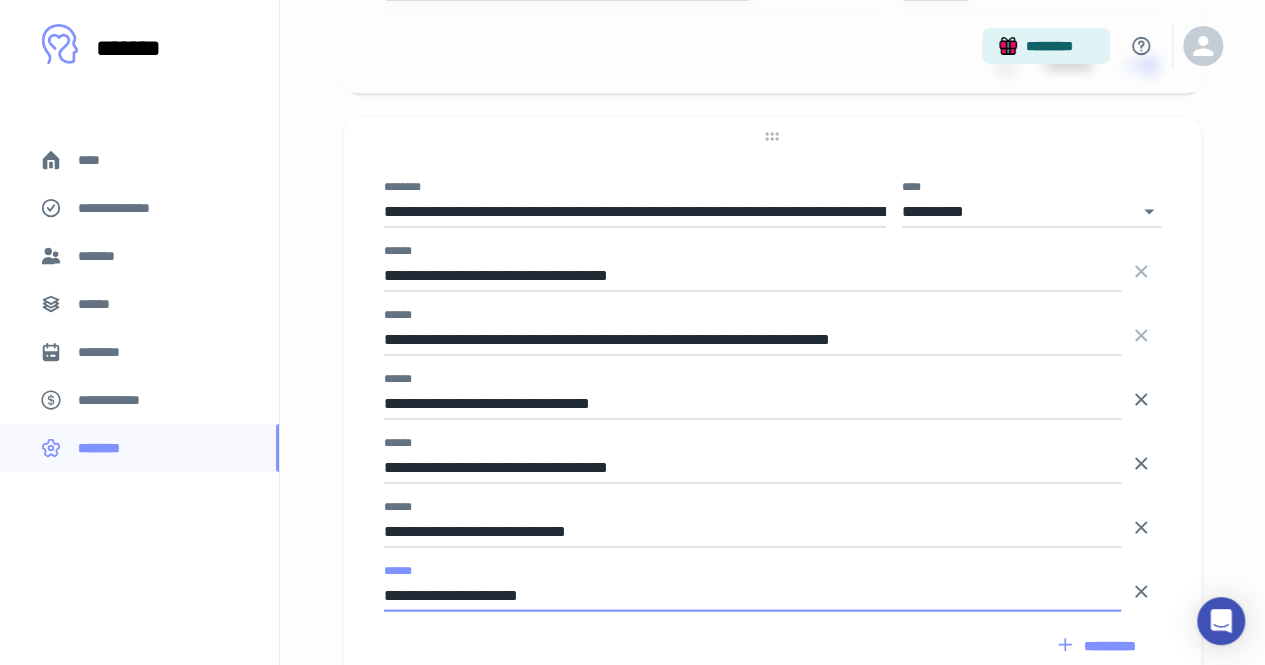 scroll, scrollTop: 5705, scrollLeft: 0, axis: vertical 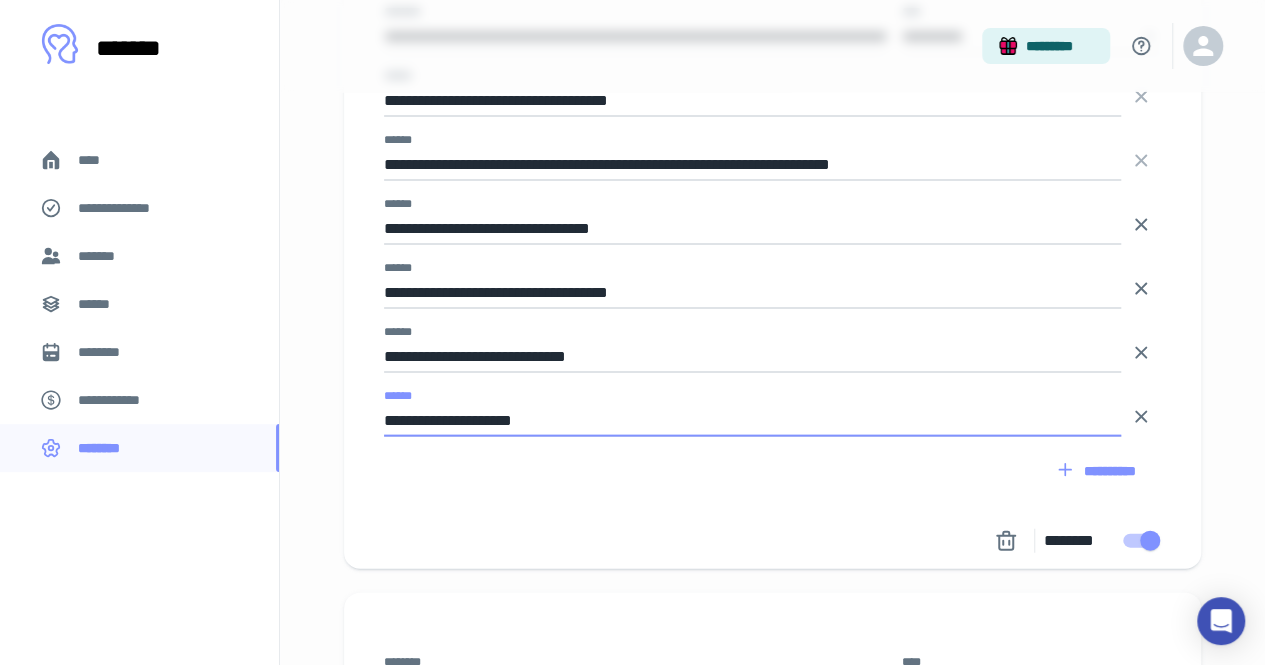 type on "**********" 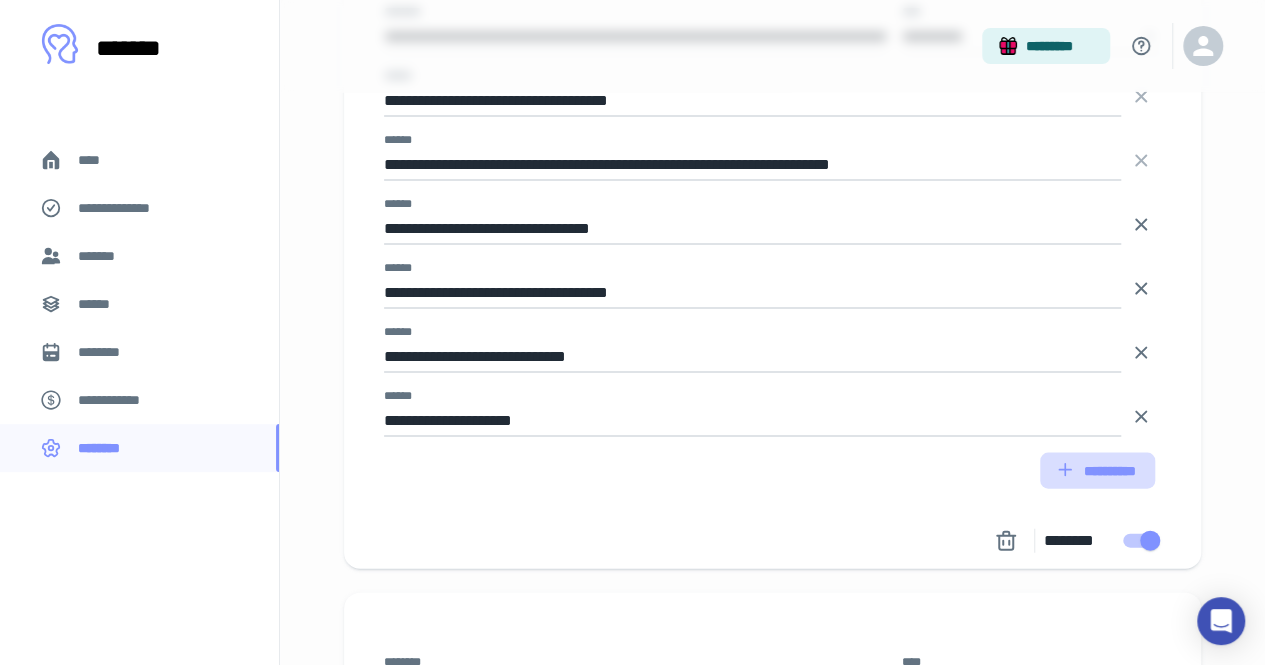 click on "**********" at bounding box center (1097, 471) 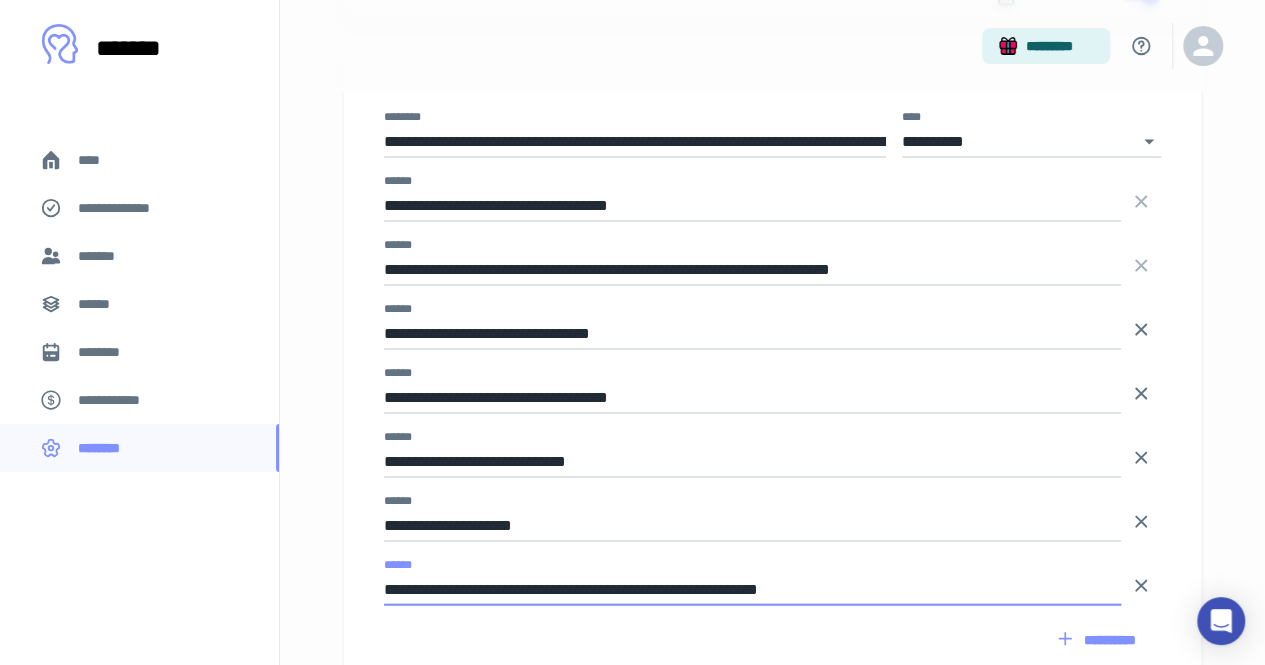 scroll, scrollTop: 5604, scrollLeft: 0, axis: vertical 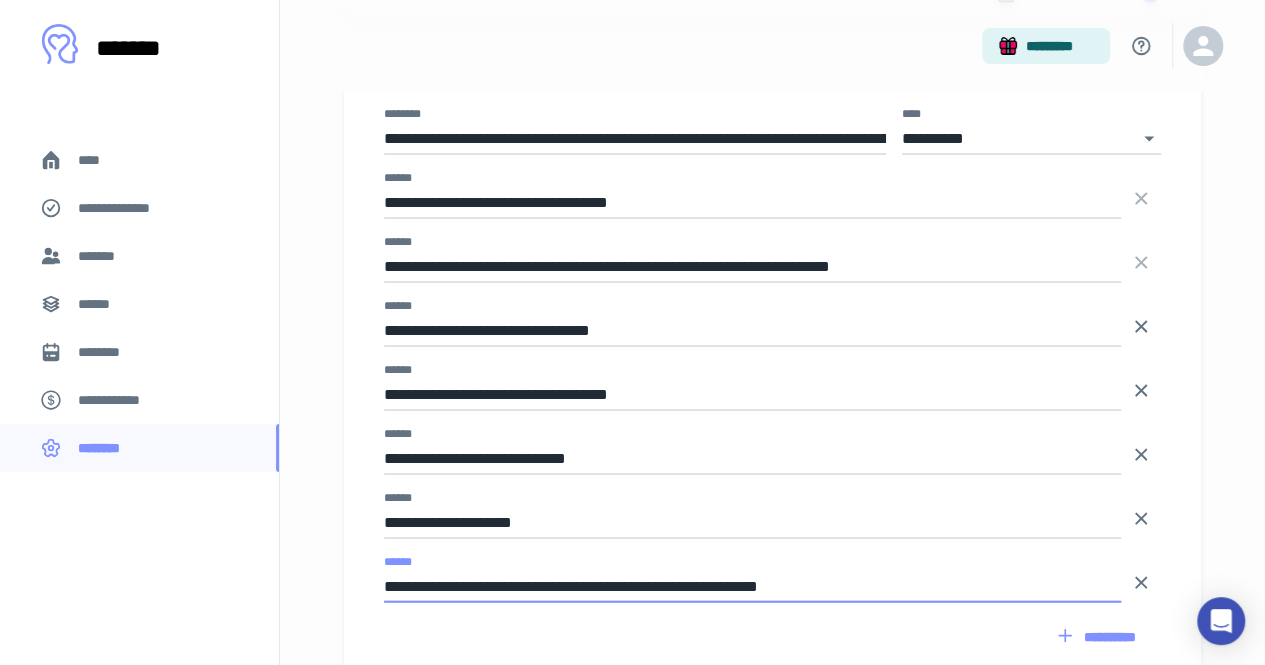type on "**********" 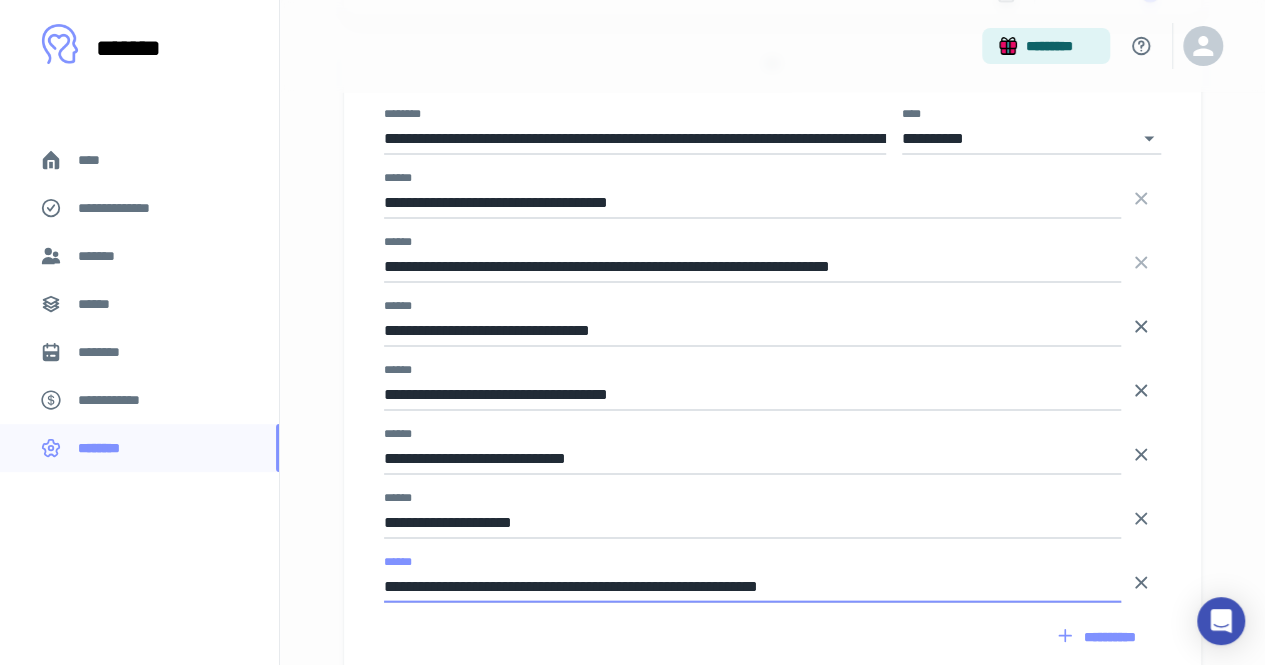 click on "**********" at bounding box center [752, 266] 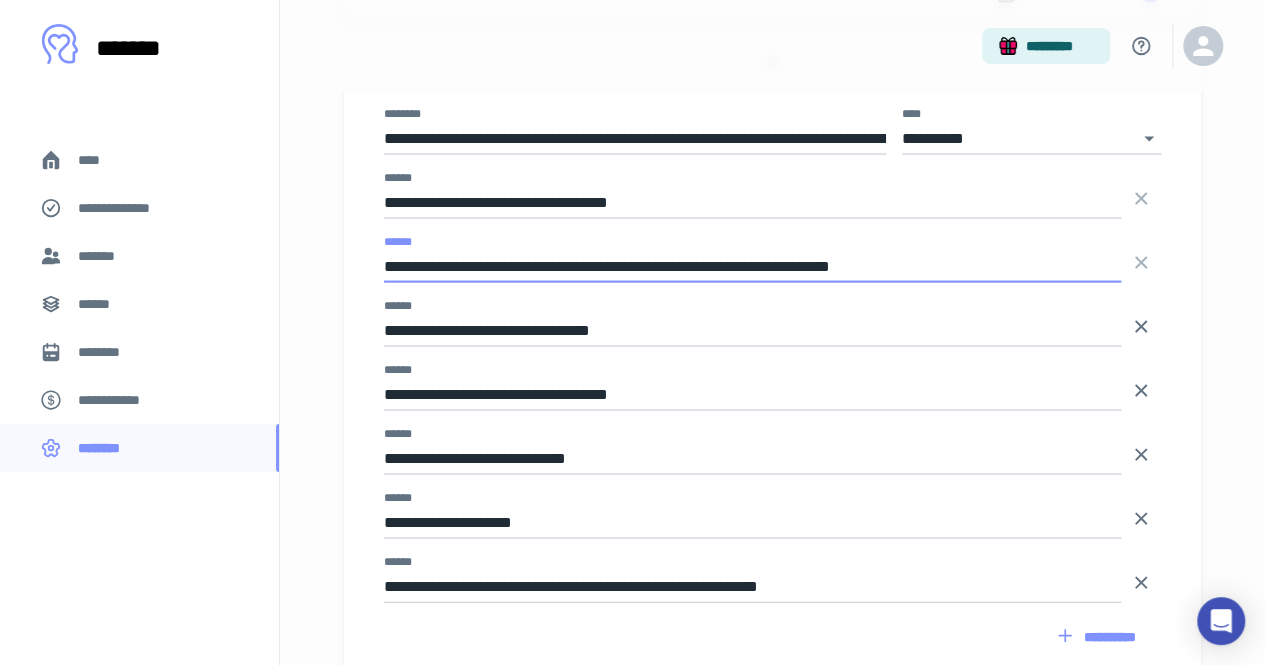 click on "**********" at bounding box center [752, 266] 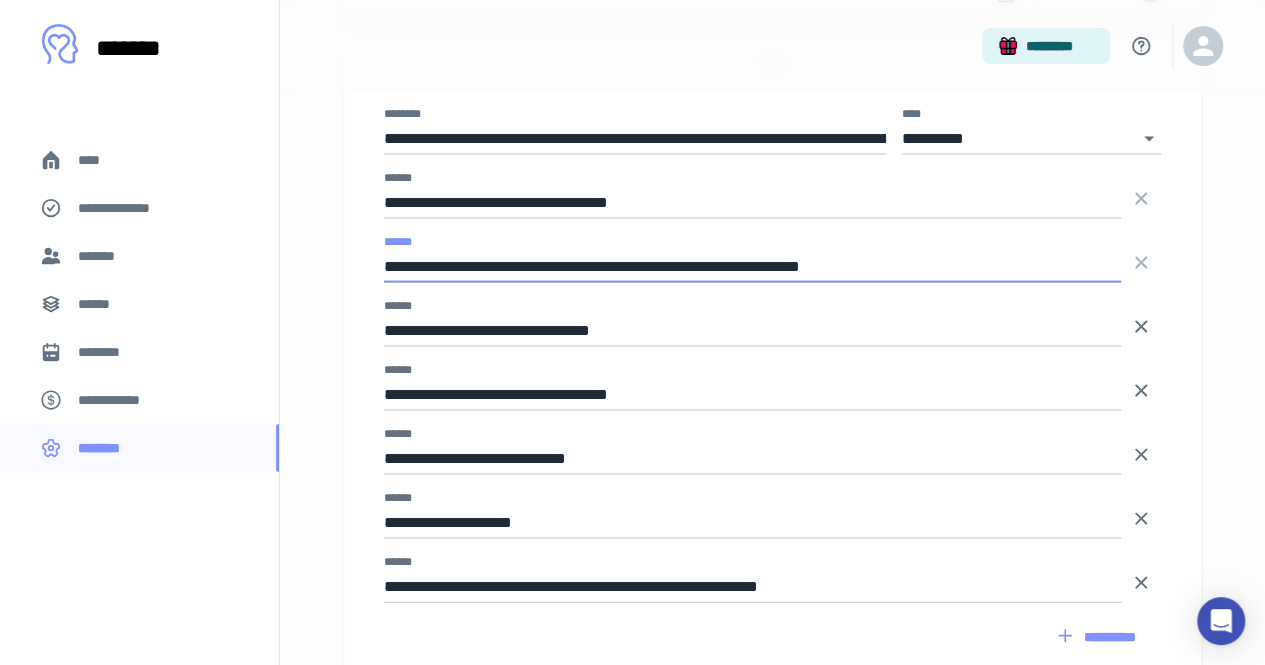 click on "**********" at bounding box center [752, 266] 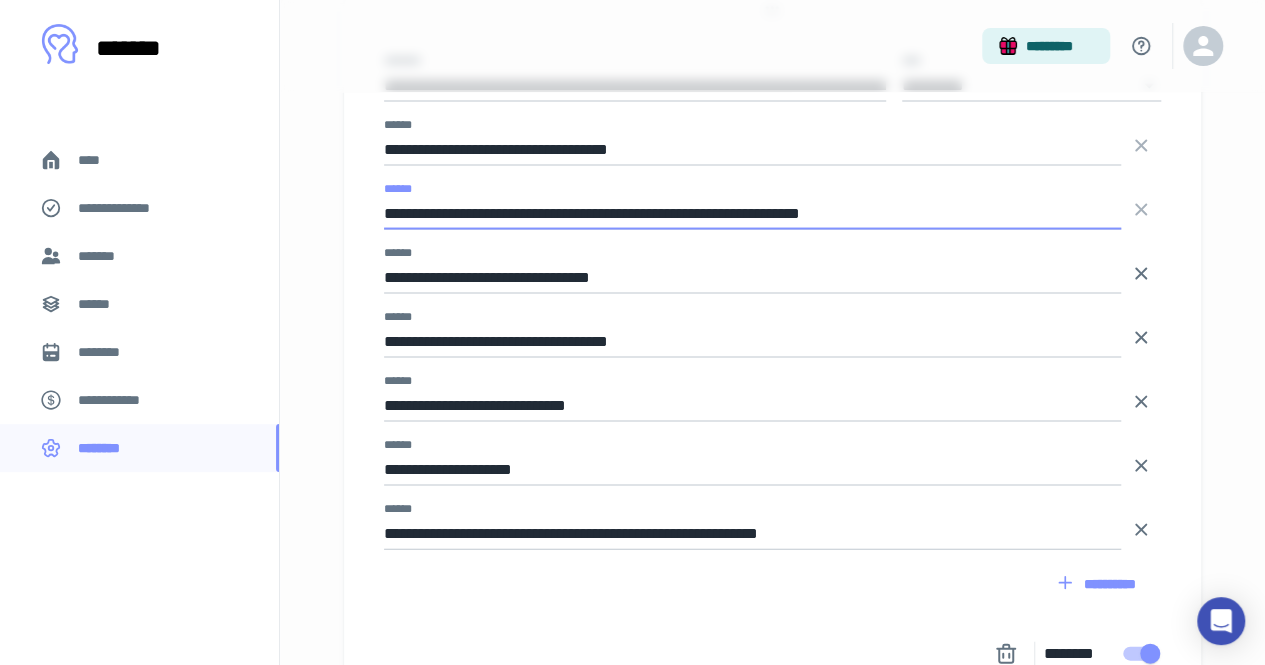 scroll, scrollTop: 5659, scrollLeft: 0, axis: vertical 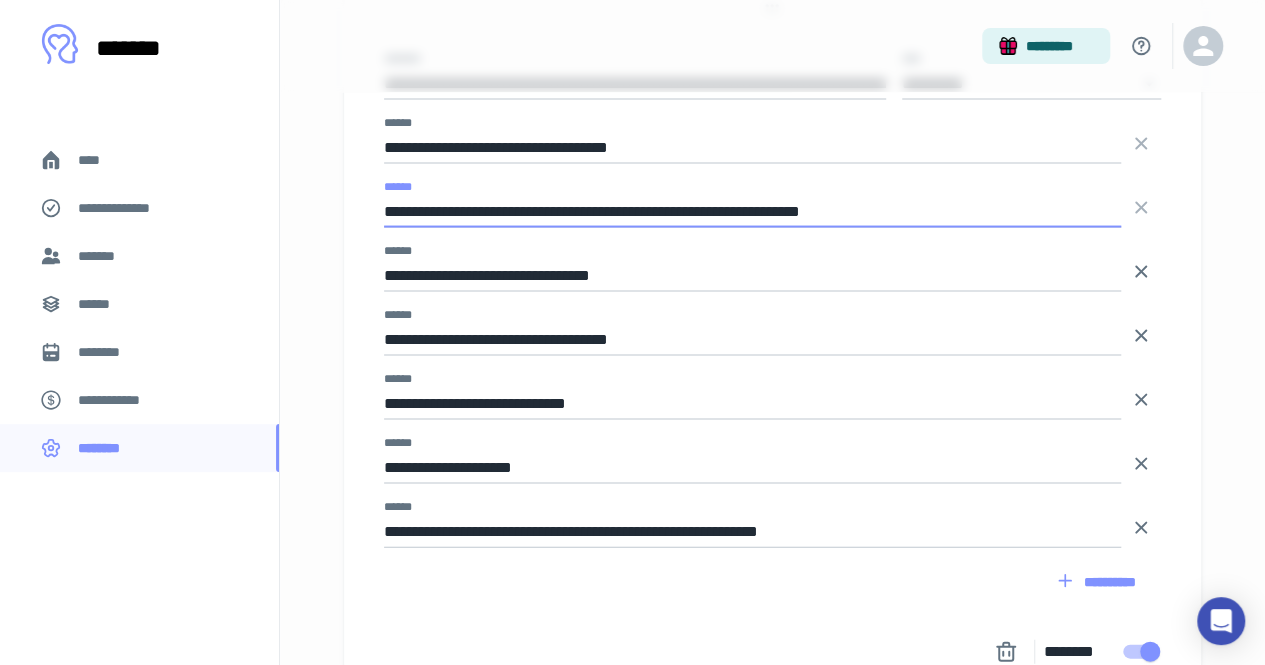 type on "**********" 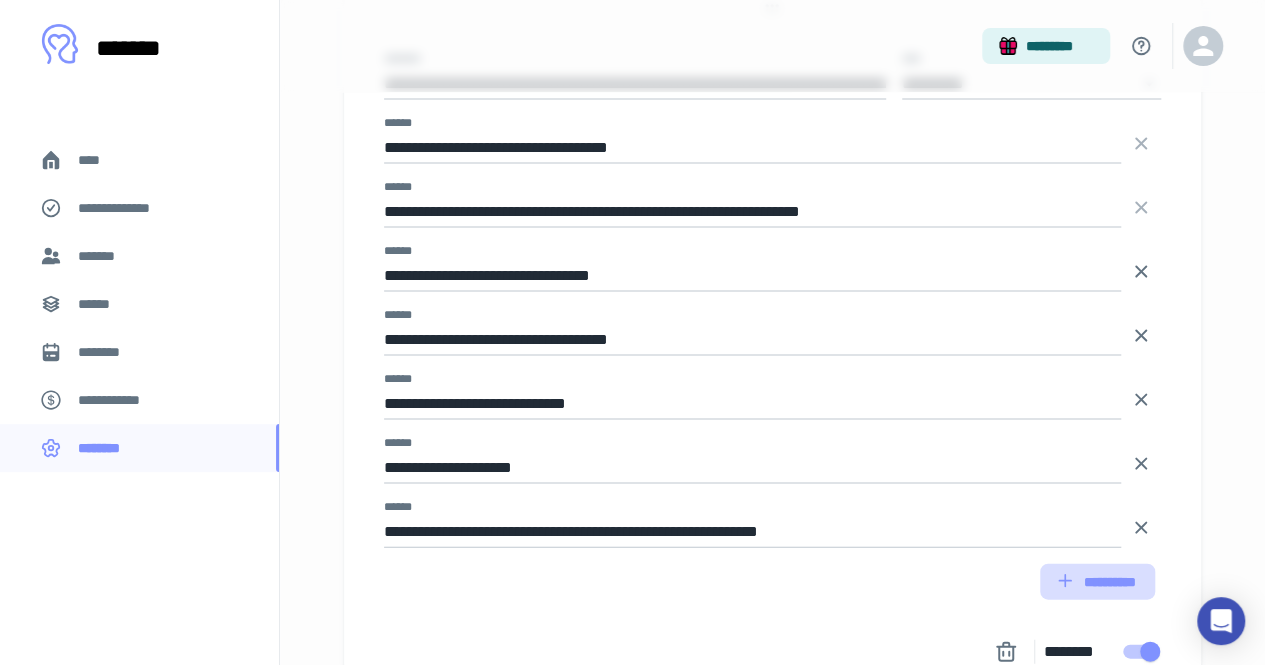 click on "**********" at bounding box center [1097, 581] 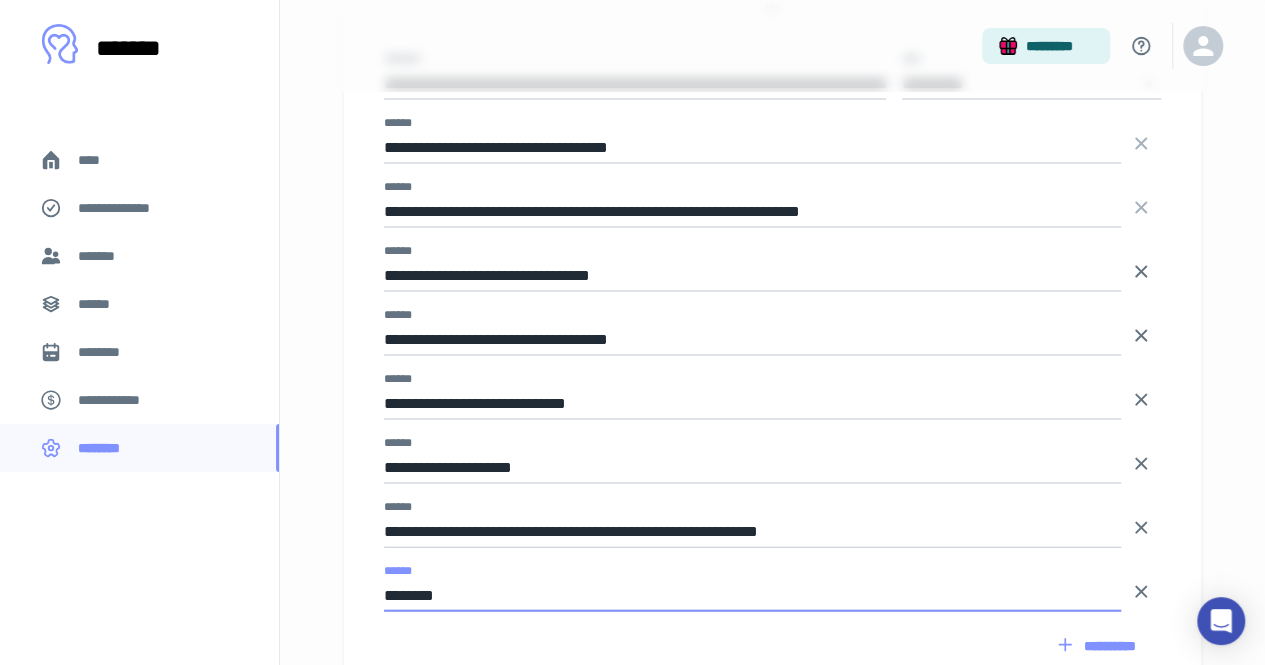 click 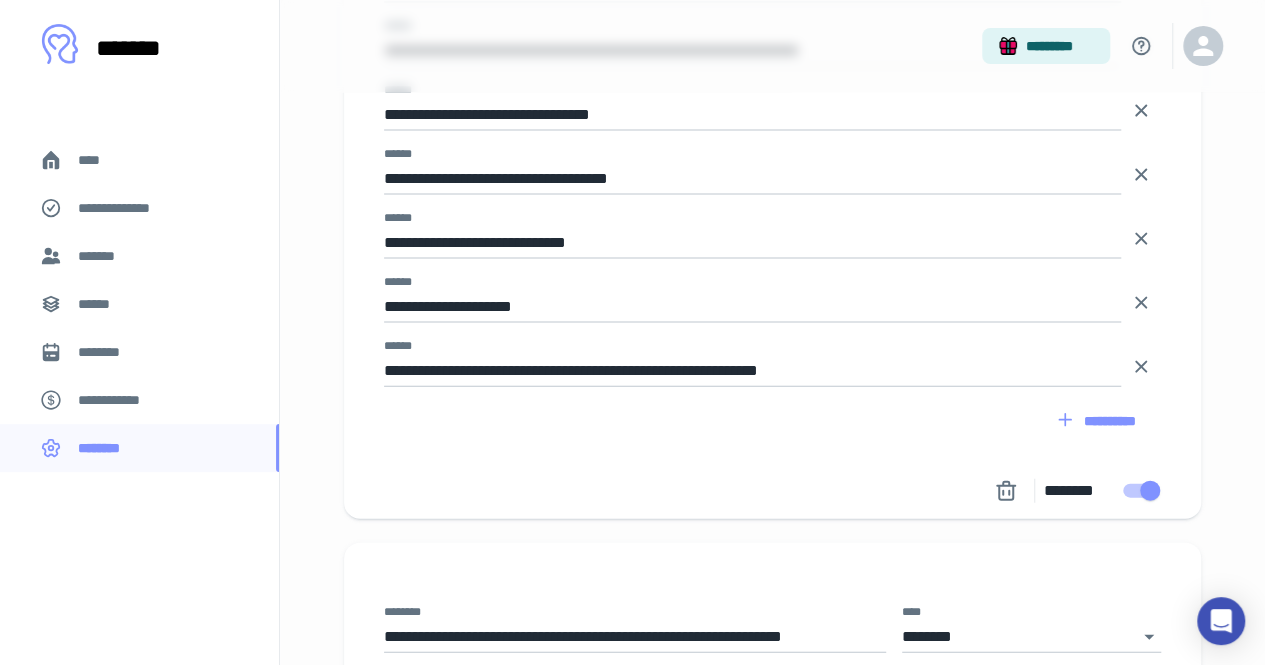 scroll, scrollTop: 5821, scrollLeft: 0, axis: vertical 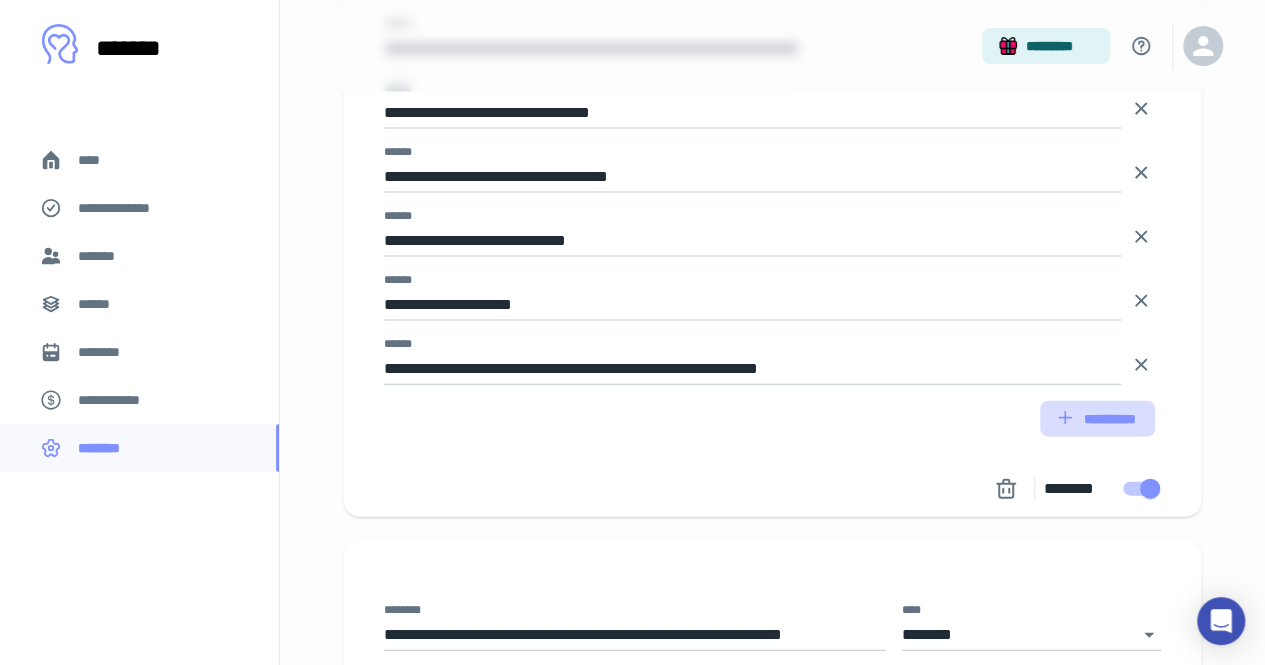 click on "**********" at bounding box center (1097, 419) 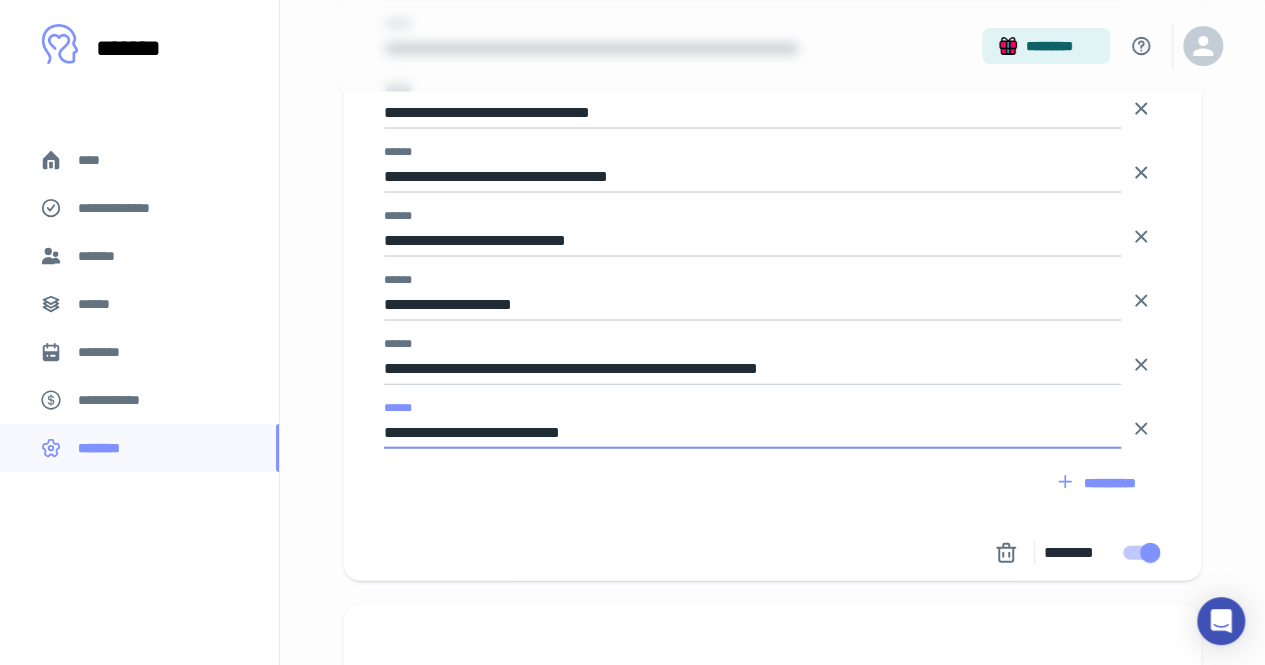 type on "**********" 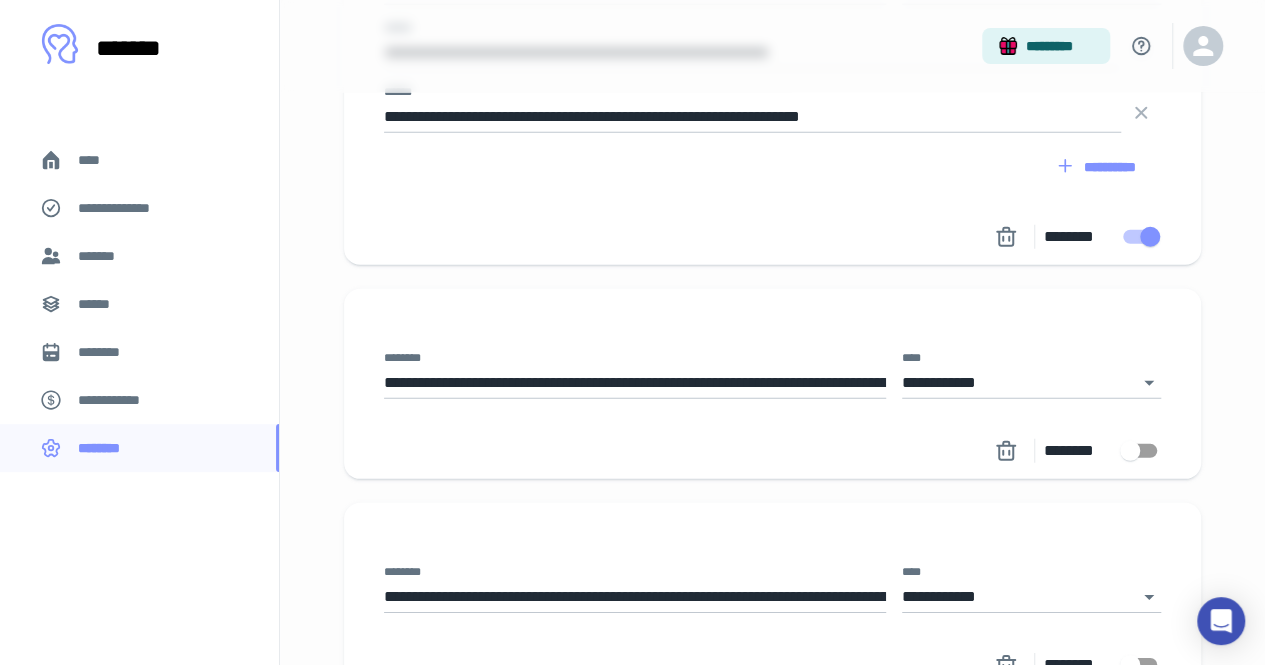 scroll, scrollTop: 6532, scrollLeft: 0, axis: vertical 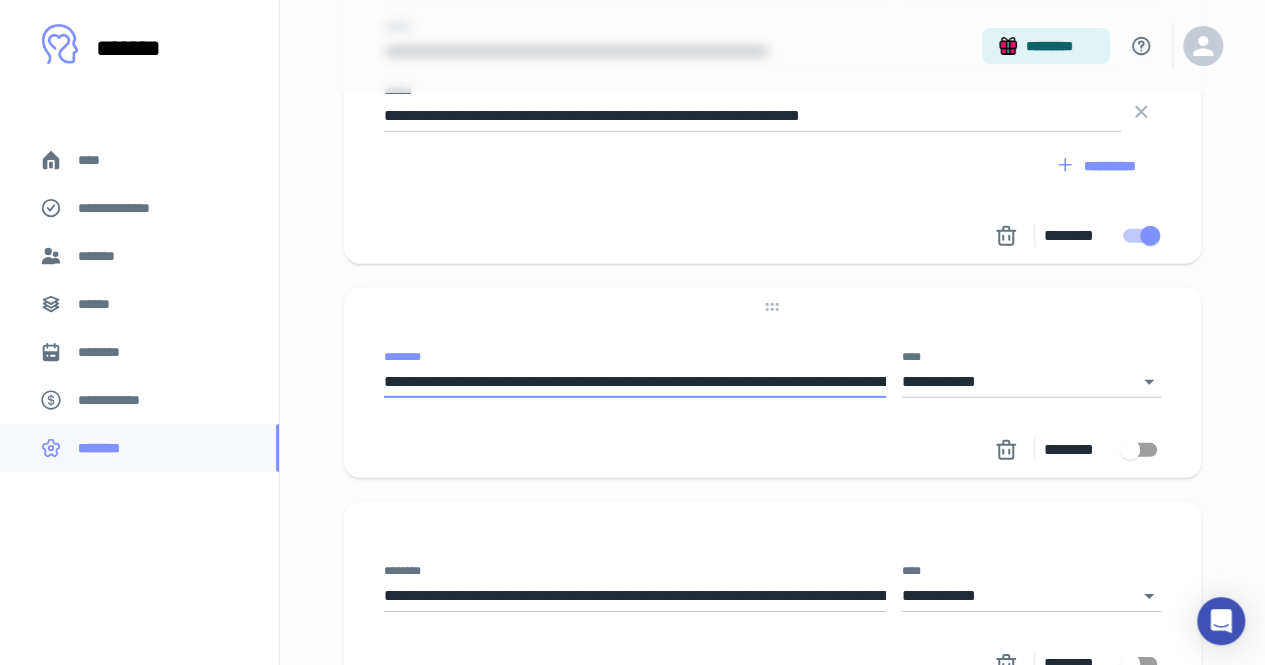 click on "**********" at bounding box center [635, 382] 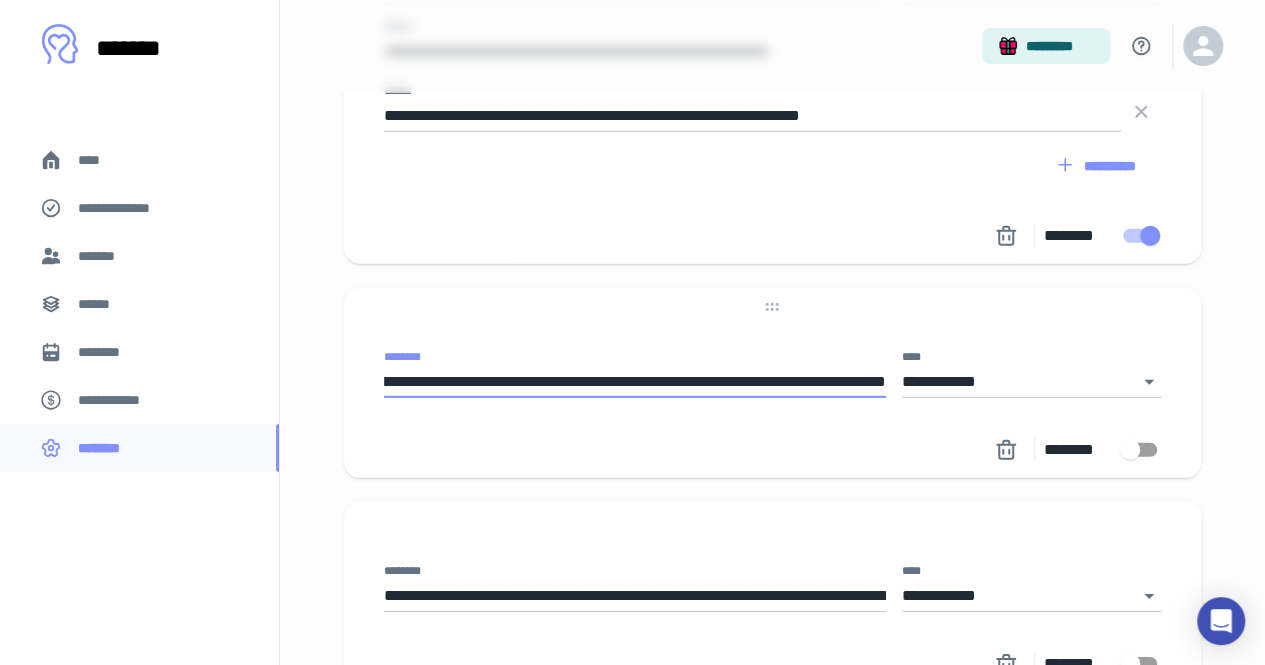scroll, scrollTop: 0, scrollLeft: 1069, axis: horizontal 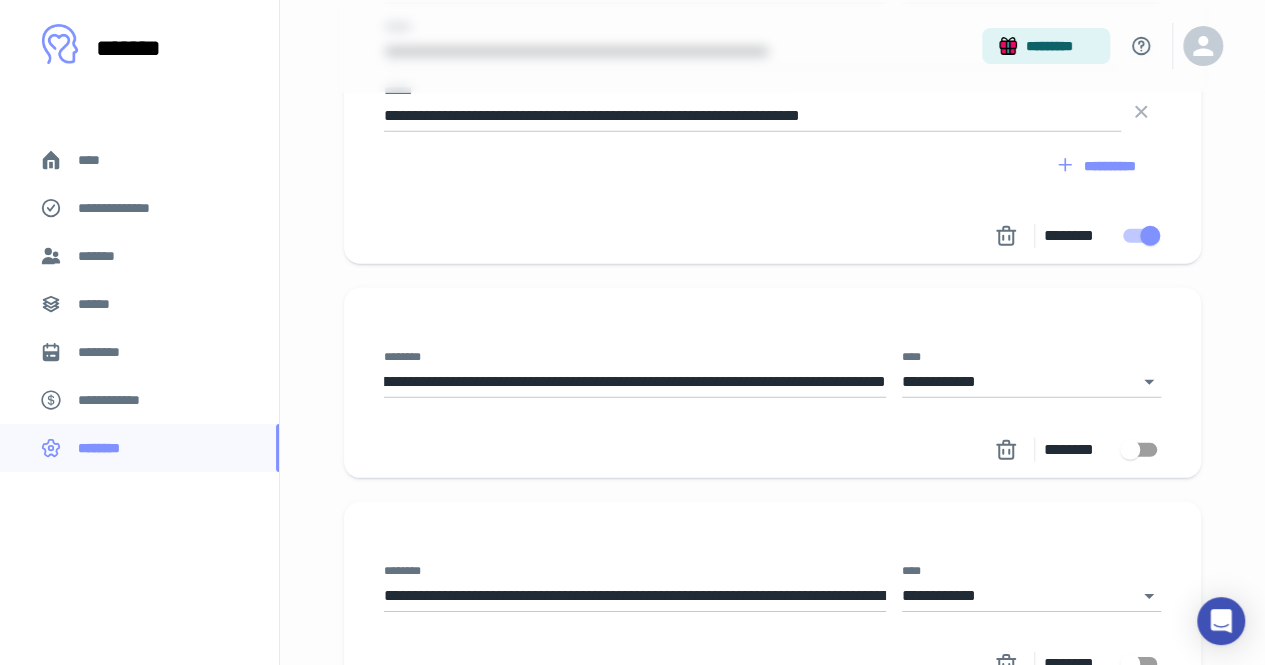 click on "**********" at bounding box center (772, -2348) 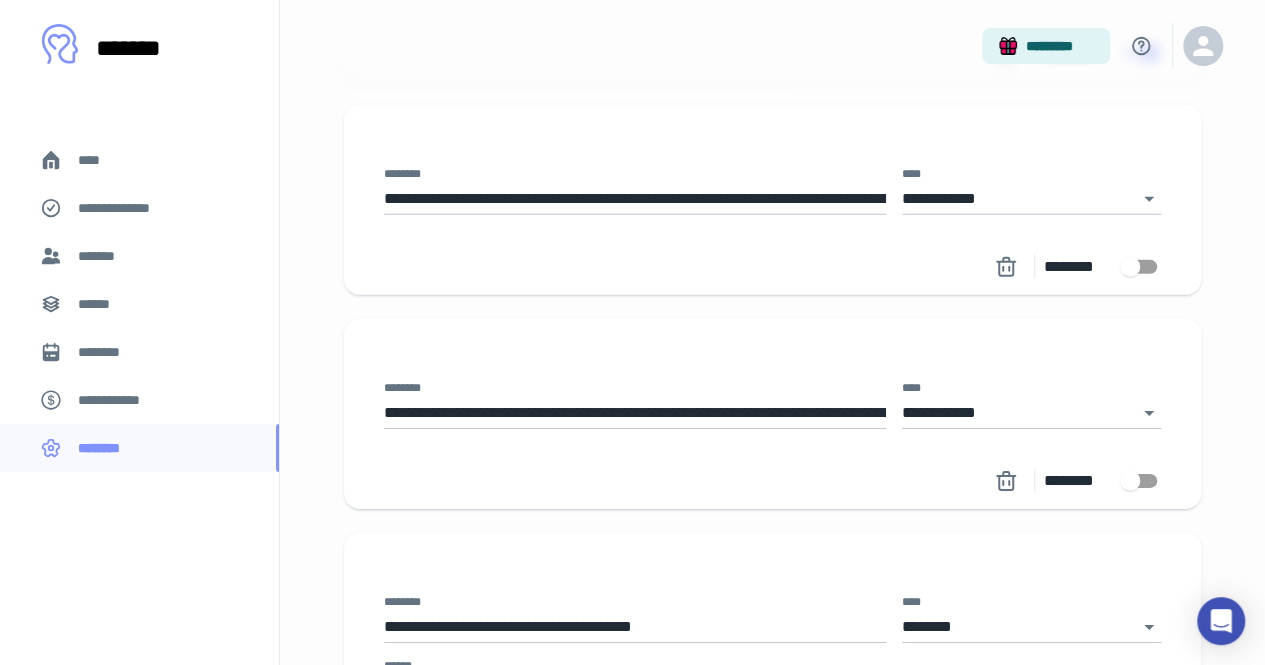 scroll, scrollTop: 6716, scrollLeft: 0, axis: vertical 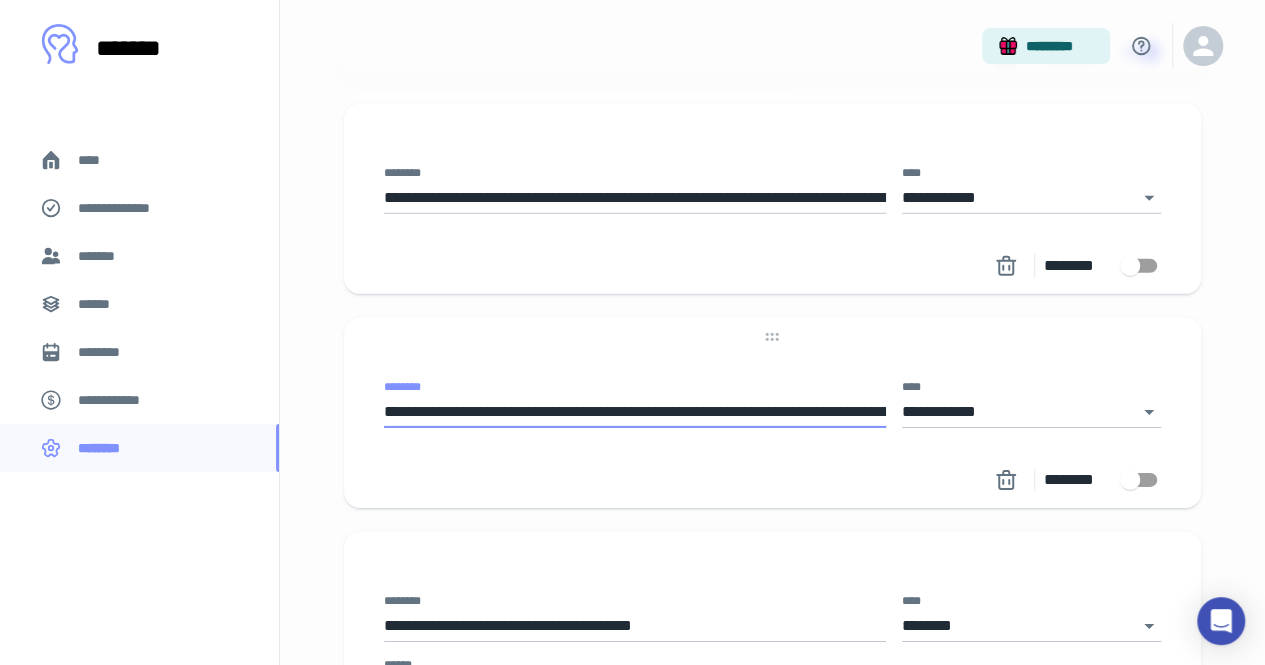 click on "**********" at bounding box center (635, 412) 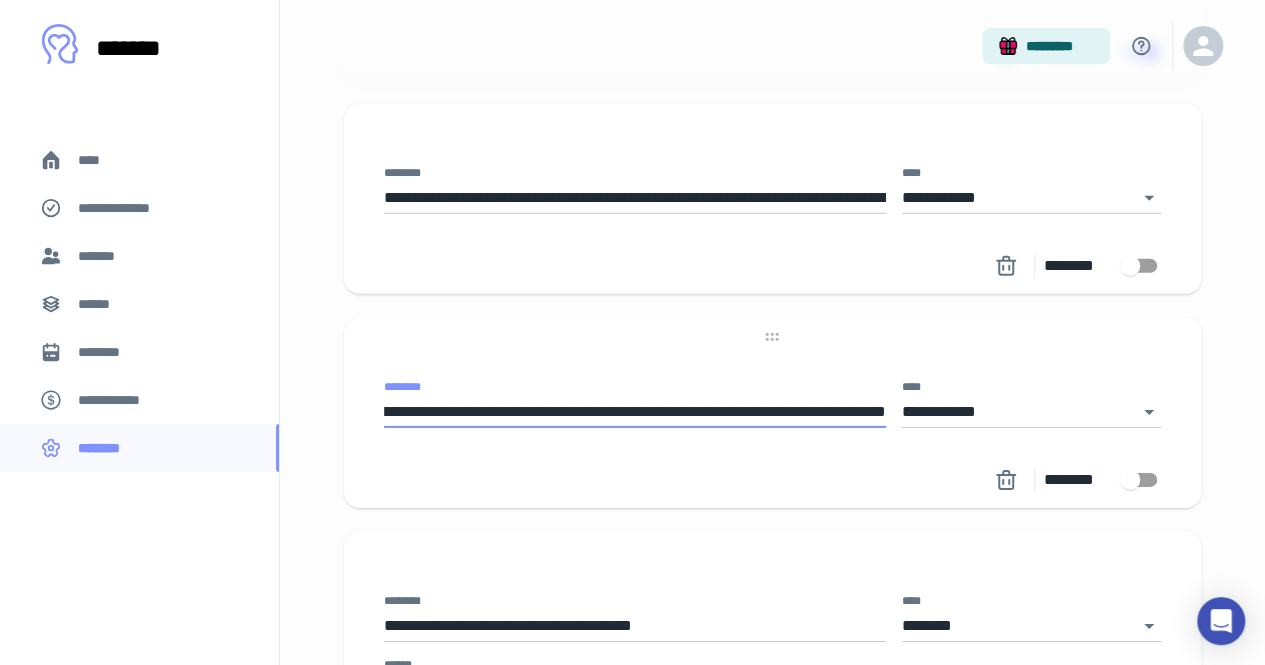 scroll, scrollTop: 0, scrollLeft: 222, axis: horizontal 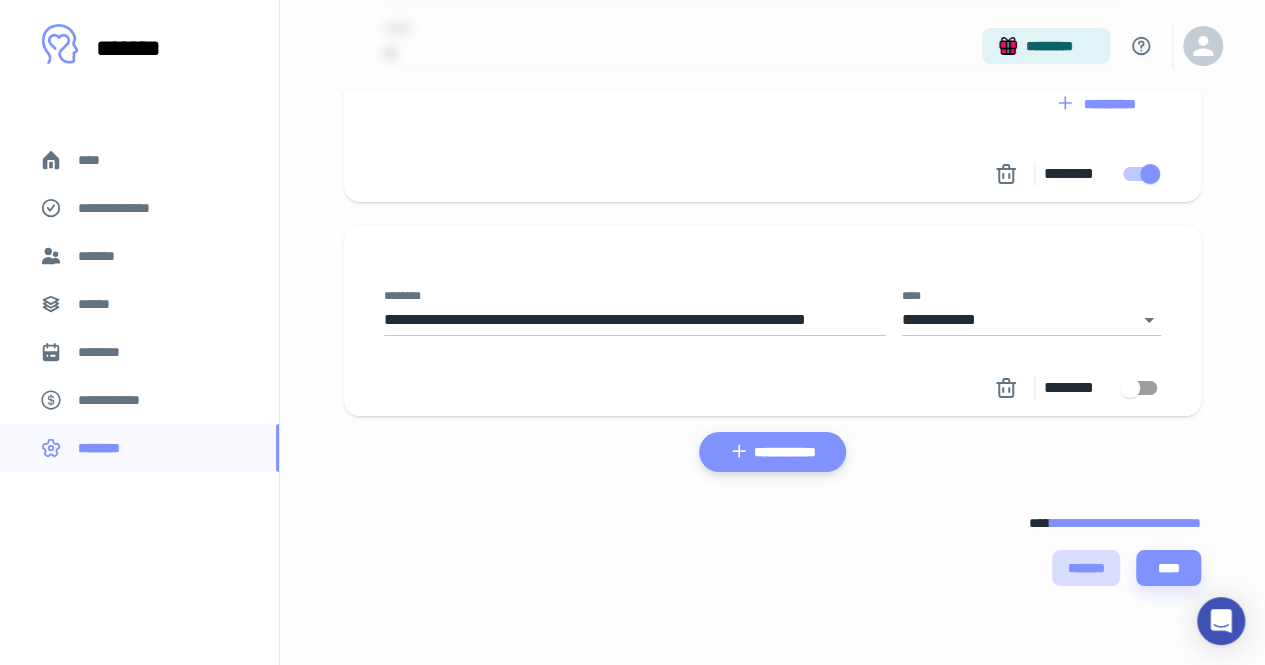 click on "*******" at bounding box center [1086, 568] 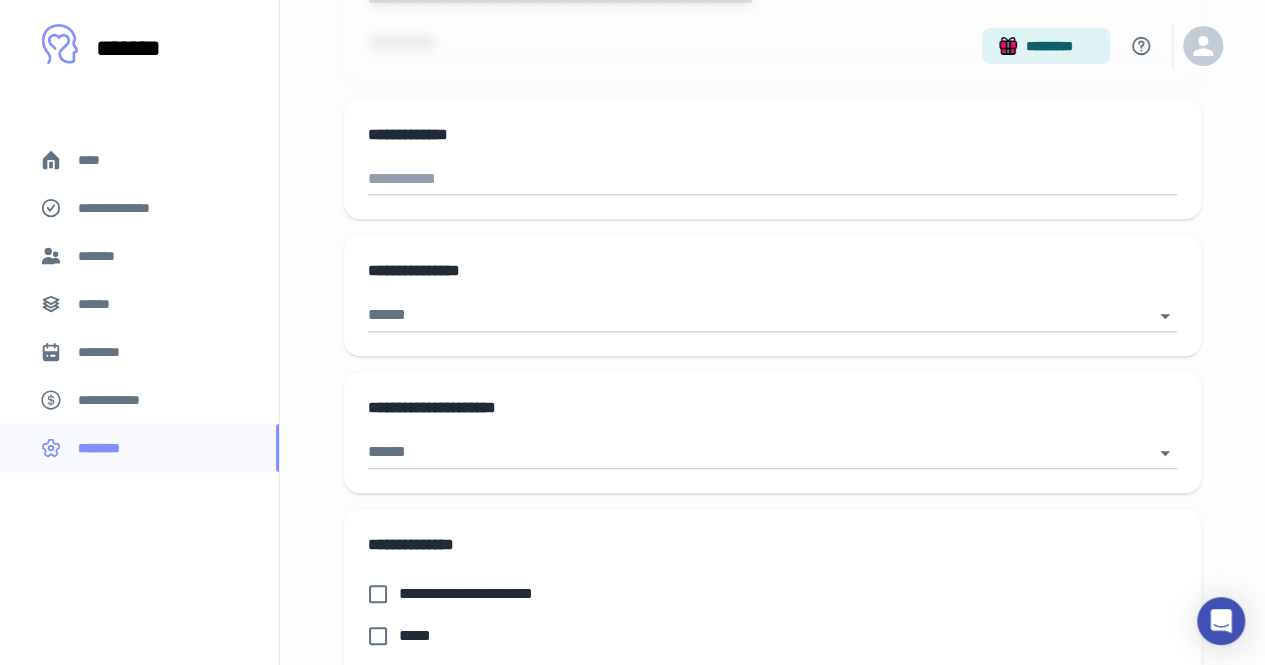 scroll, scrollTop: 610, scrollLeft: 0, axis: vertical 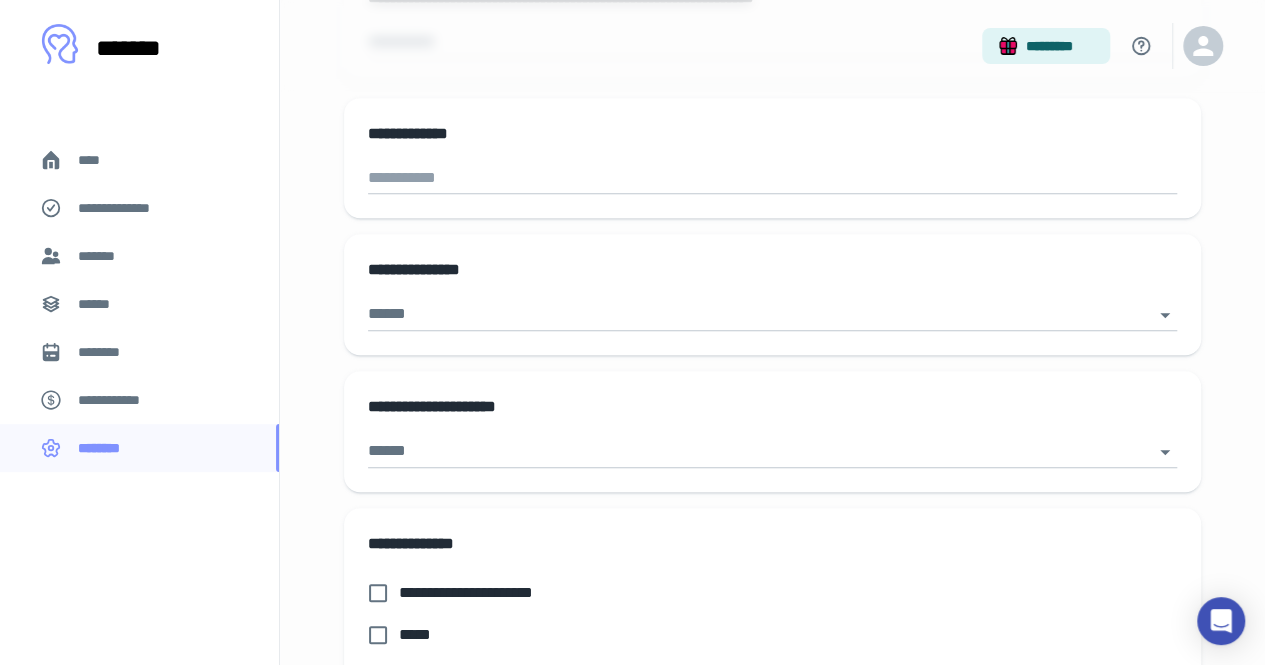 click on "**********" at bounding box center [772, 278] 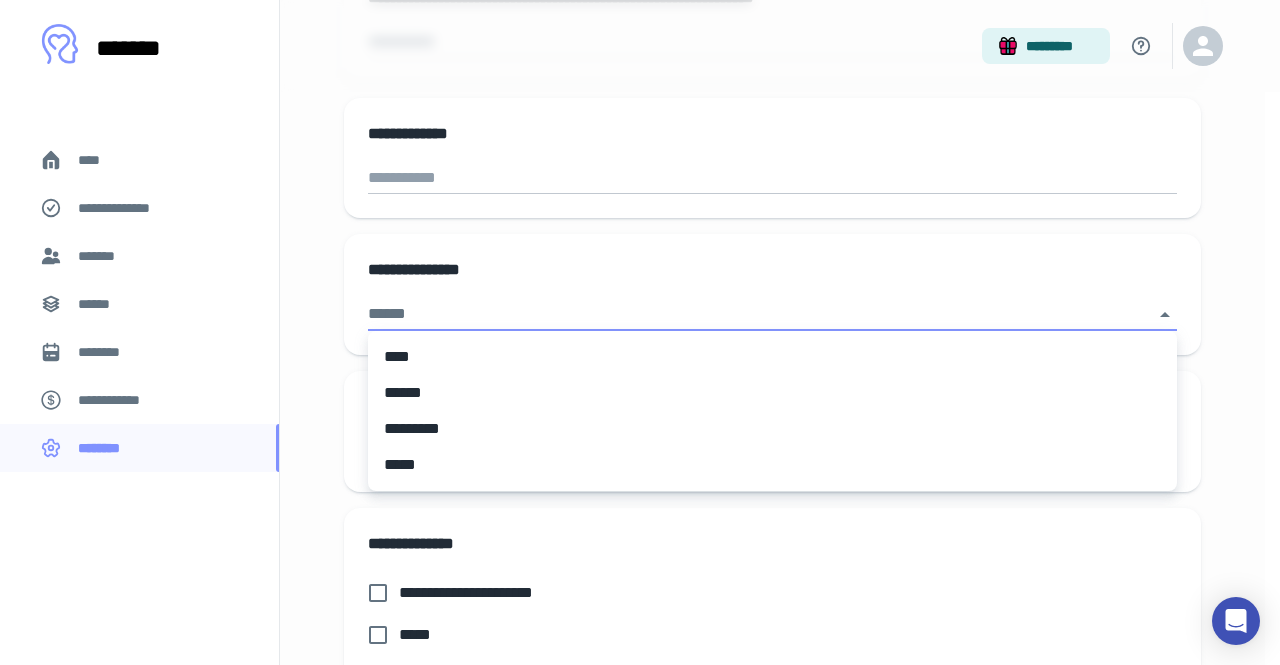 click on "**********" at bounding box center (640, -278) 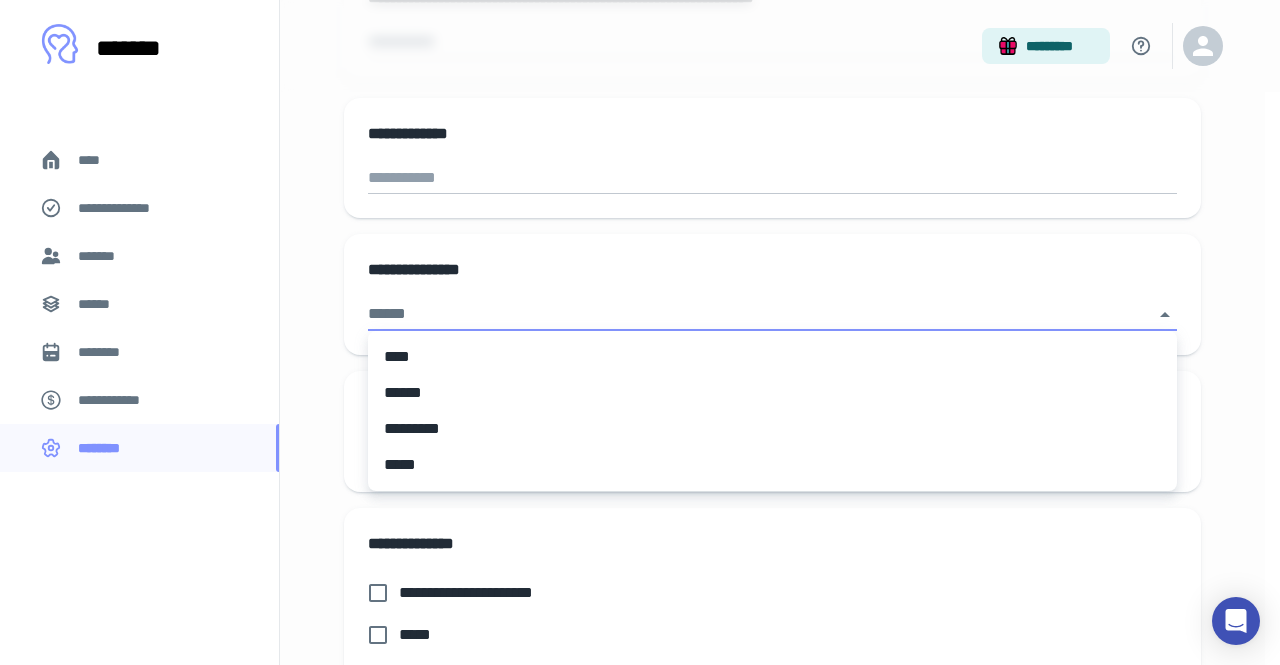 click at bounding box center (640, 332) 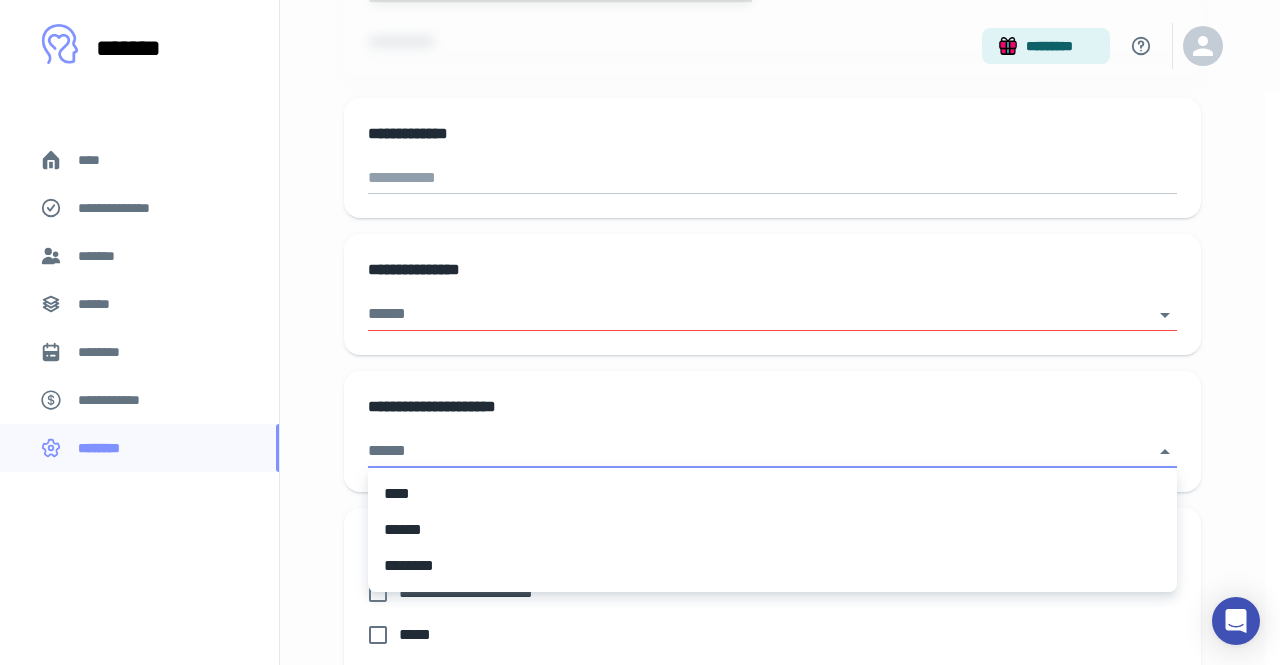 click on "**********" at bounding box center [640, -278] 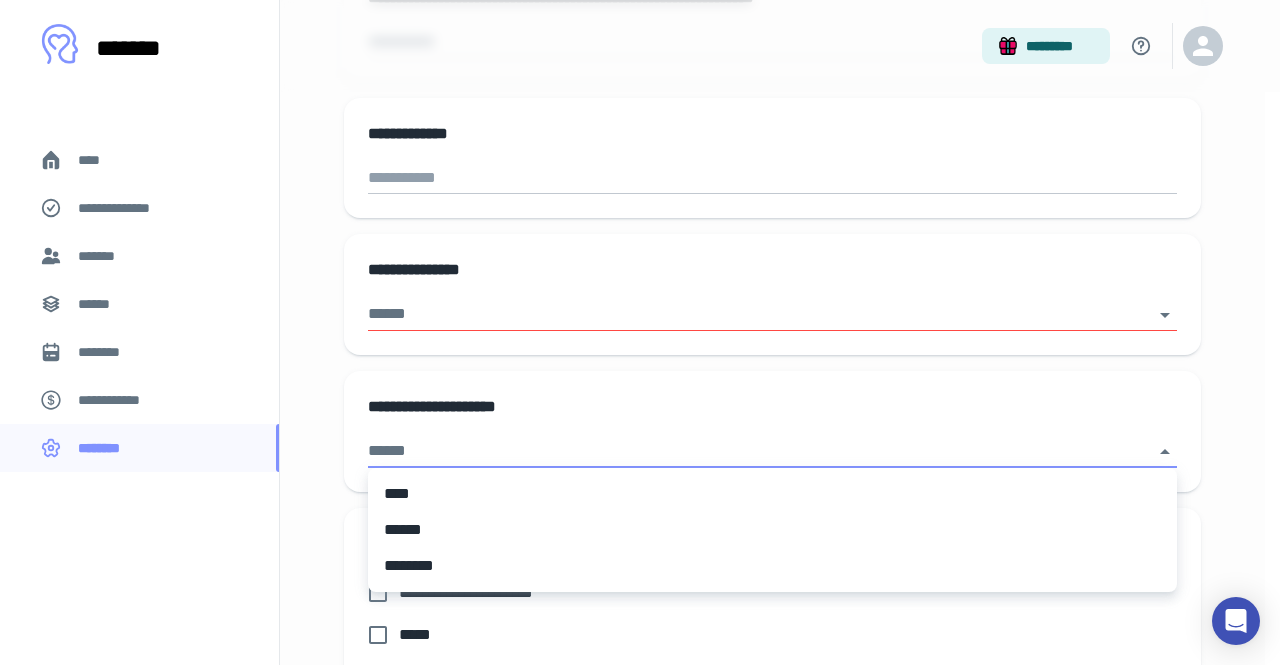 click at bounding box center [640, 332] 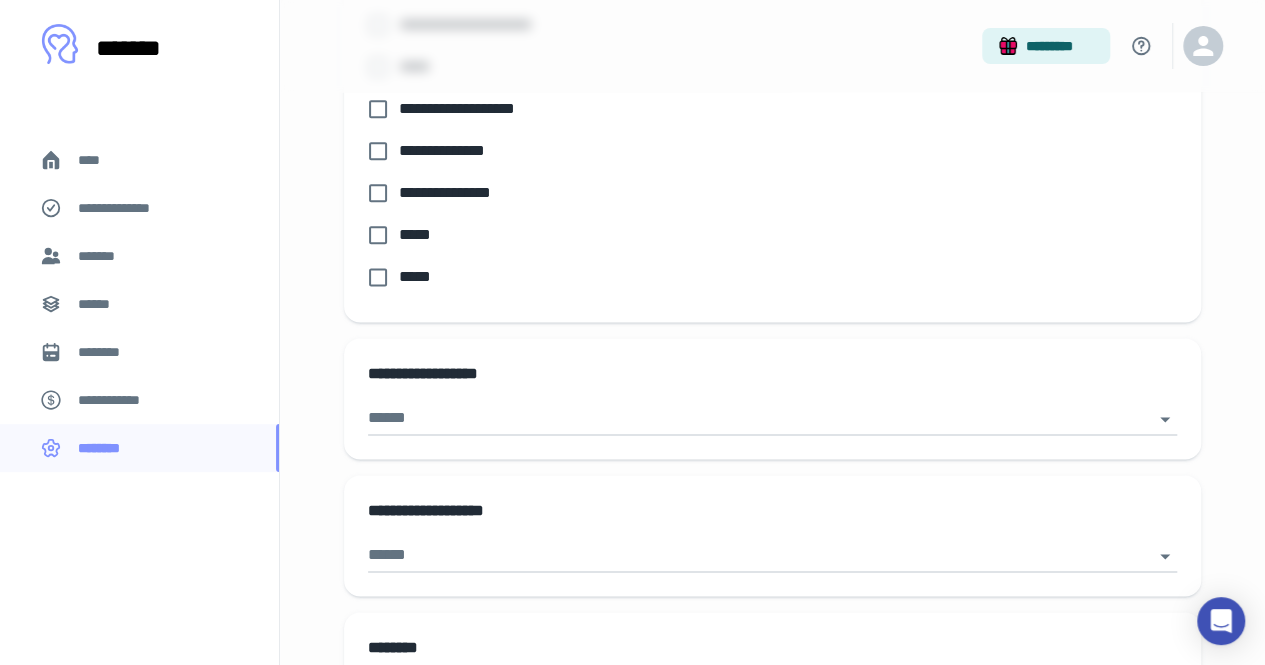 scroll, scrollTop: 1179, scrollLeft: 0, axis: vertical 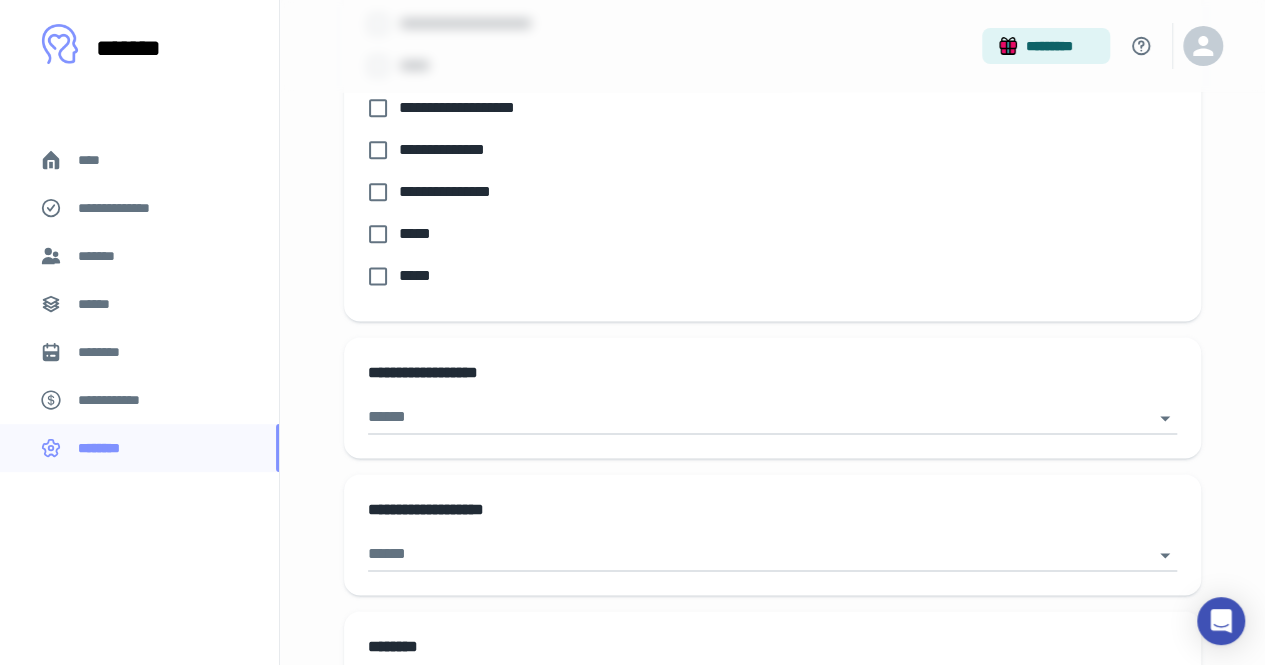 click on "**********" at bounding box center [772, 397] 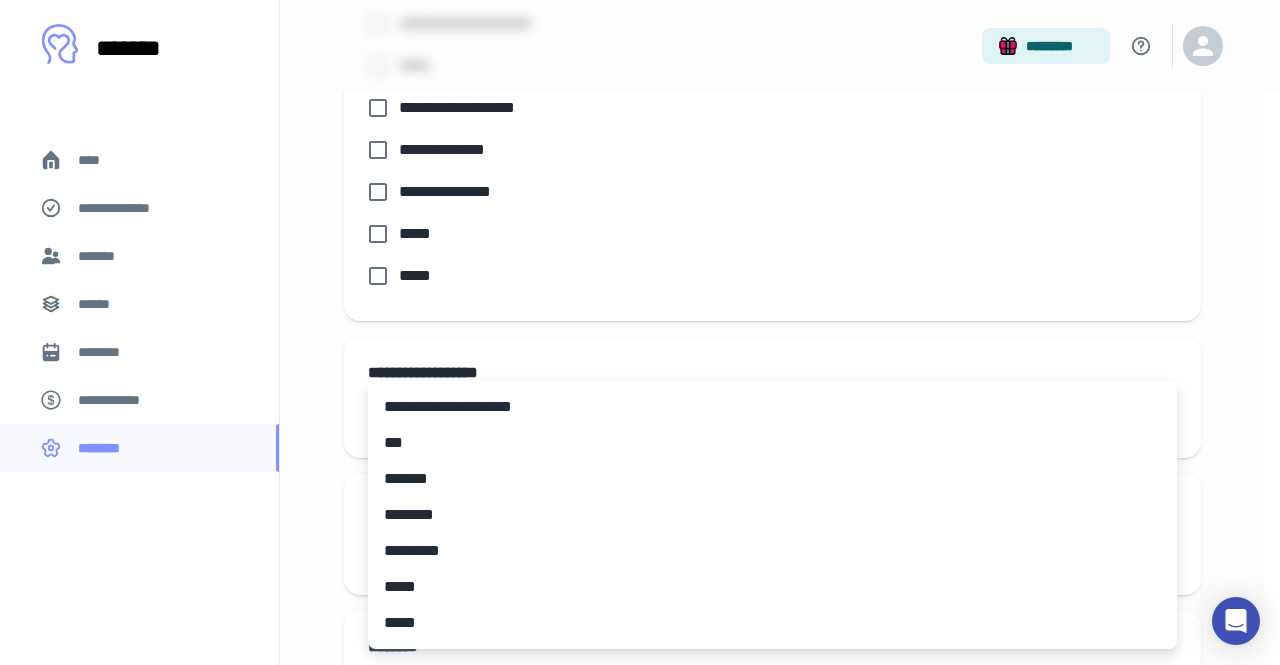 click on "**********" at bounding box center (640, -847) 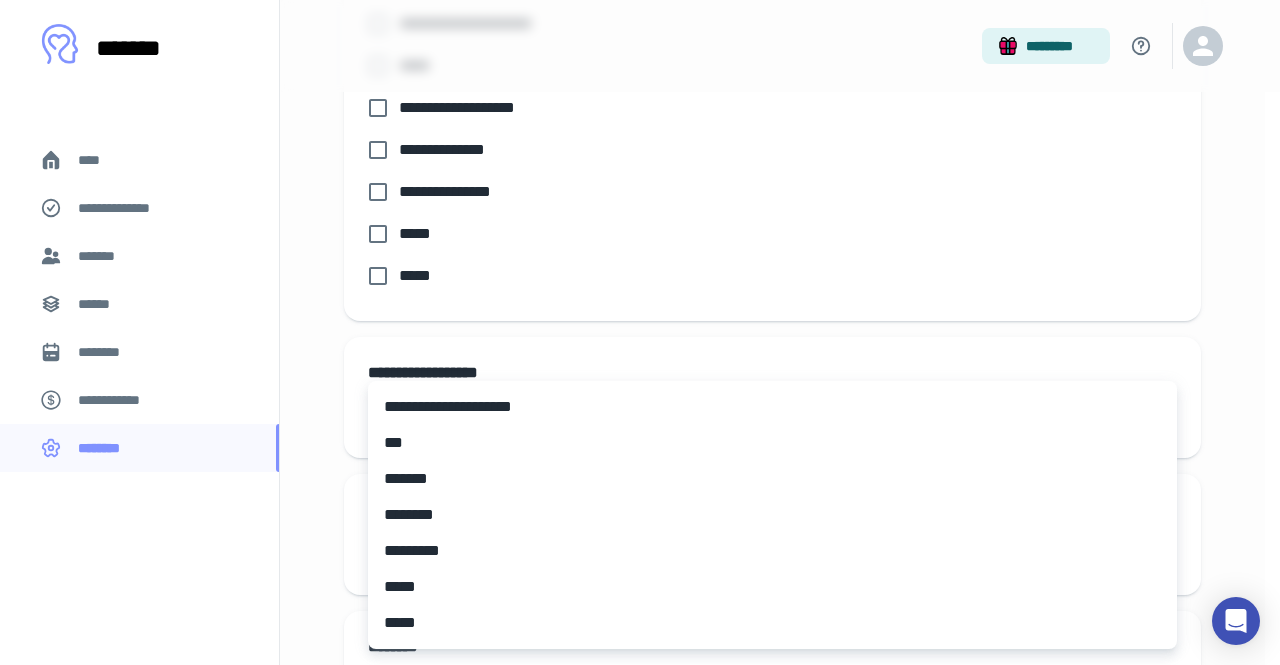 click at bounding box center (640, 332) 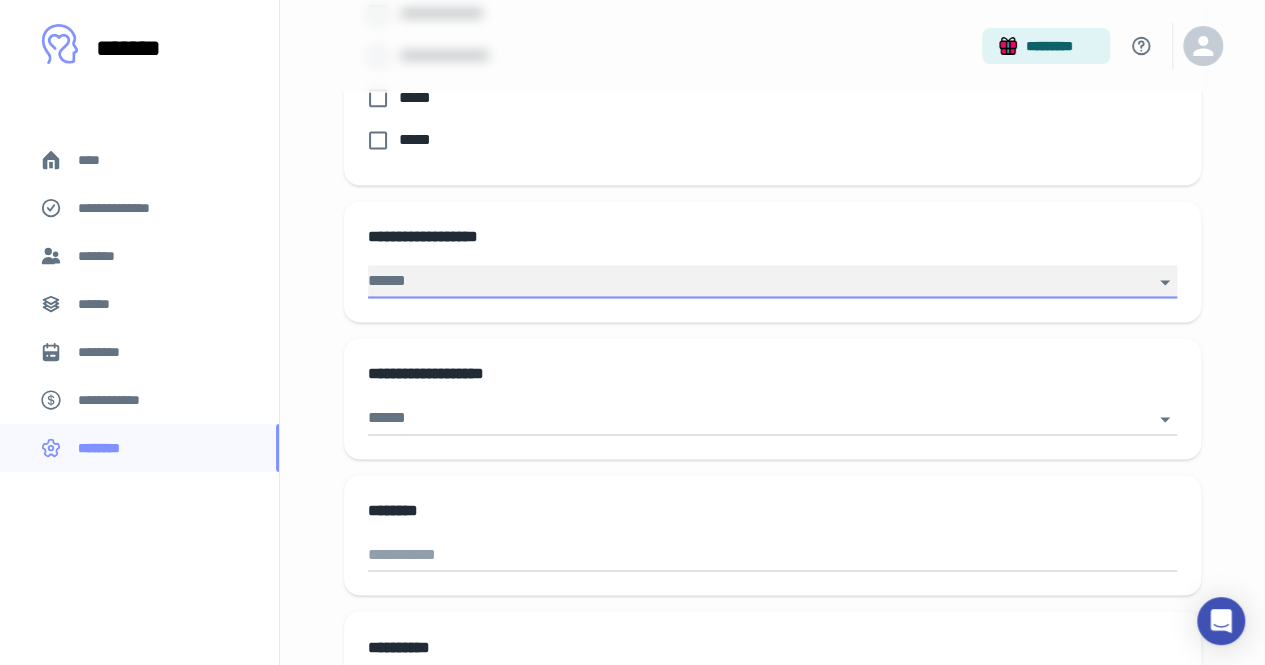 scroll, scrollTop: 1324, scrollLeft: 0, axis: vertical 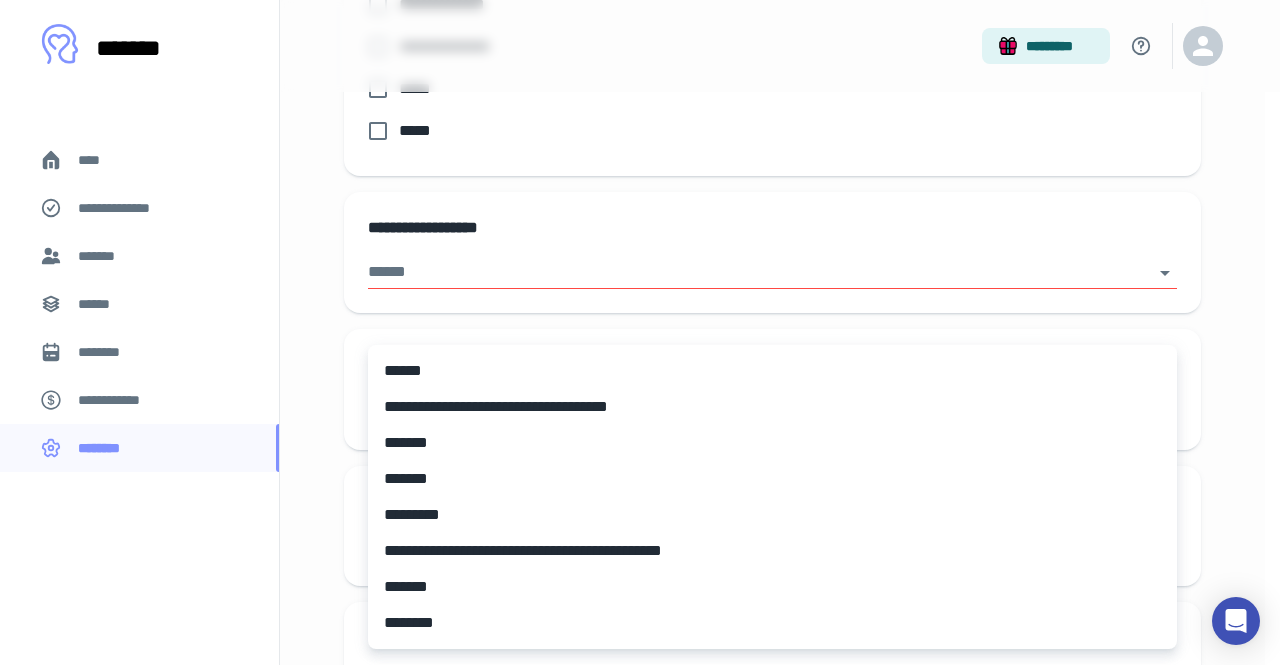 click on "**********" at bounding box center (640, -992) 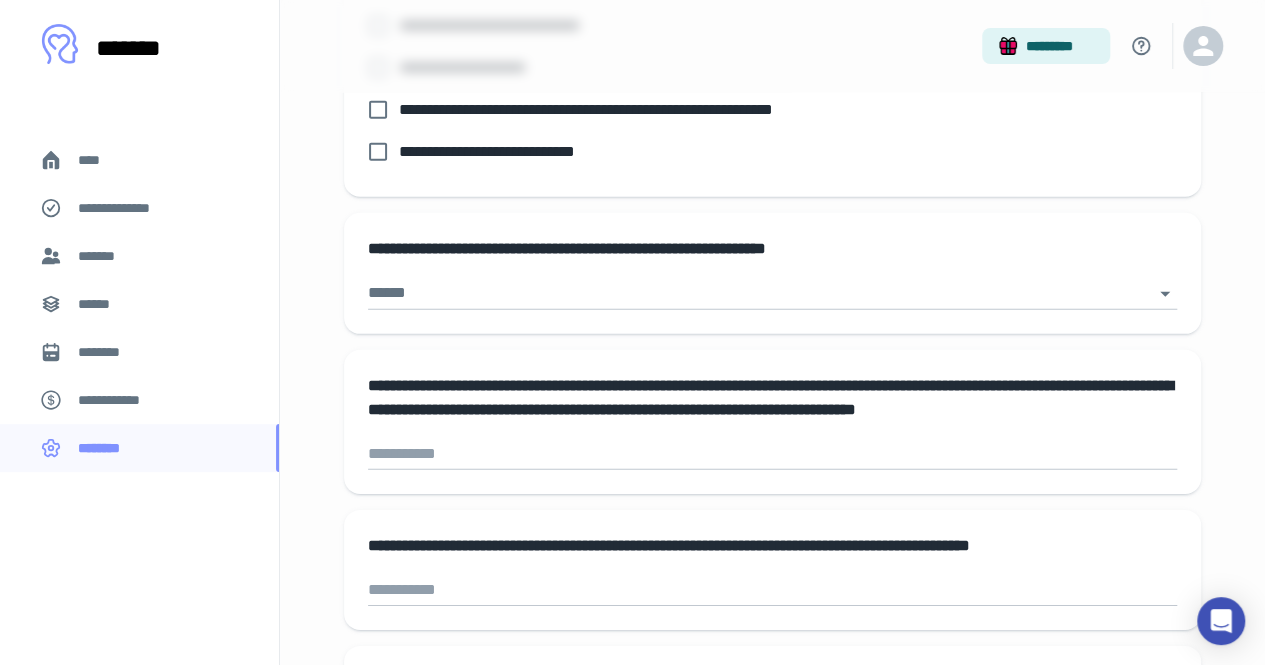 scroll, scrollTop: 2837, scrollLeft: 0, axis: vertical 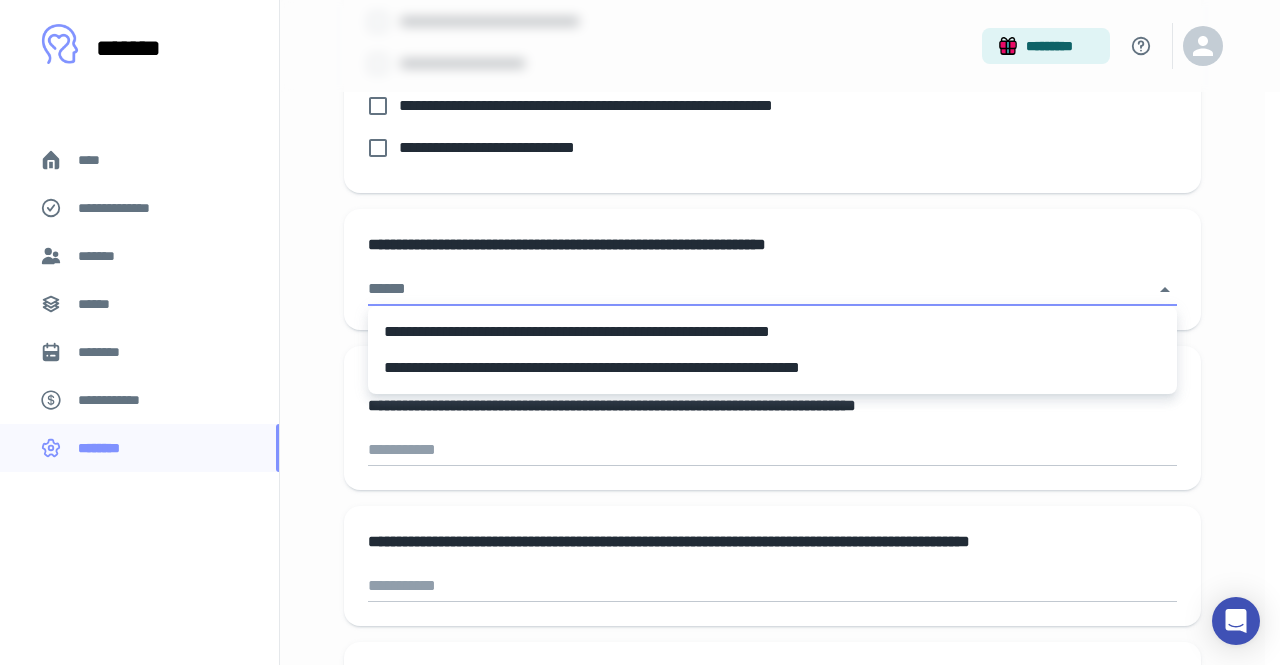 click on "**********" at bounding box center (640, -2505) 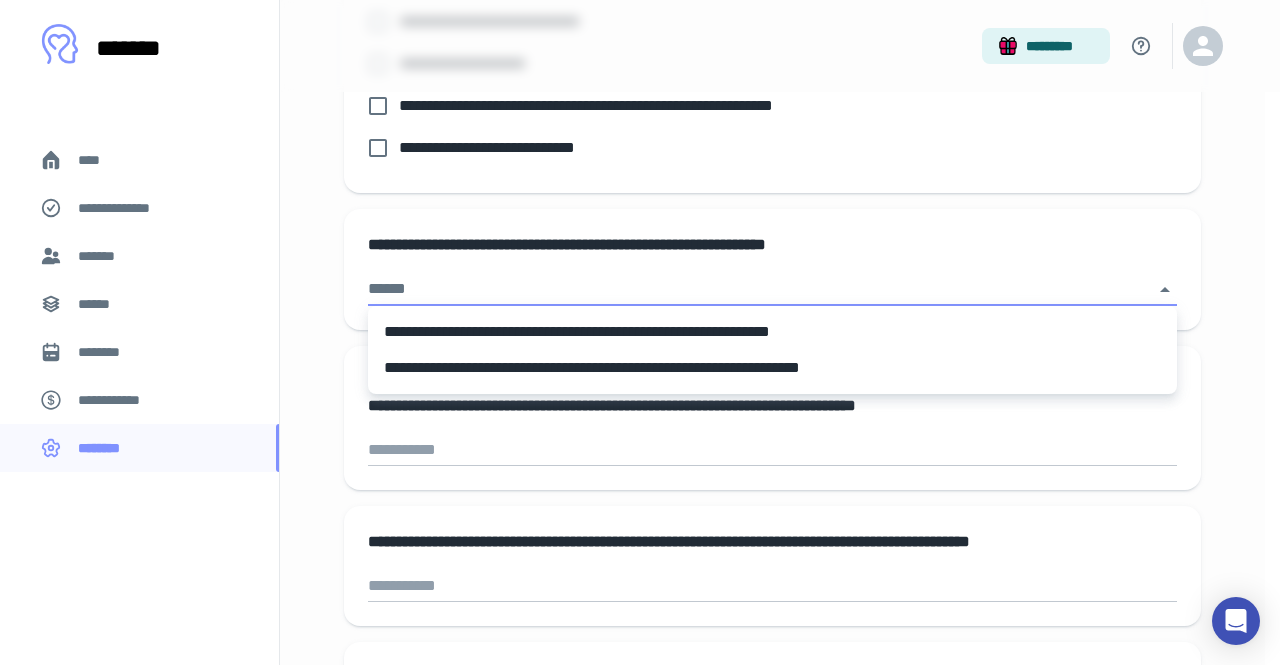 click at bounding box center [640, 332] 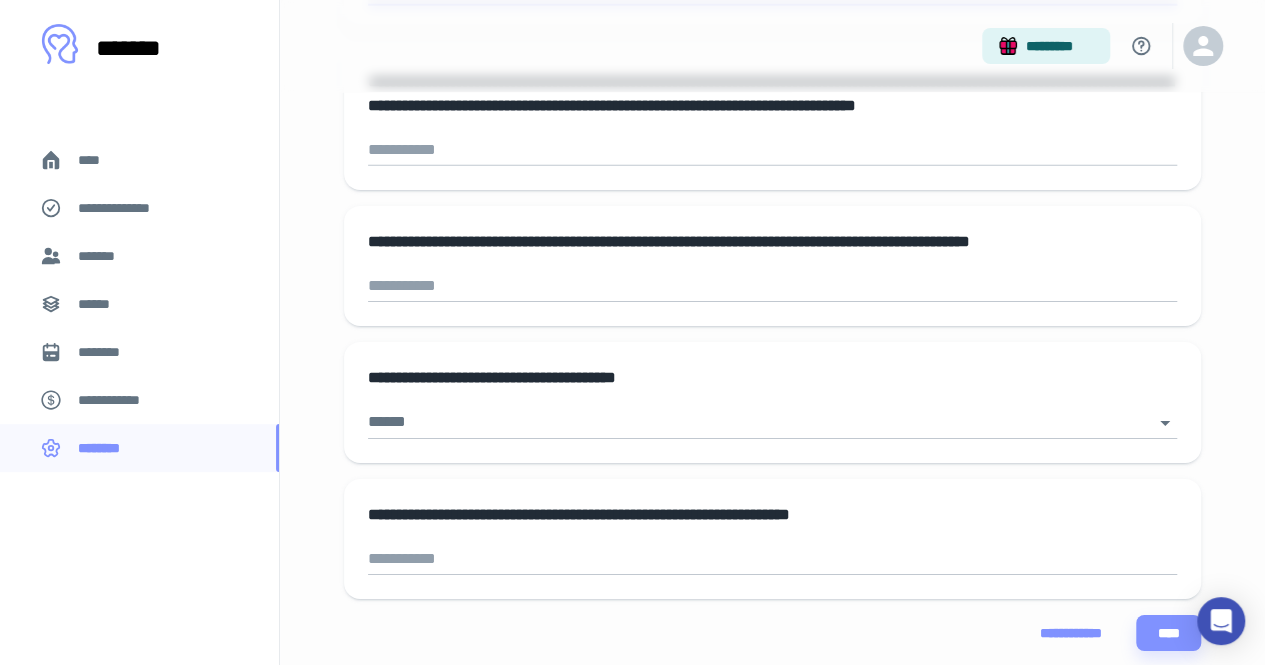 scroll, scrollTop: 3202, scrollLeft: 0, axis: vertical 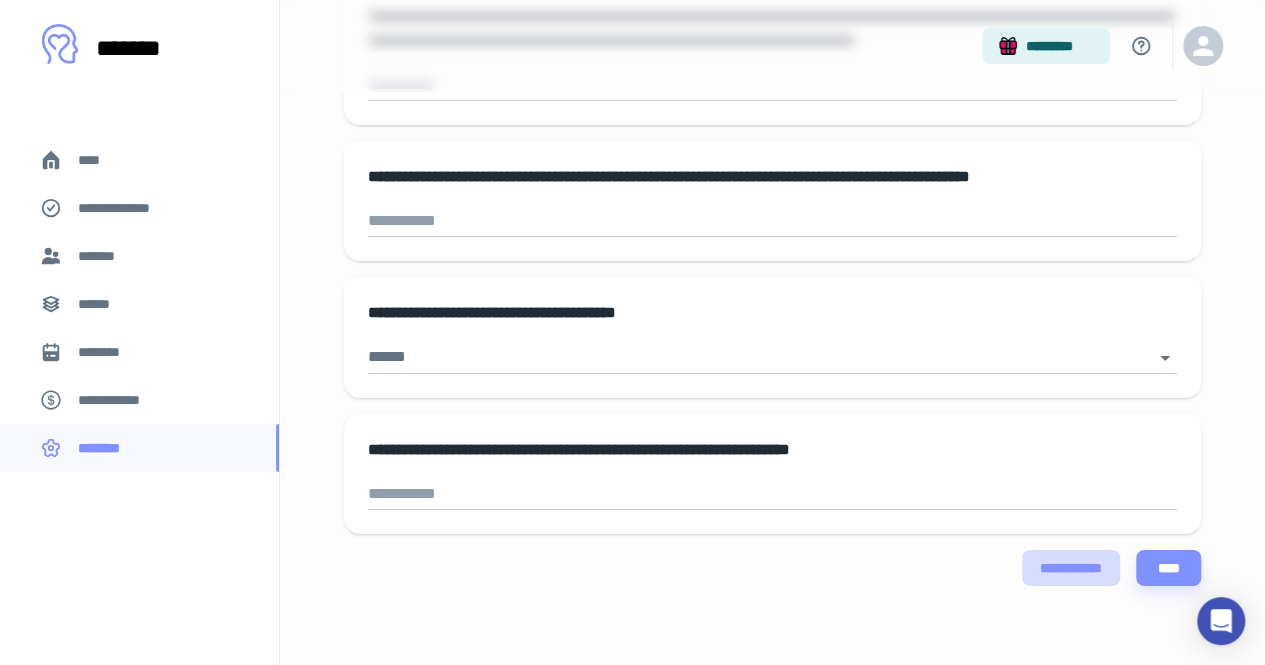 click on "**********" at bounding box center [1071, 568] 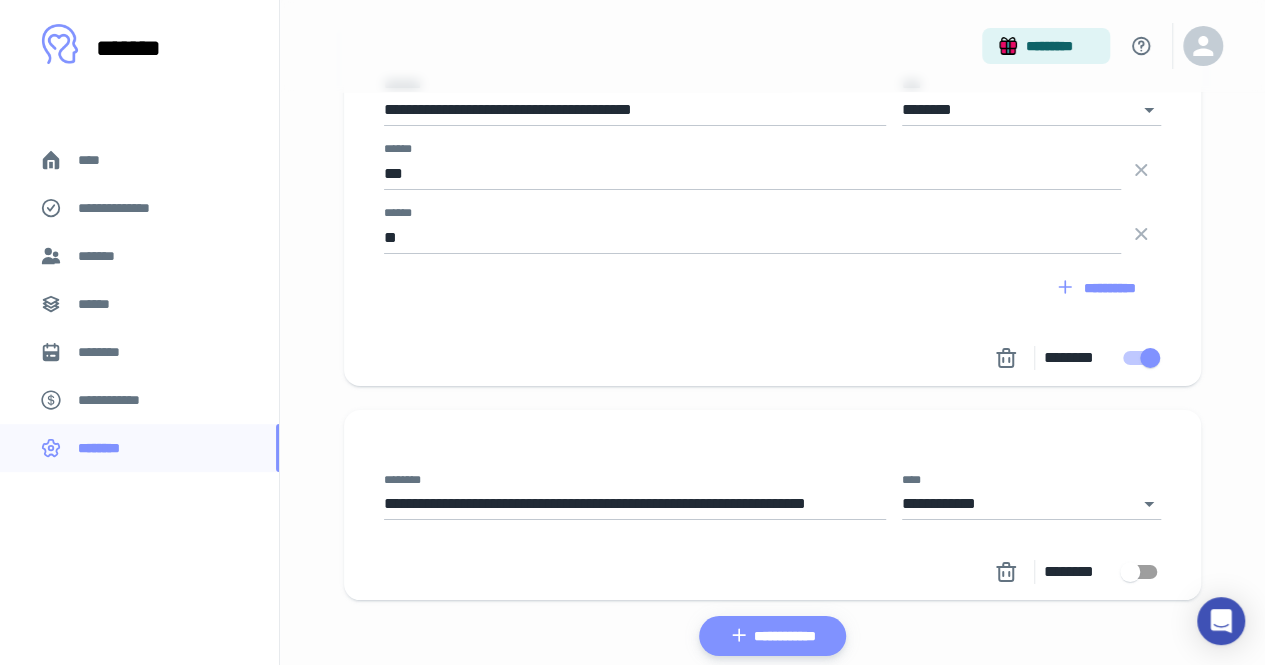 scroll, scrollTop: 7416, scrollLeft: 0, axis: vertical 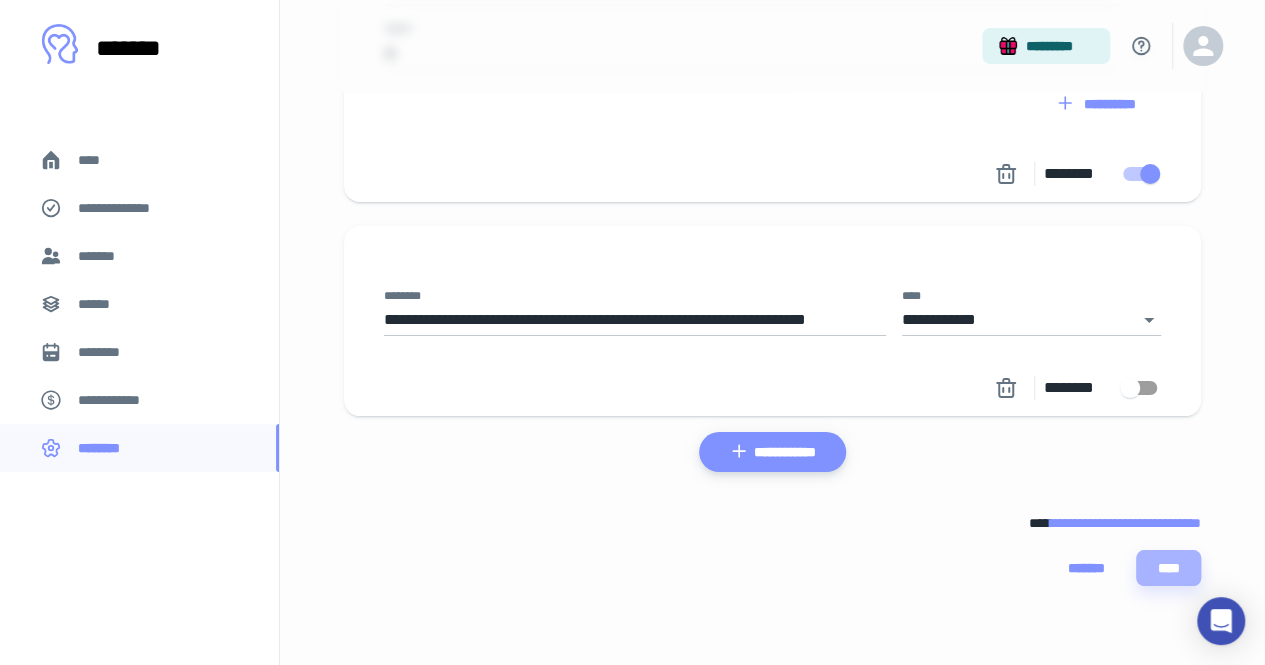 click on "****" at bounding box center [1168, 568] 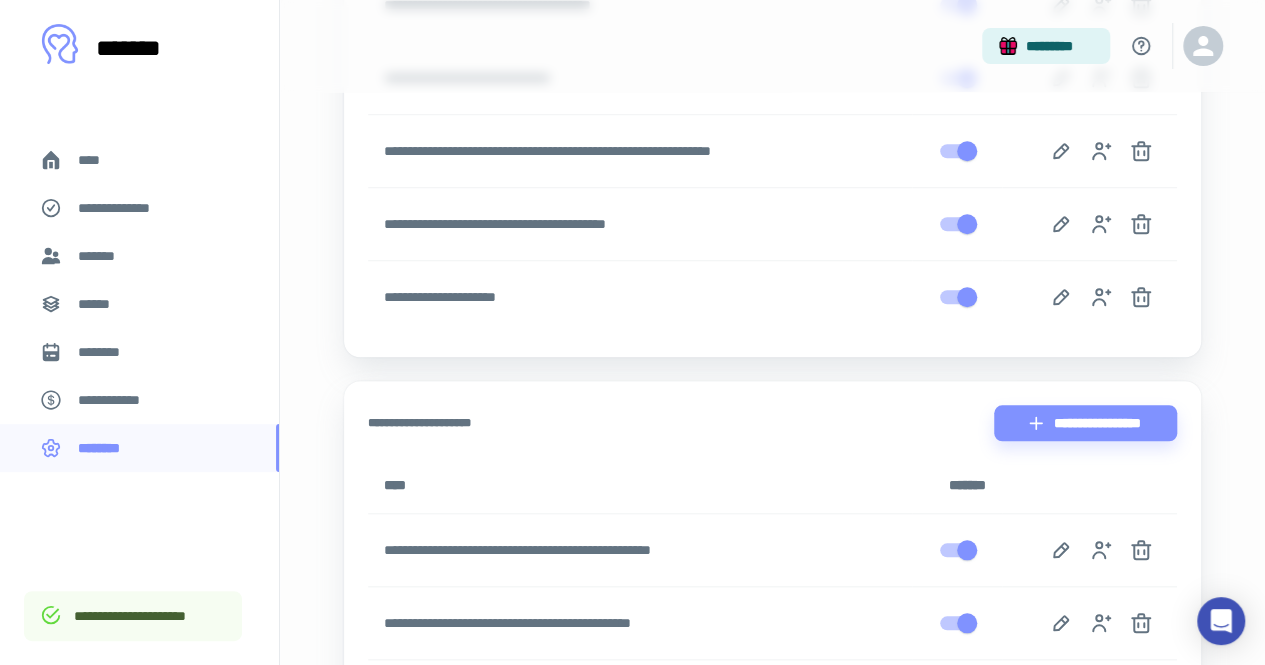 scroll, scrollTop: 934, scrollLeft: 0, axis: vertical 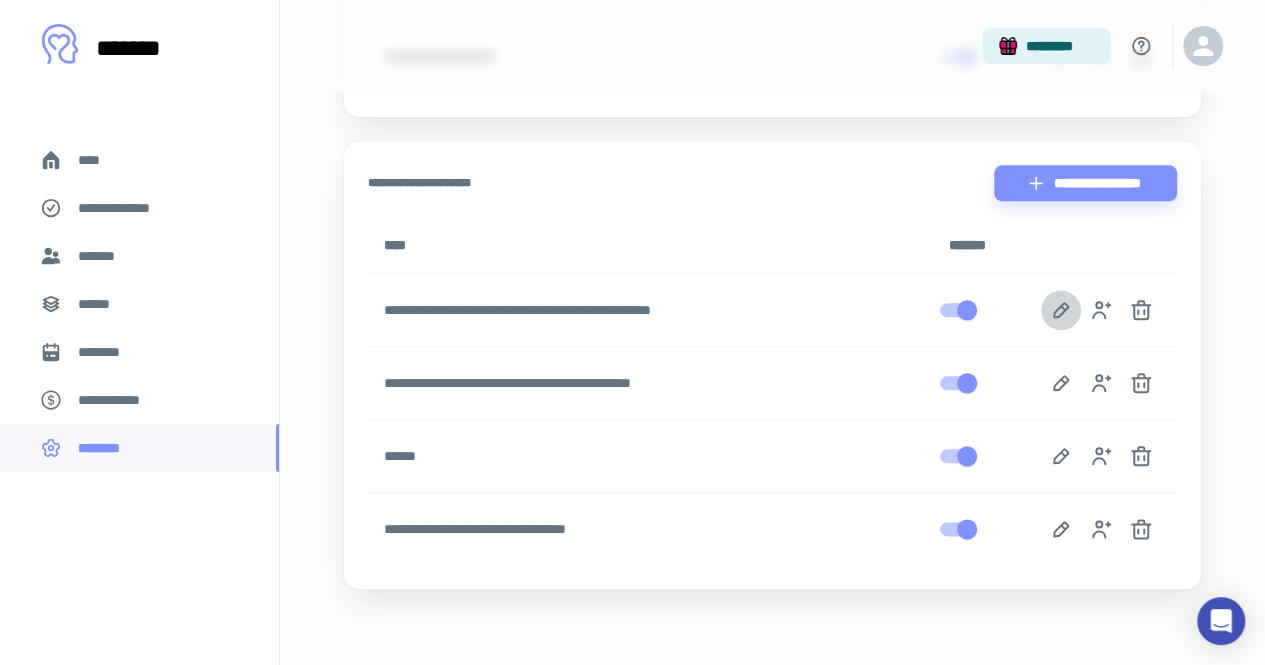 click 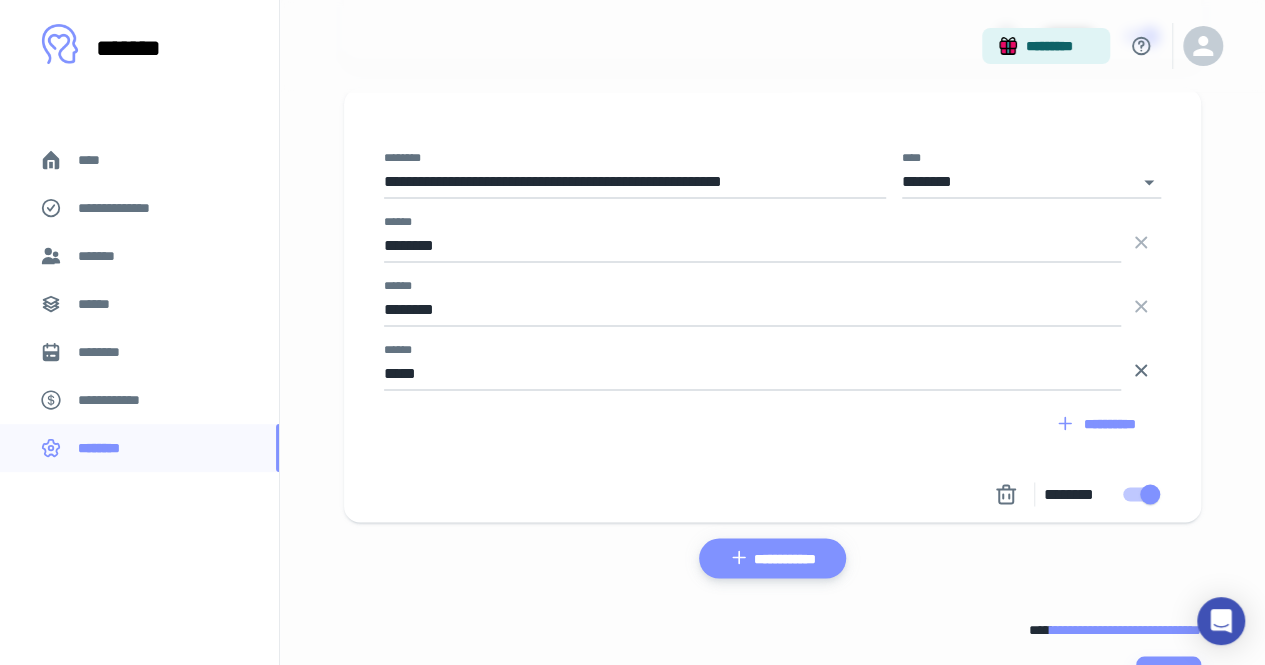 scroll, scrollTop: 1446, scrollLeft: 0, axis: vertical 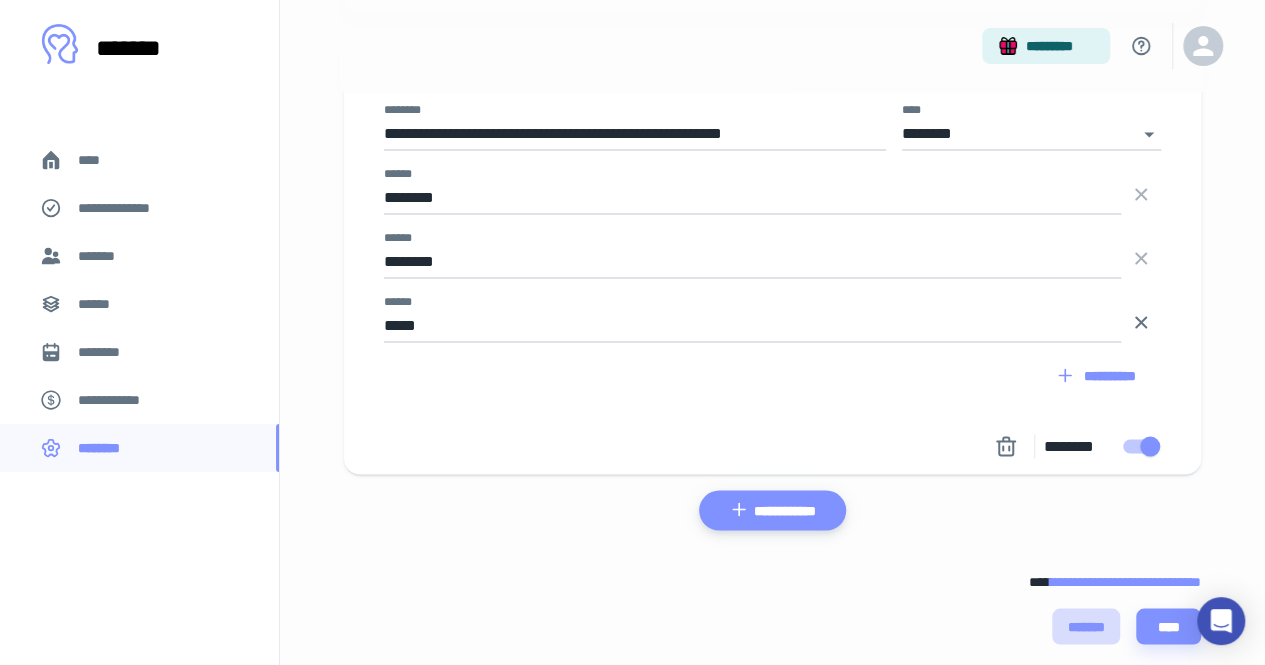 click on "*******" at bounding box center [1086, 626] 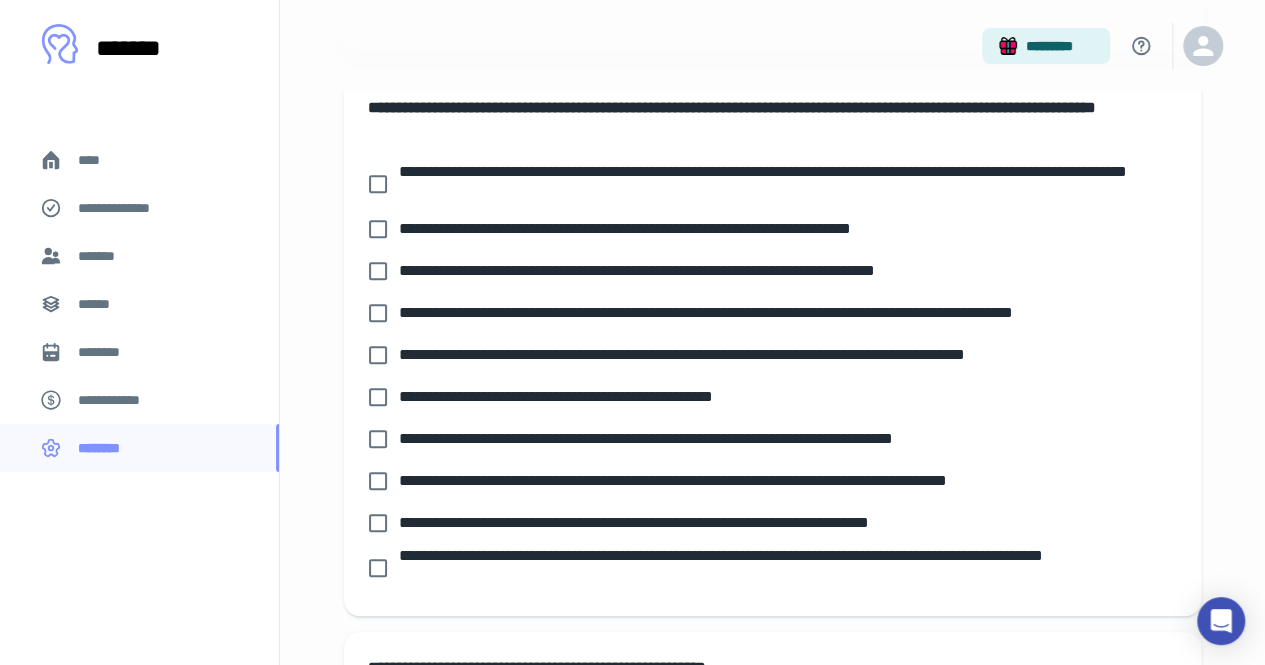 scroll, scrollTop: 537, scrollLeft: 0, axis: vertical 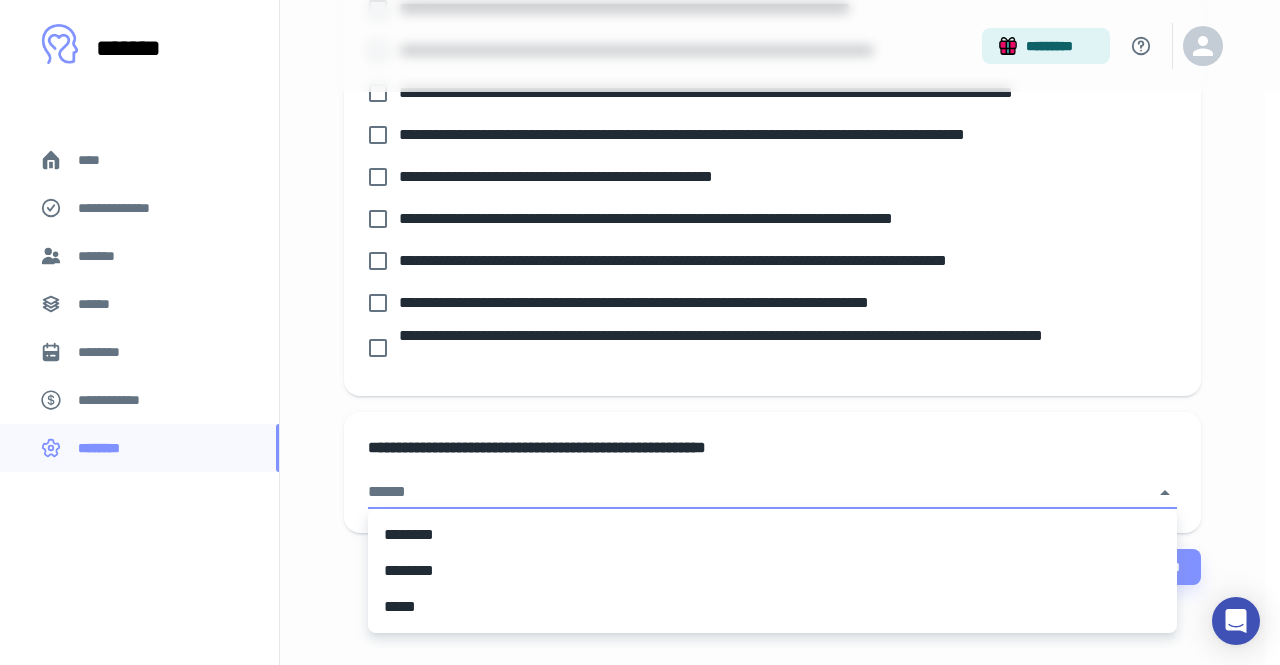 click on "**********" at bounding box center (640, -400) 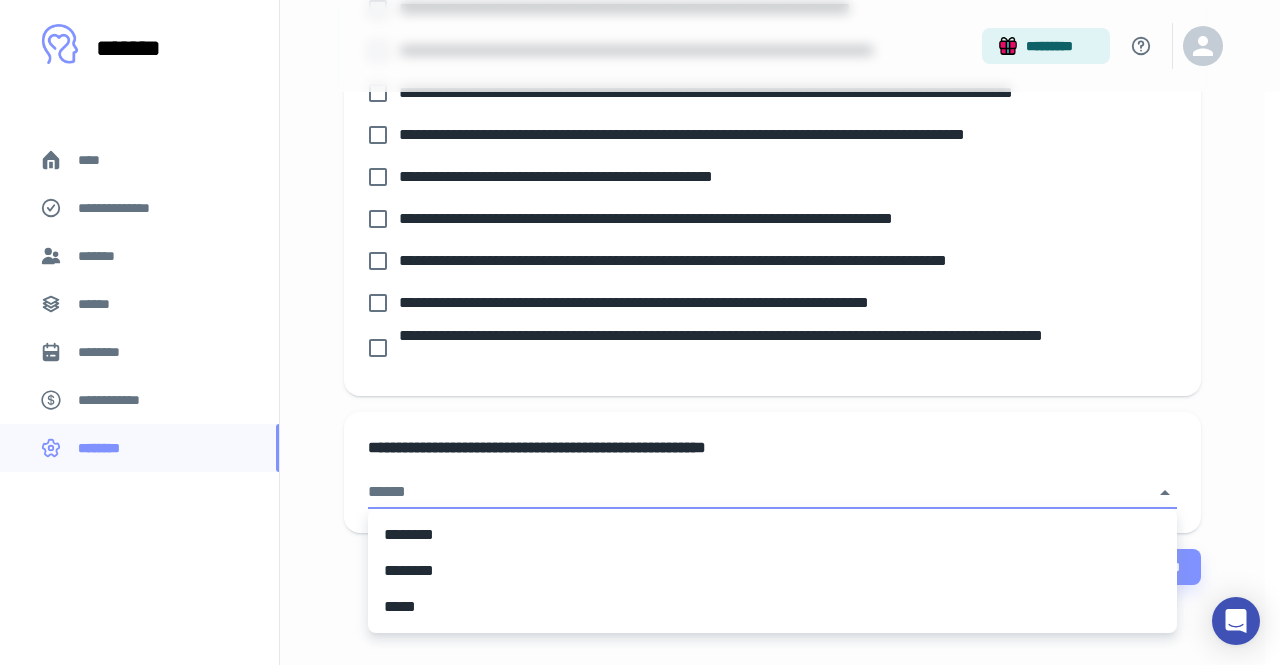 click at bounding box center [640, 332] 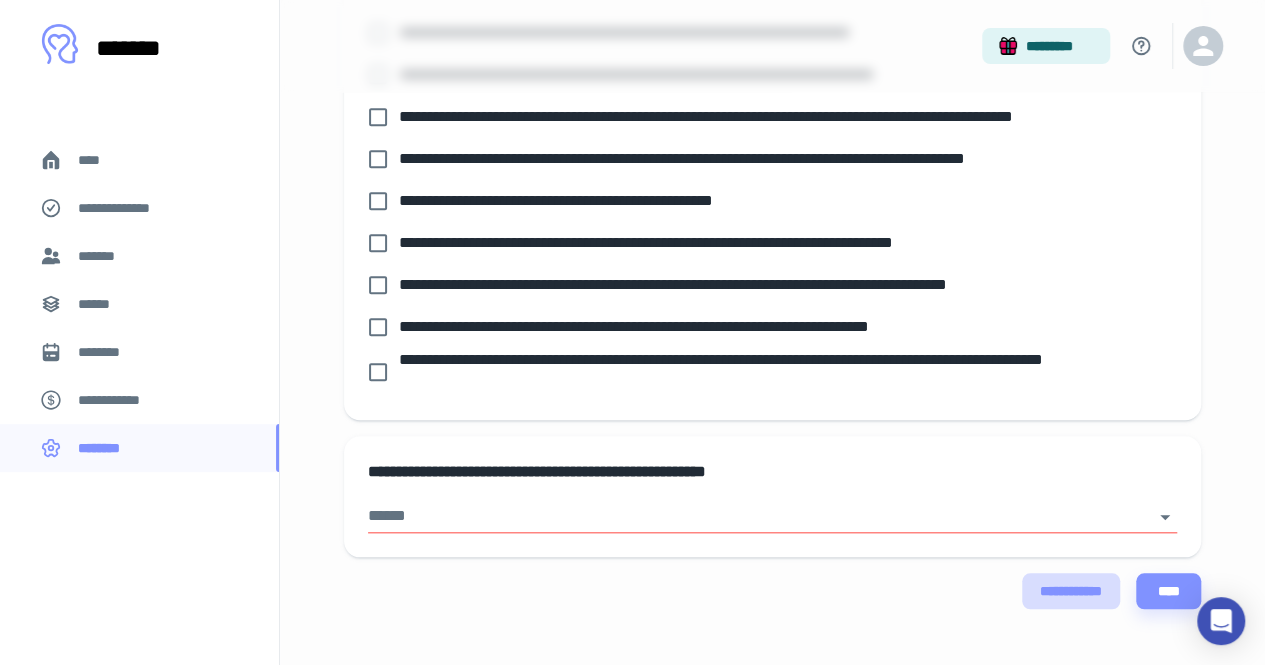 click on "**********" at bounding box center (1071, 591) 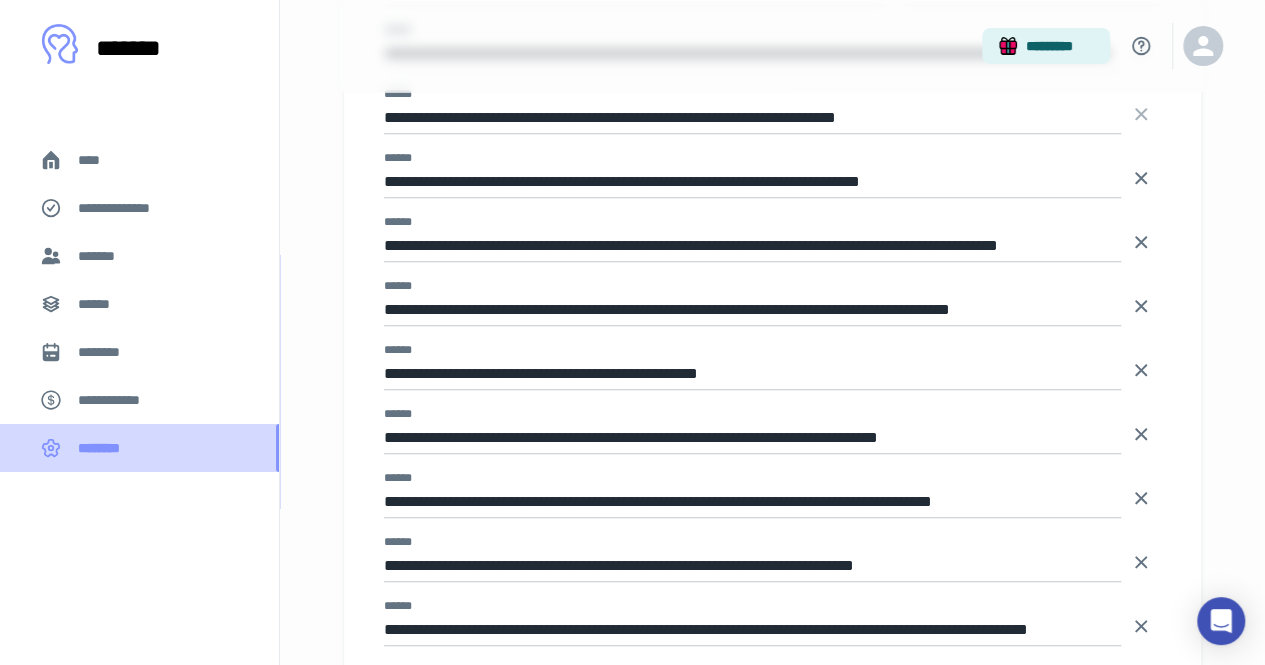 click on "********" at bounding box center (139, 448) 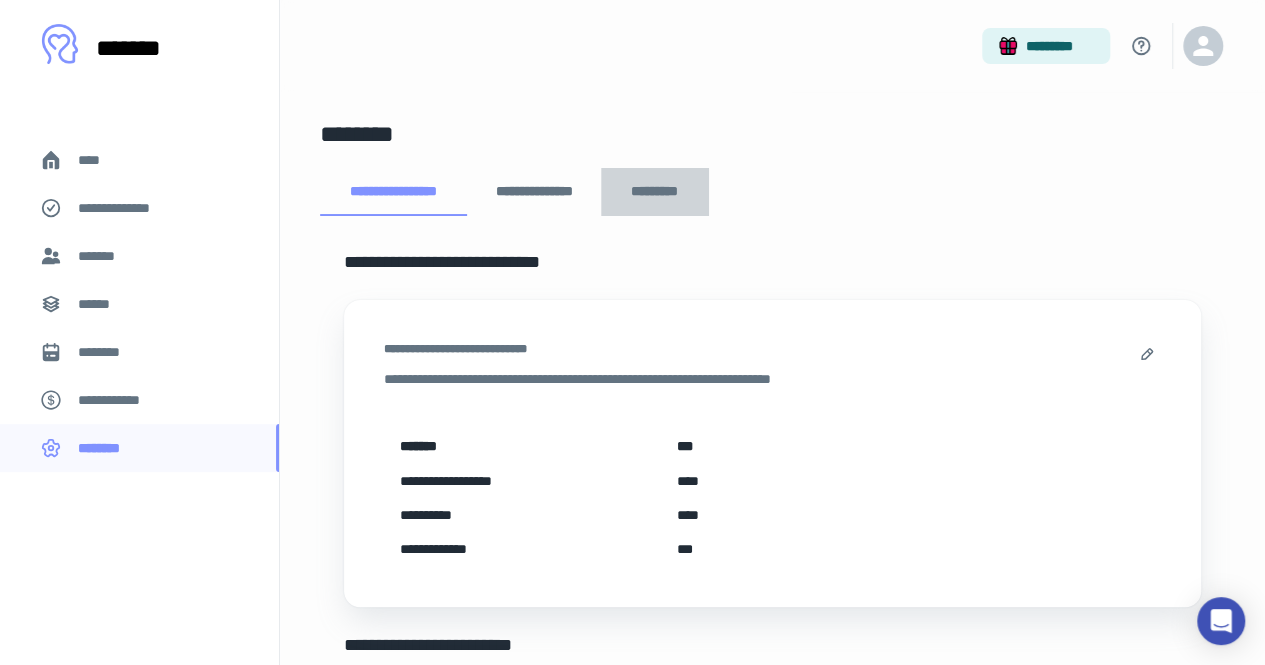 click on "*********" at bounding box center [655, 192] 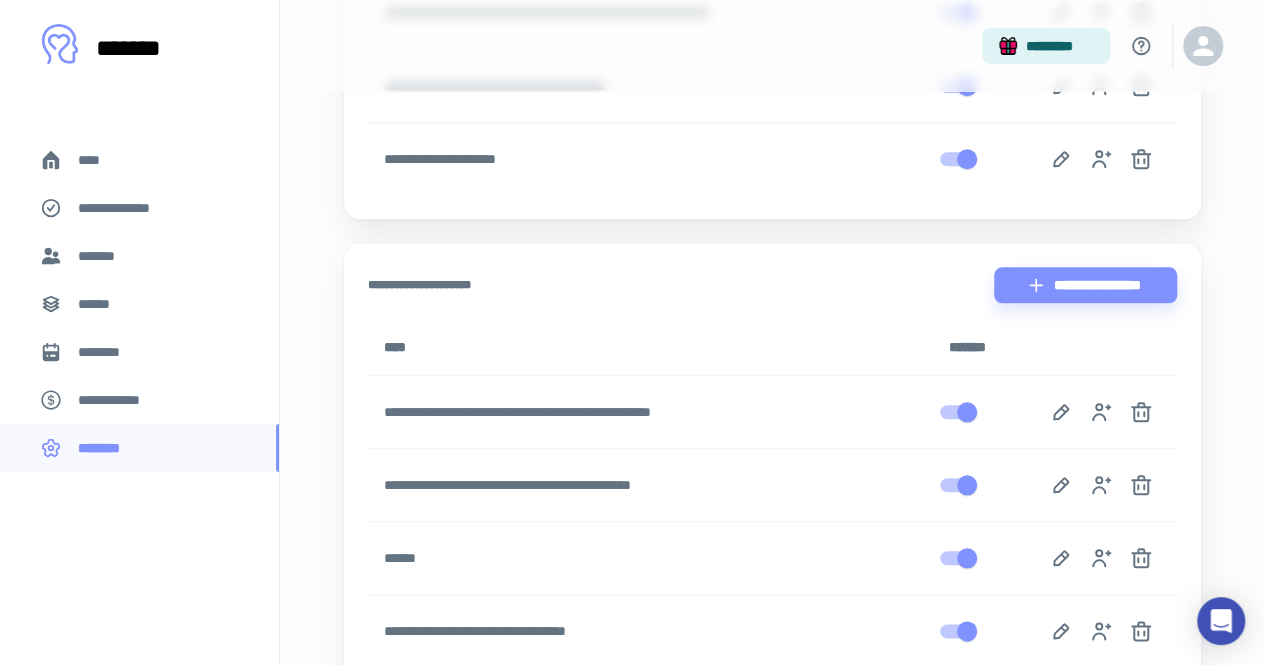 scroll, scrollTop: 934, scrollLeft: 0, axis: vertical 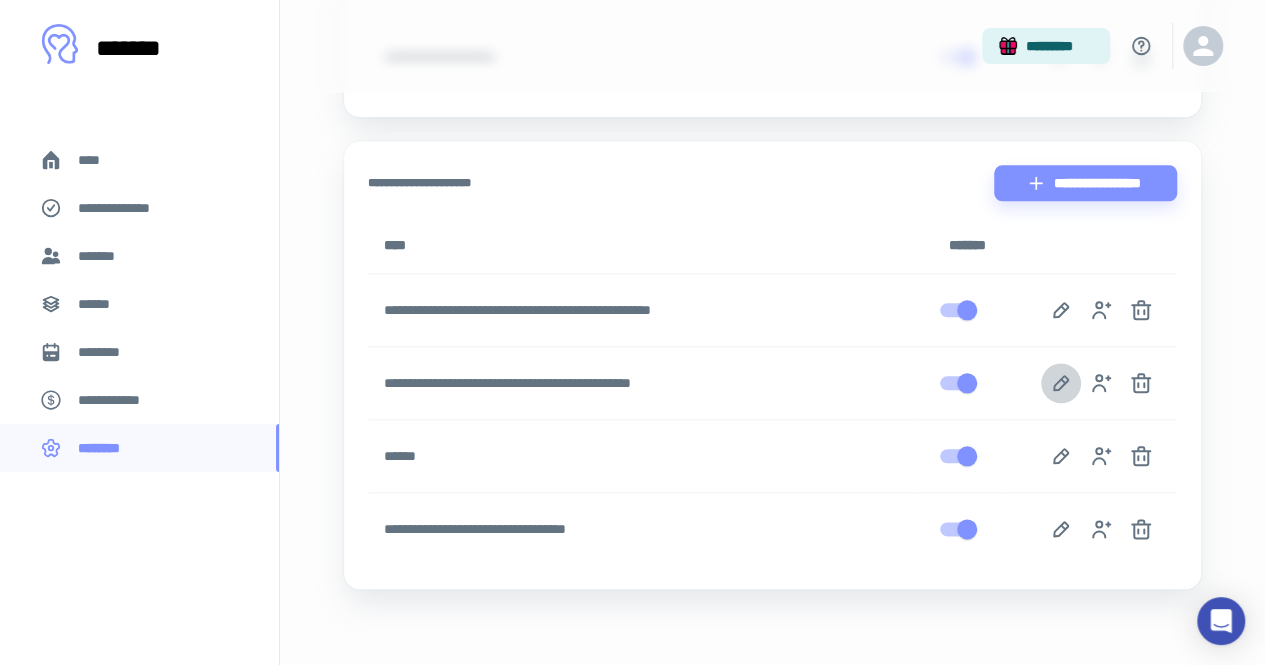 click 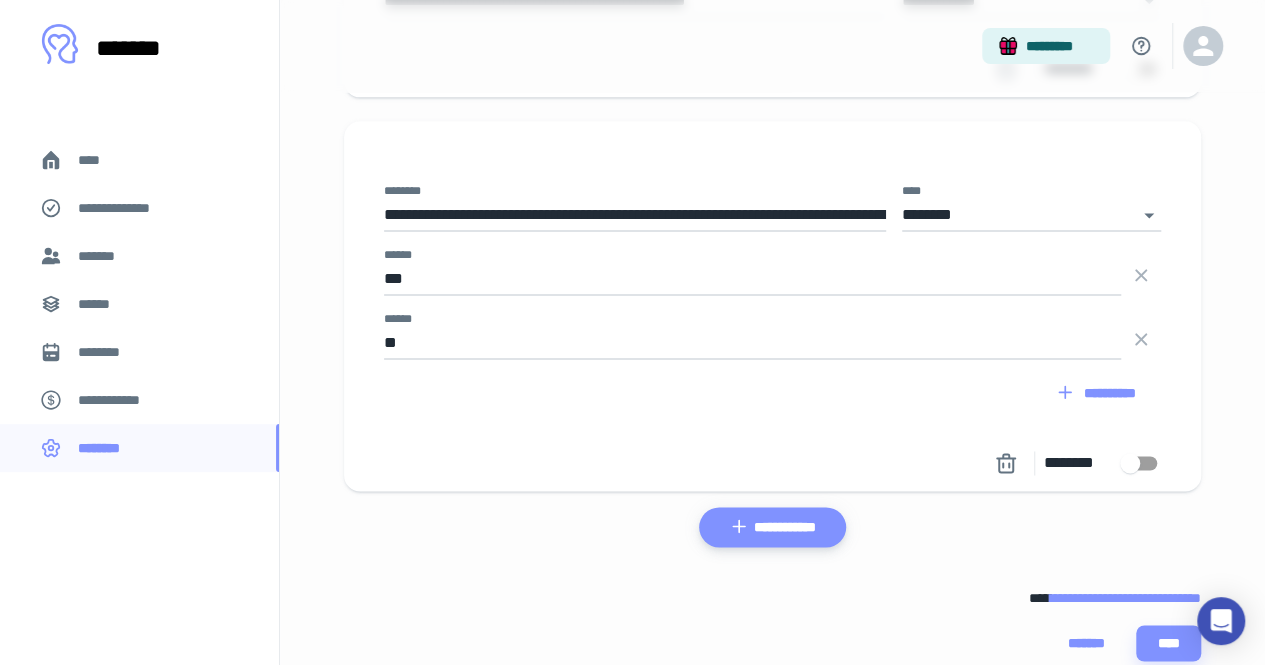 scroll, scrollTop: 16490, scrollLeft: 0, axis: vertical 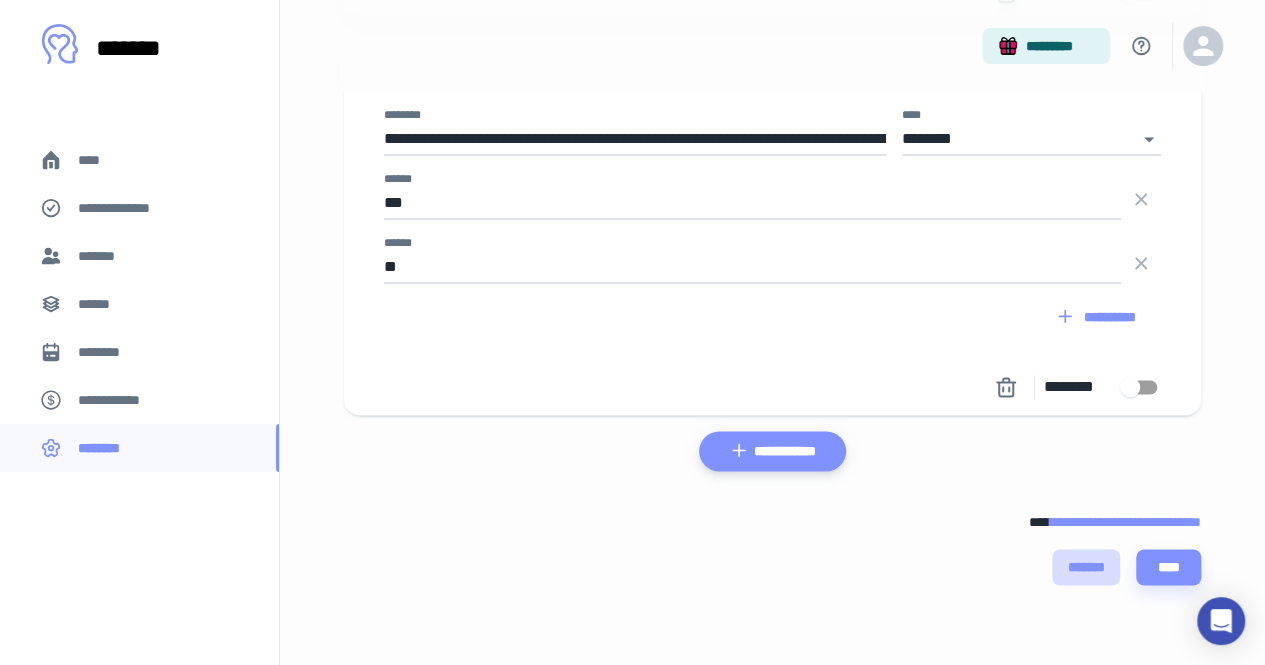 click on "*******" at bounding box center (1086, 567) 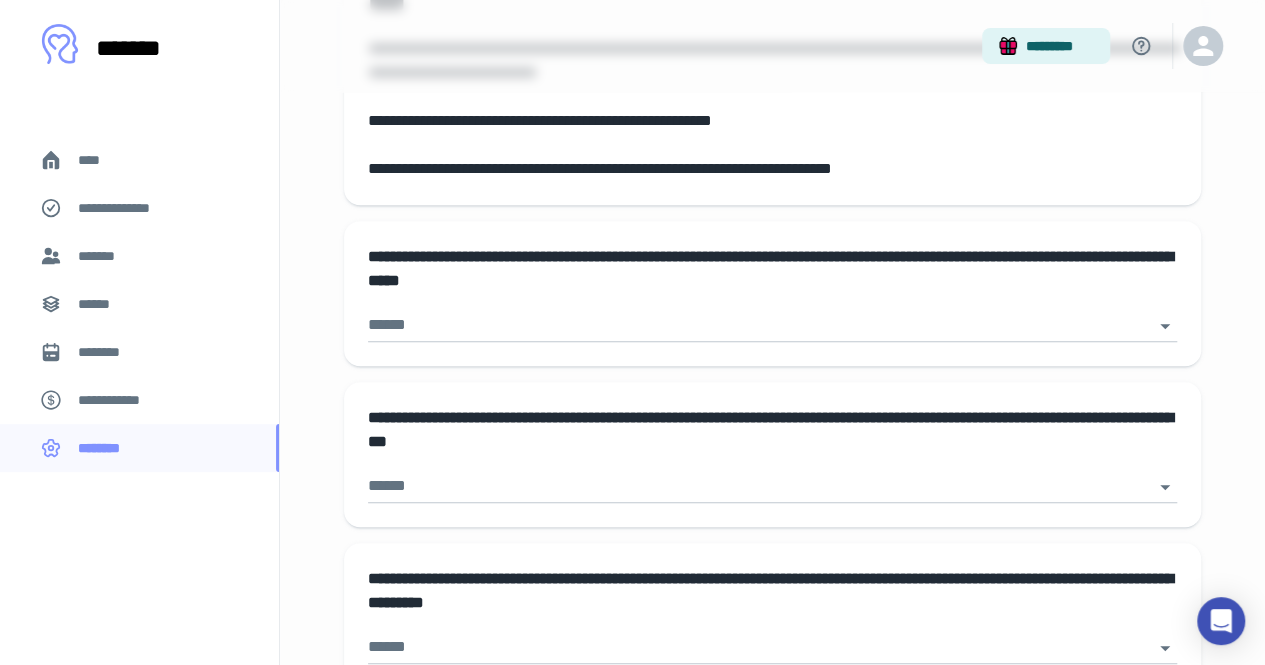 scroll, scrollTop: 412, scrollLeft: 0, axis: vertical 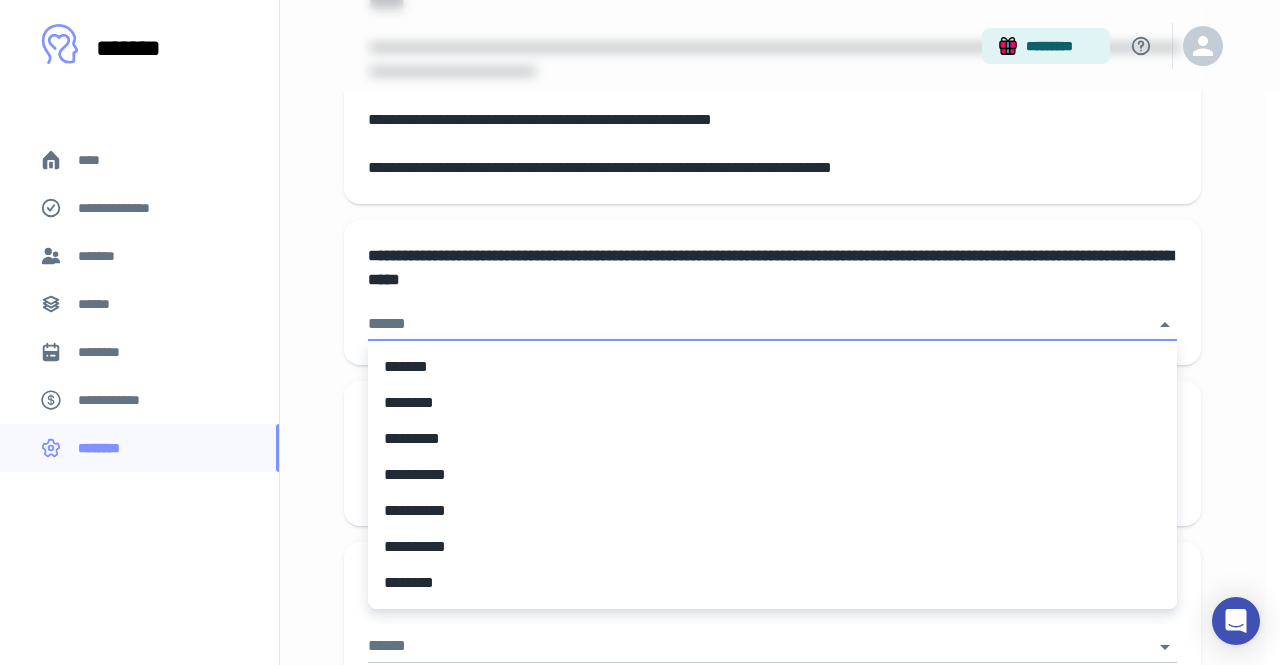 click on "**********" at bounding box center [640, -80] 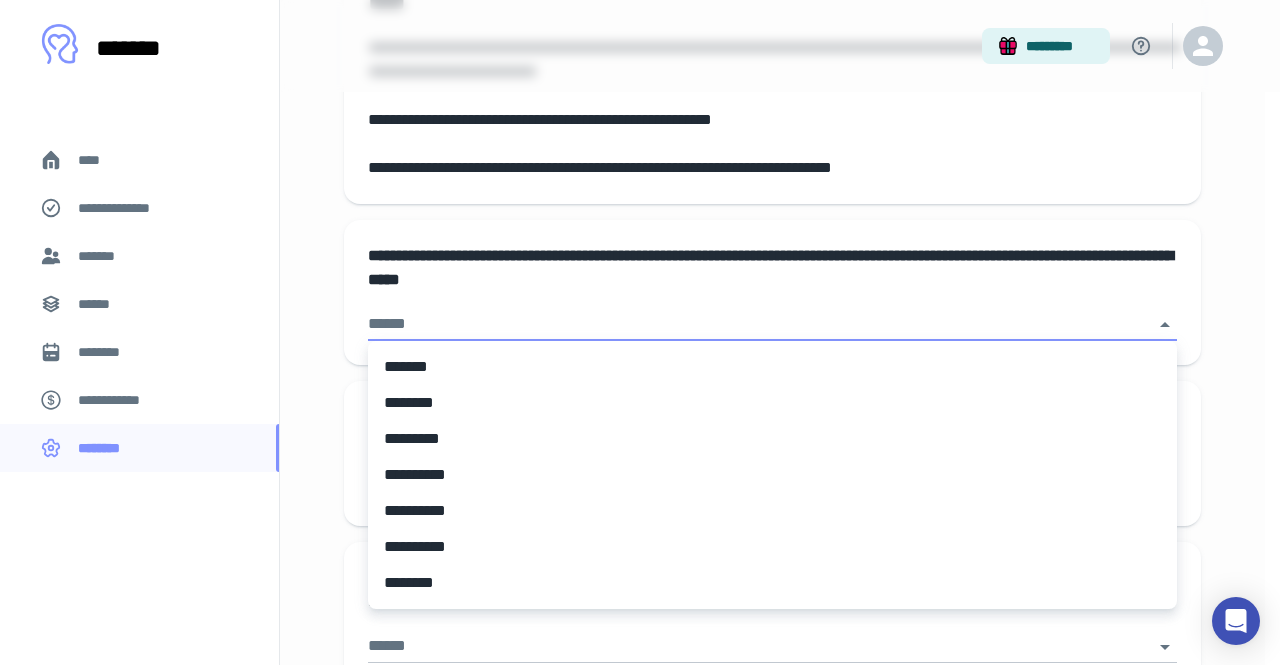 click at bounding box center [640, 332] 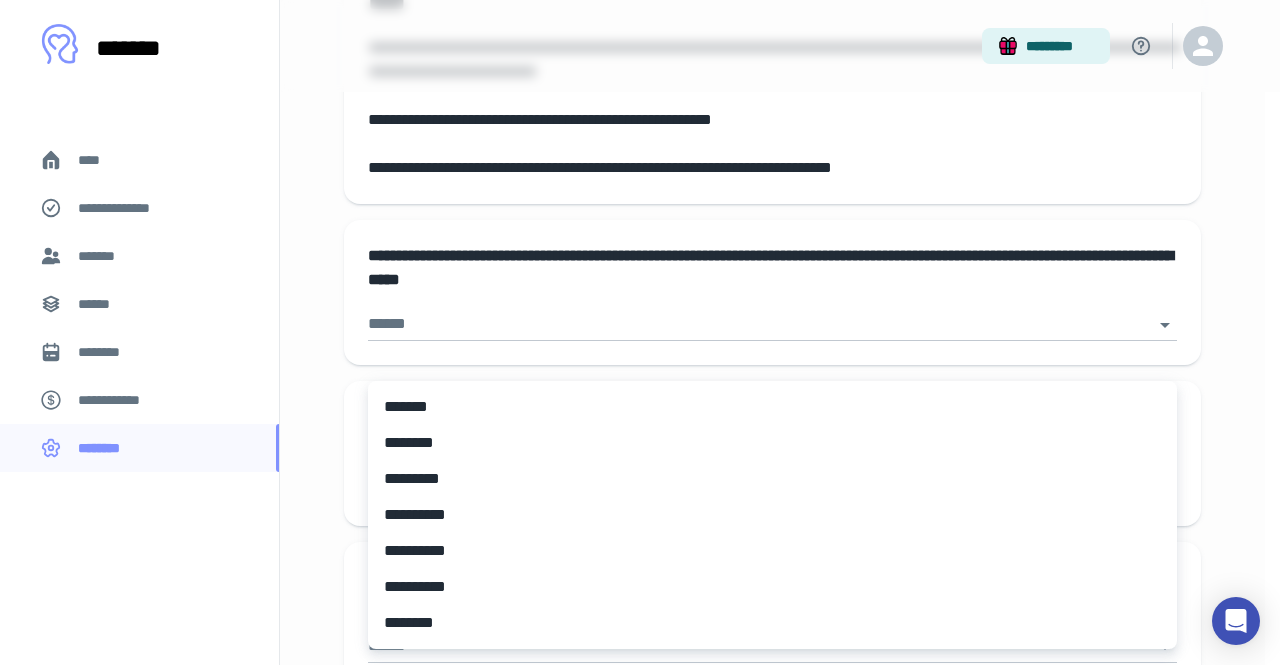 click on "**********" at bounding box center (640, -80) 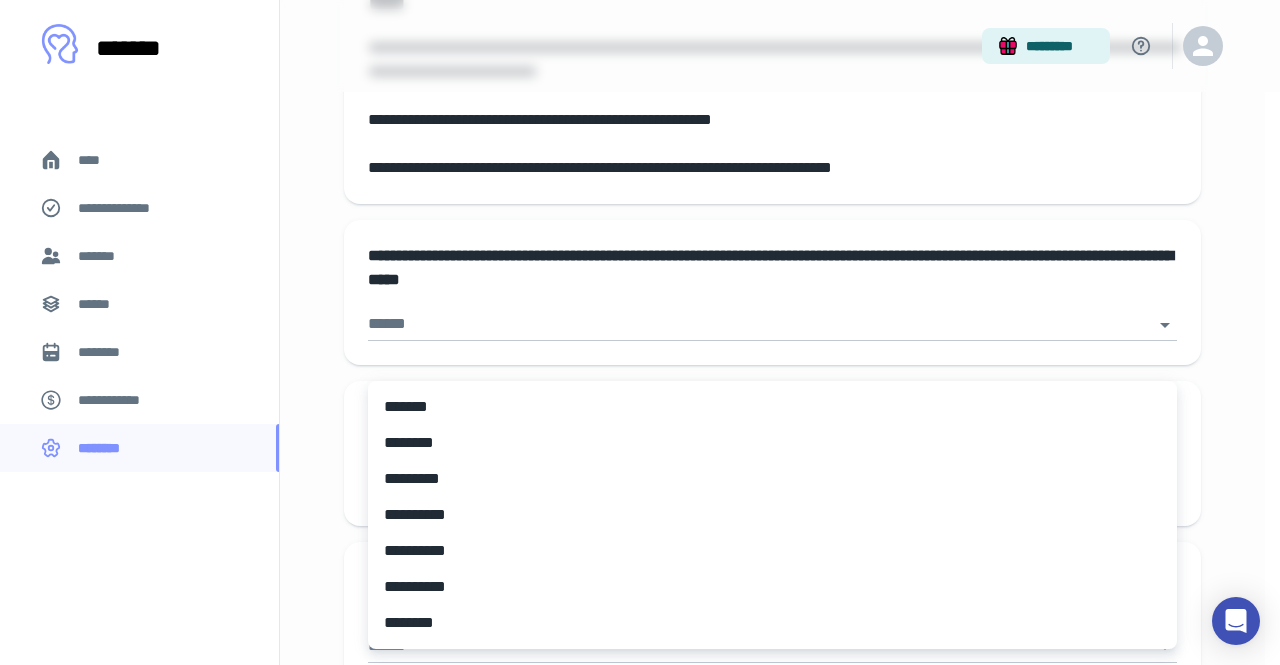 click at bounding box center (640, 332) 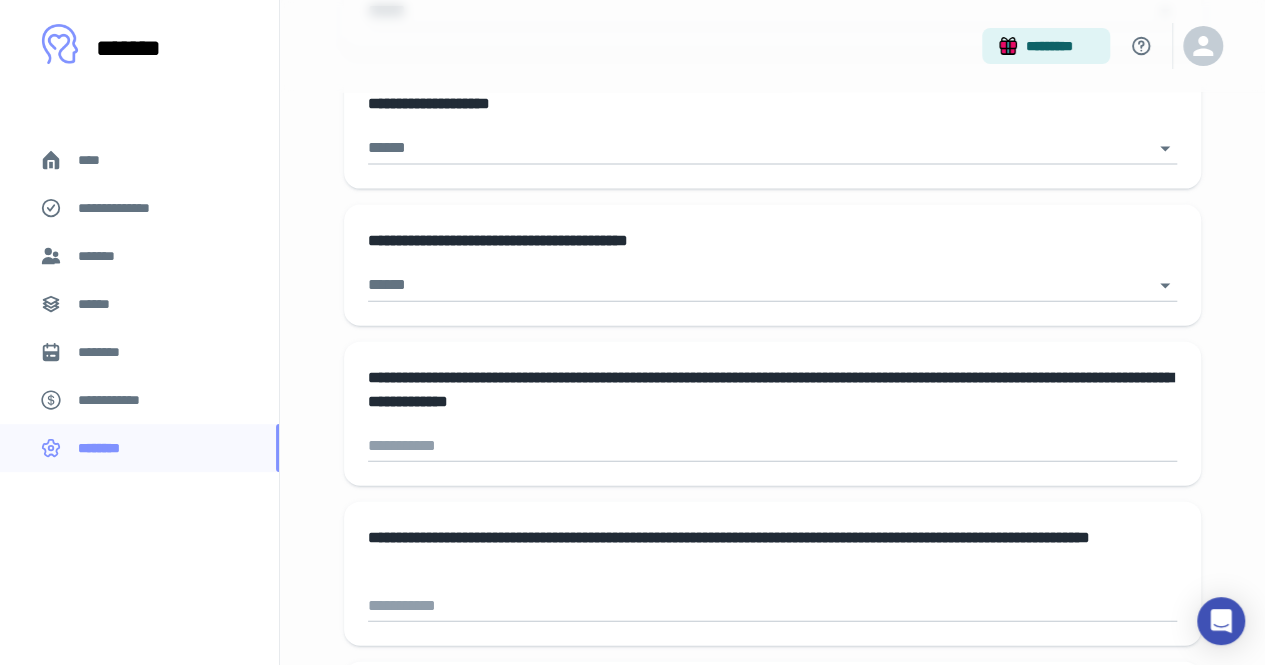 scroll, scrollTop: 2079, scrollLeft: 0, axis: vertical 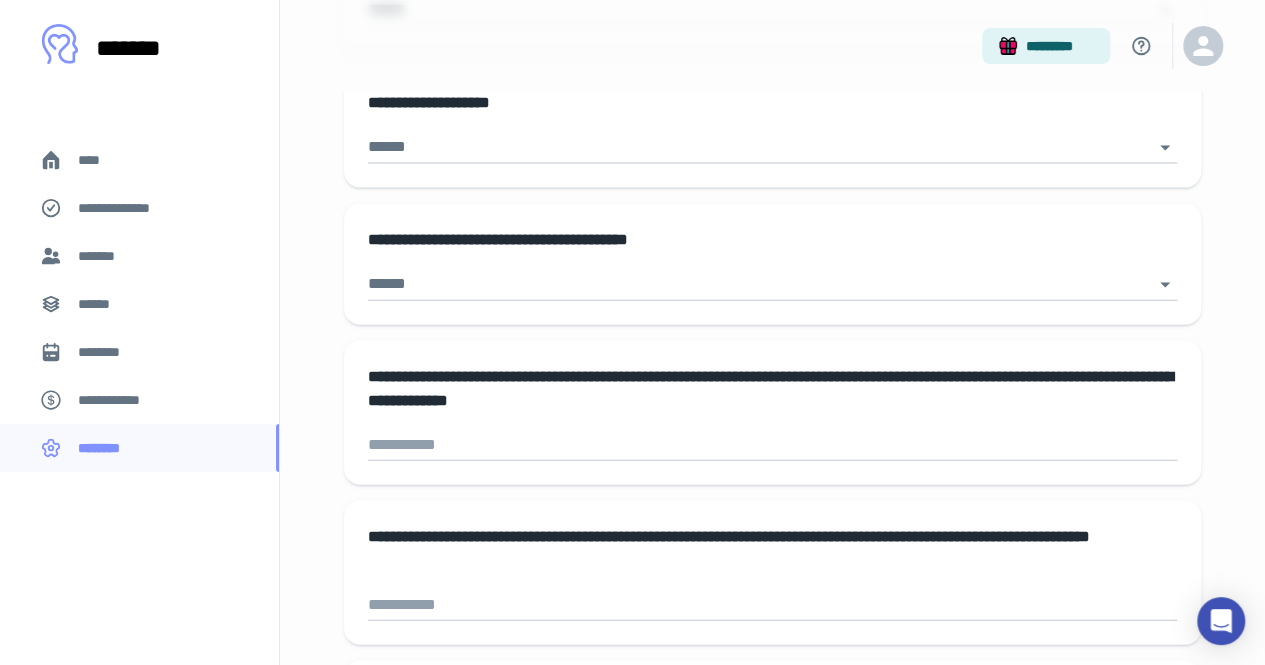click on "**********" at bounding box center (772, 264) 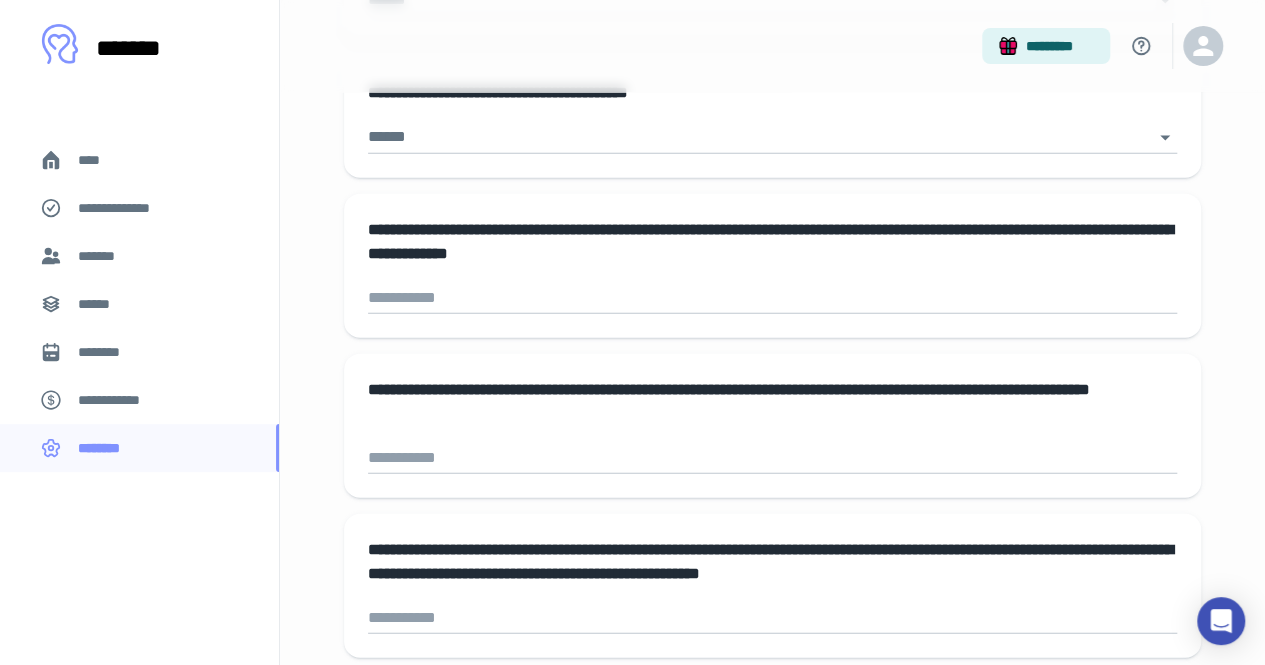scroll, scrollTop: 2231, scrollLeft: 0, axis: vertical 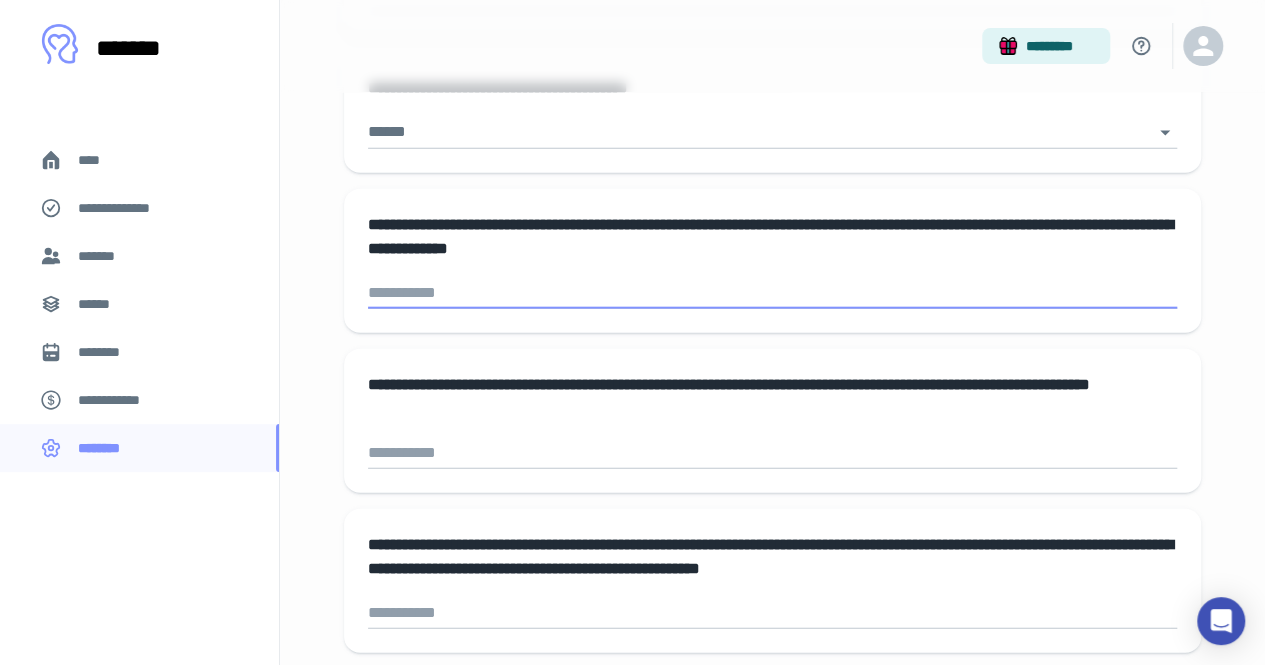click at bounding box center [772, 293] 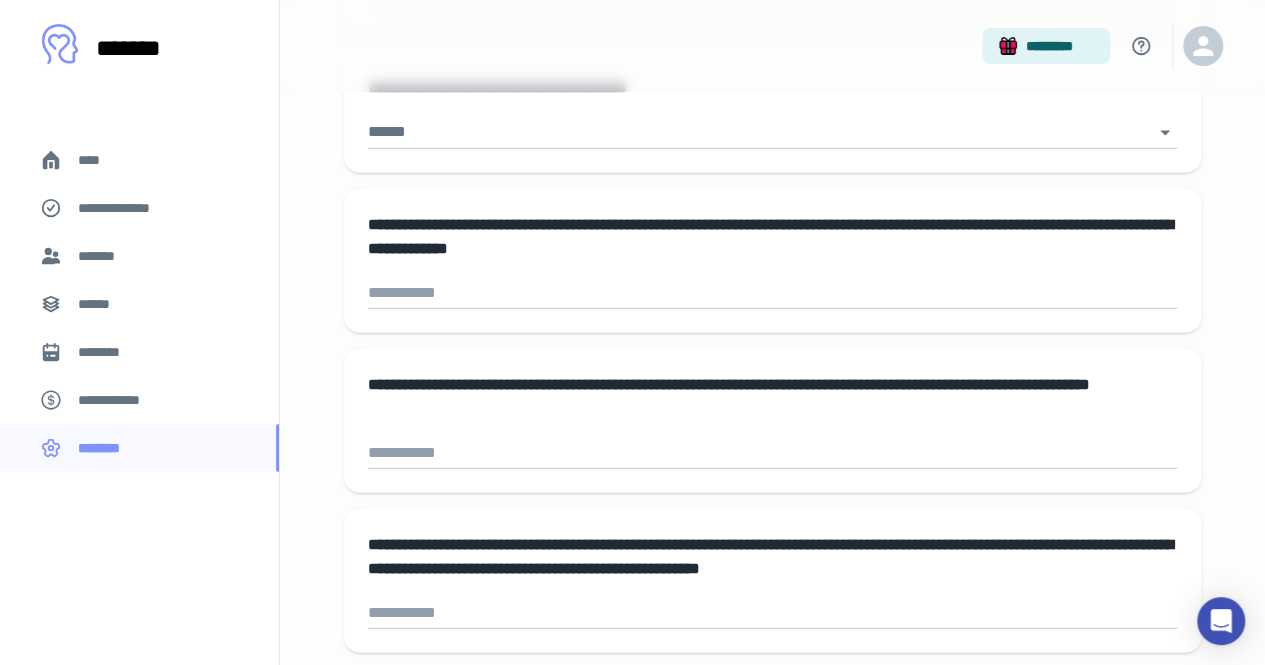 click on "**********" at bounding box center (772, 554) 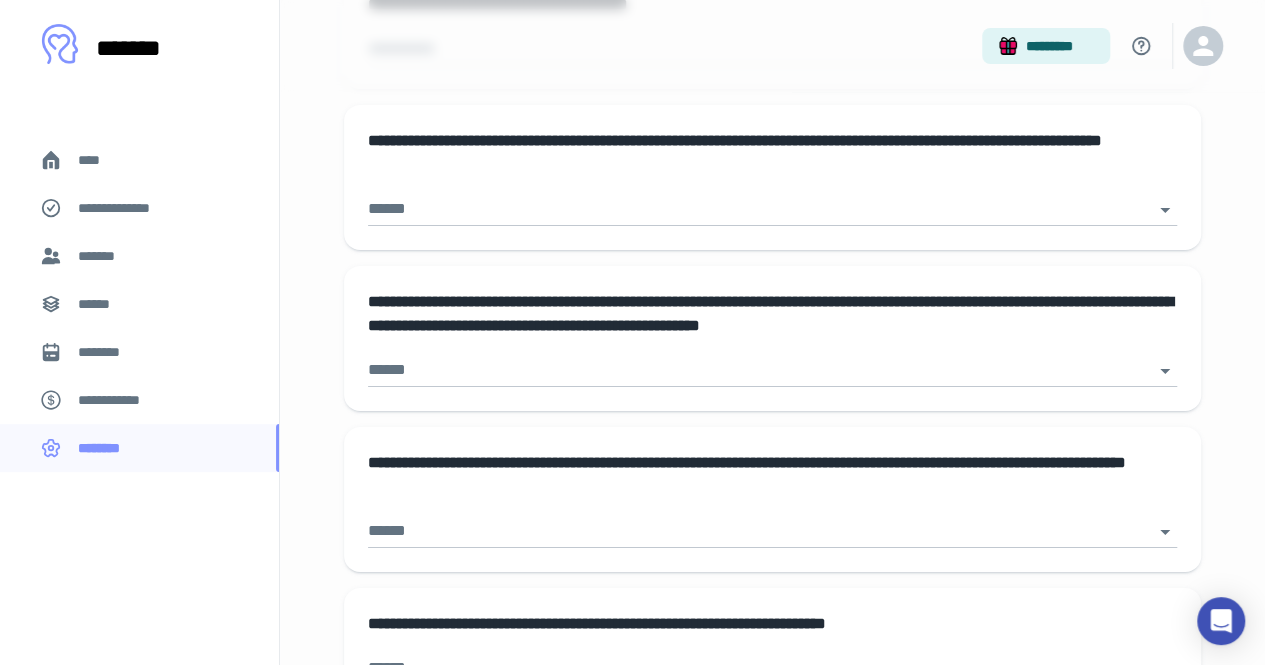 scroll, scrollTop: 3276, scrollLeft: 0, axis: vertical 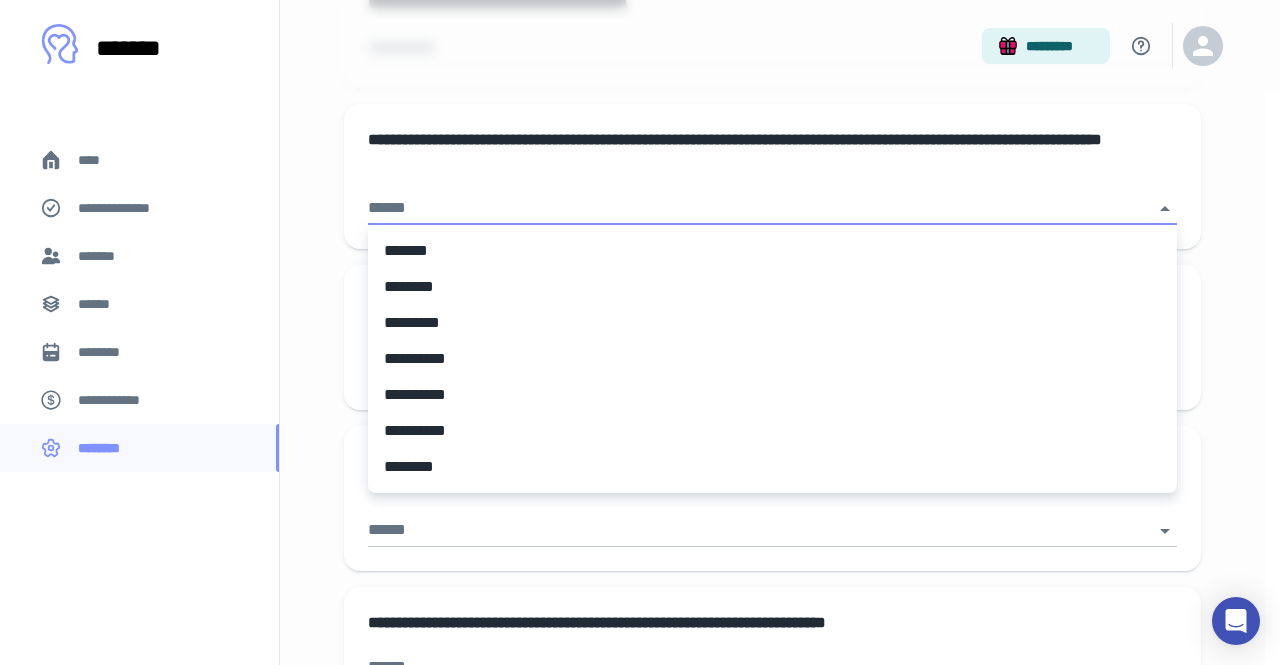 click on "**********" at bounding box center [640, -2944] 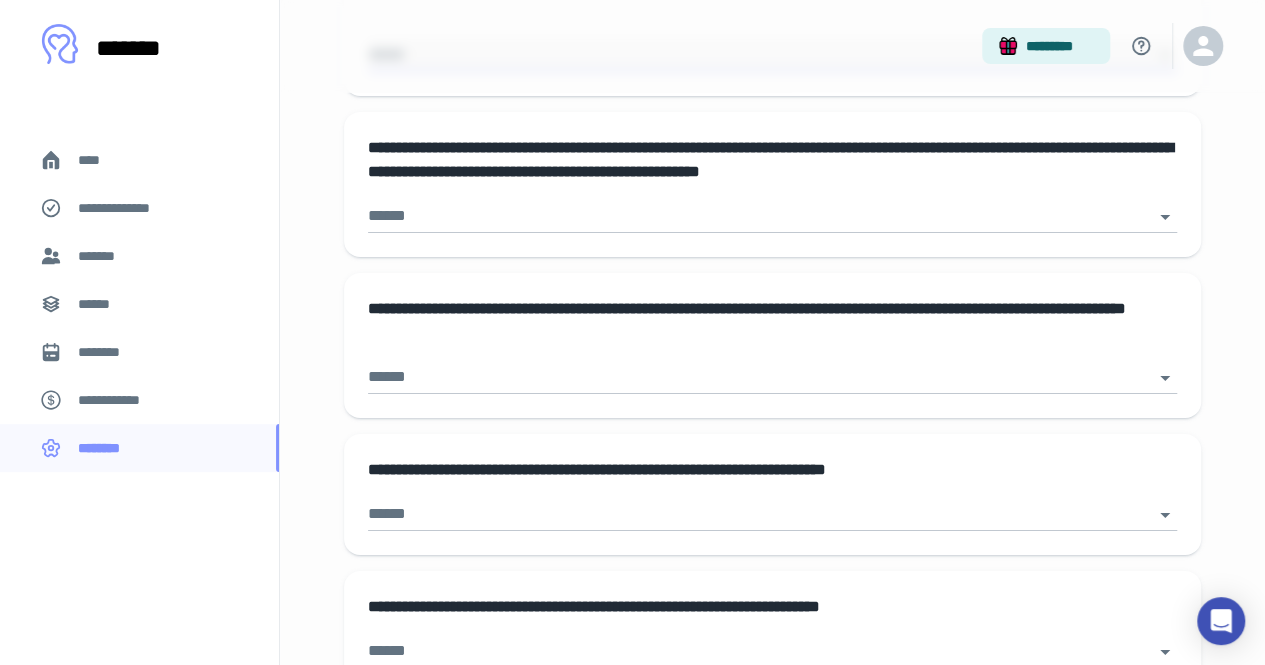 scroll, scrollTop: 3432, scrollLeft: 0, axis: vertical 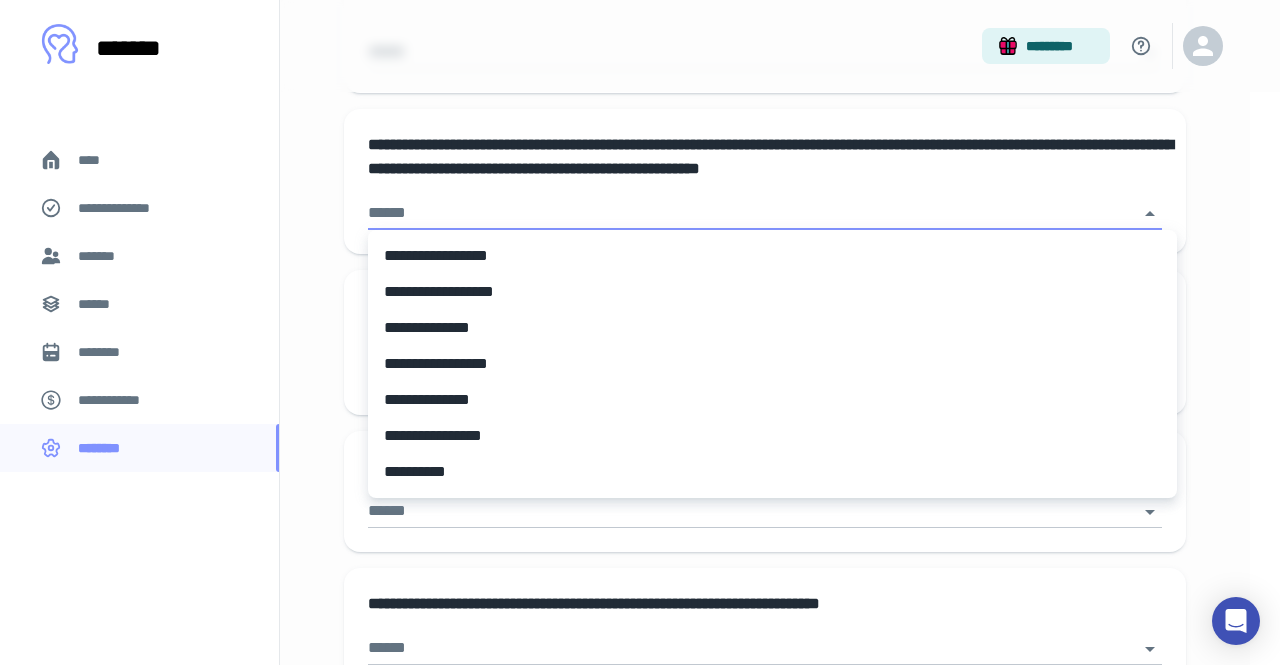 click on "**********" at bounding box center (632, -3100) 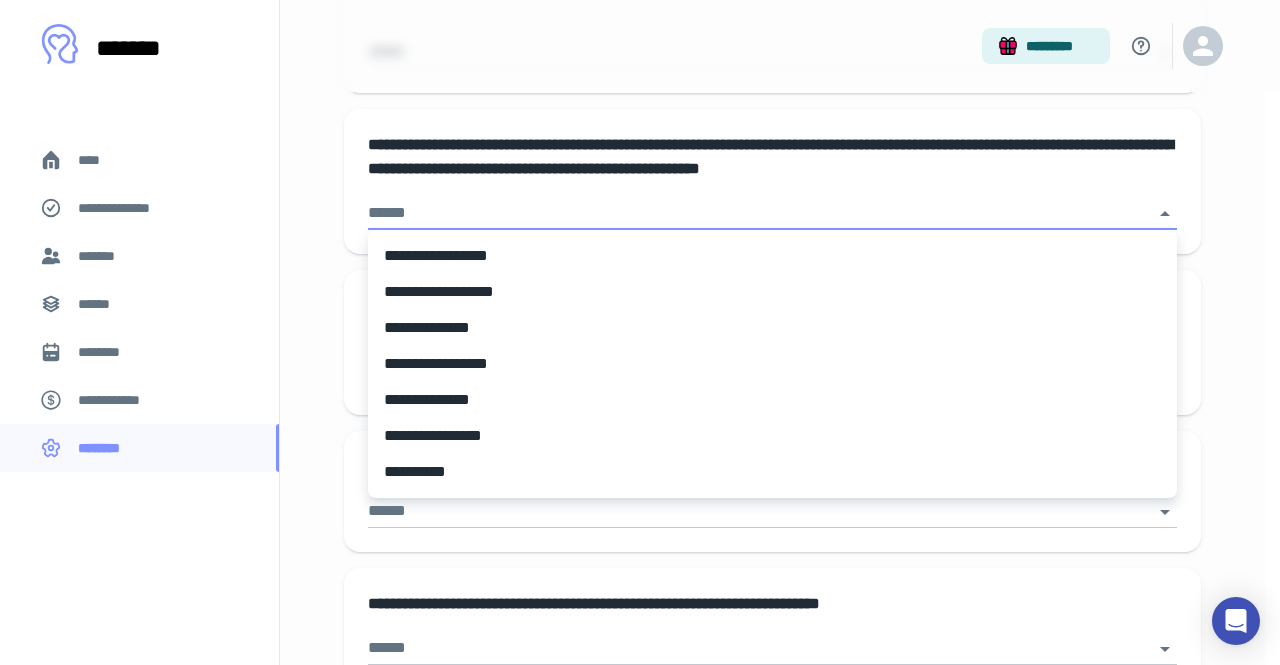 click at bounding box center [640, 332] 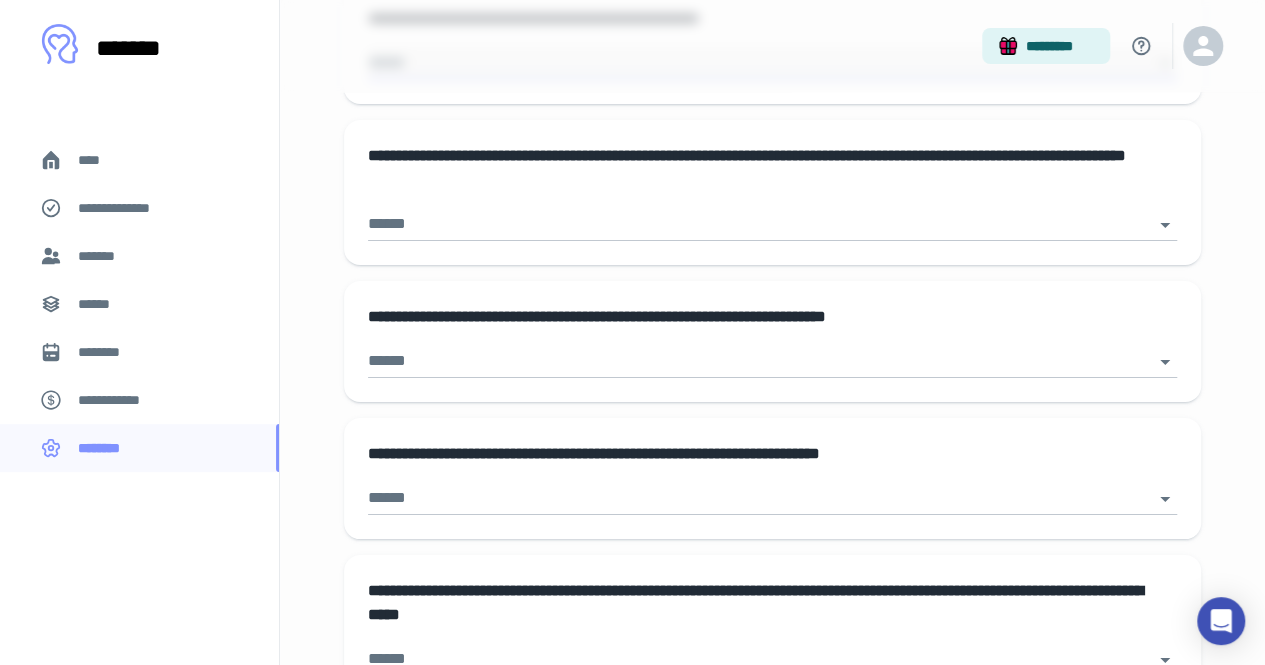scroll, scrollTop: 3584, scrollLeft: 0, axis: vertical 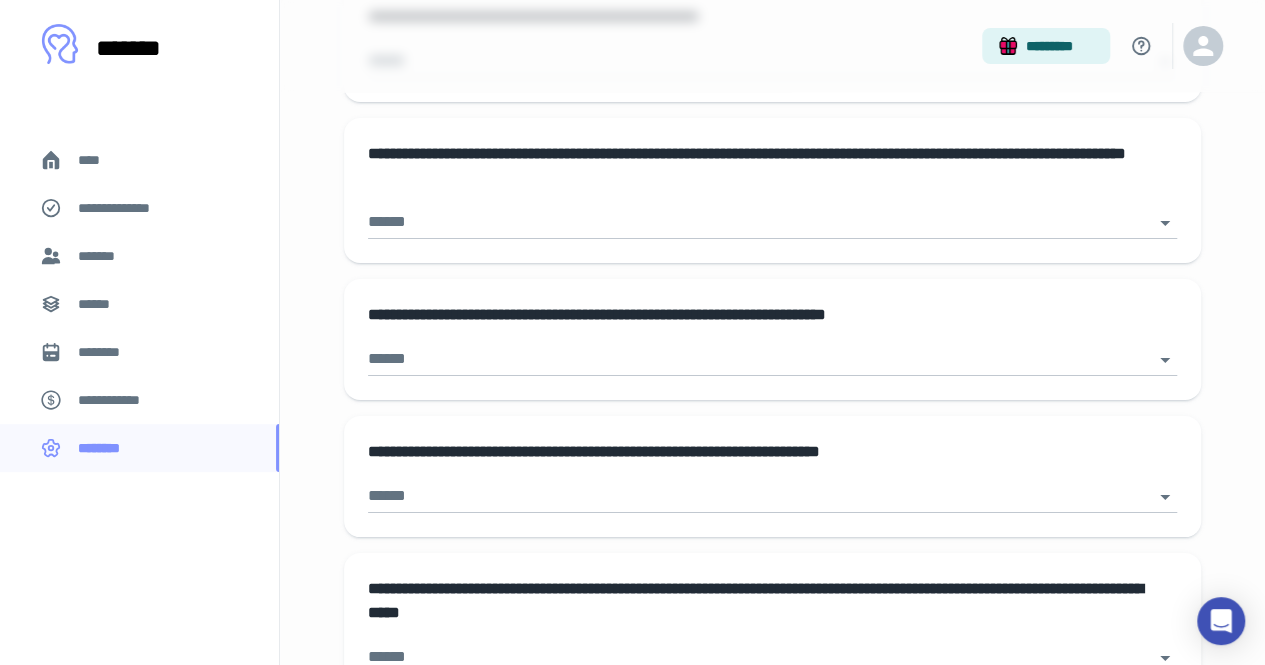 click on "**********" at bounding box center (772, 174) 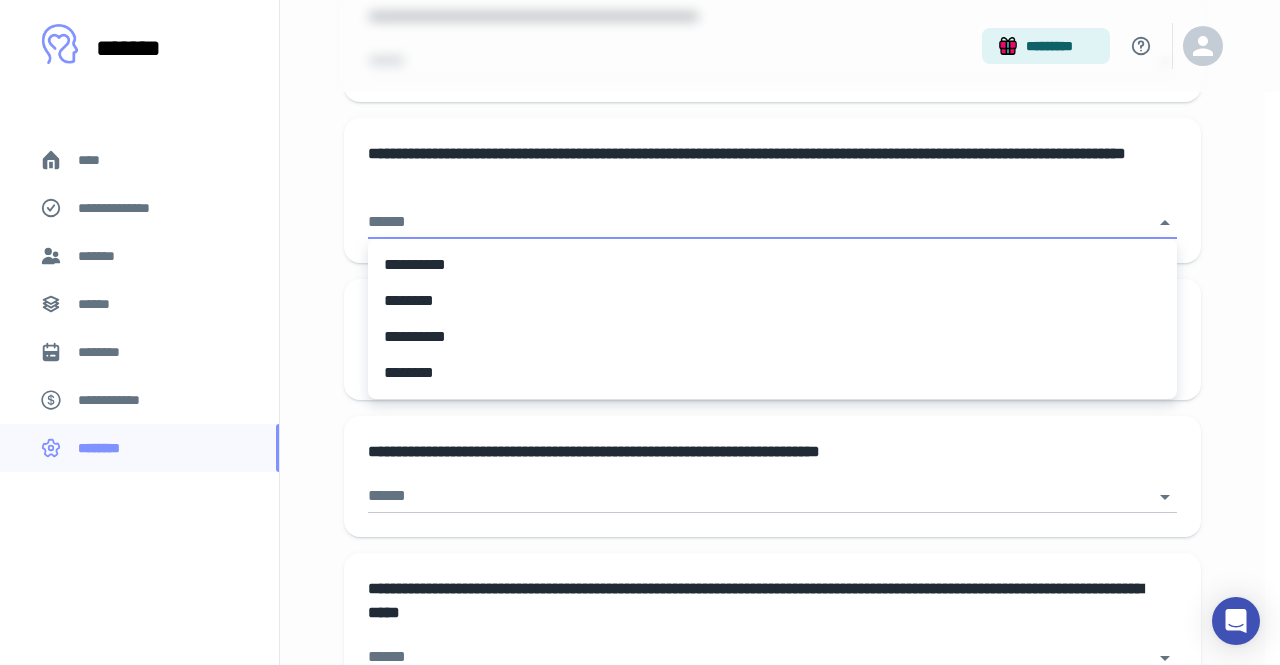 click on "**********" at bounding box center [640, -3252] 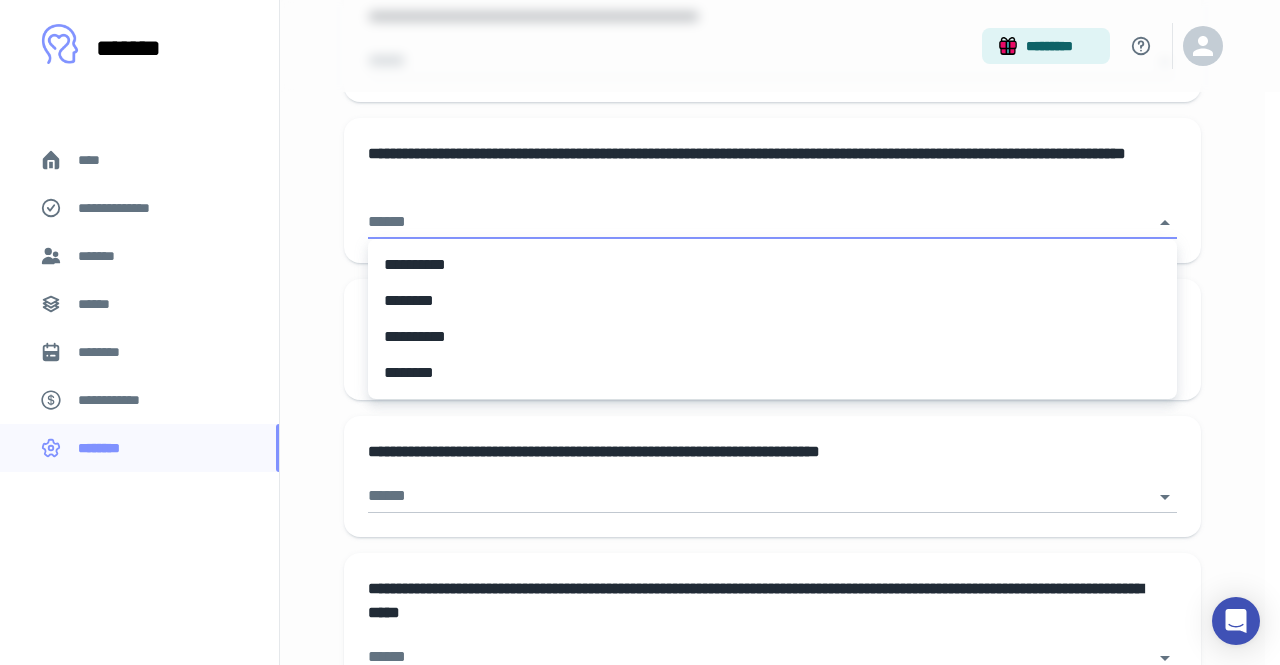 click at bounding box center (640, 332) 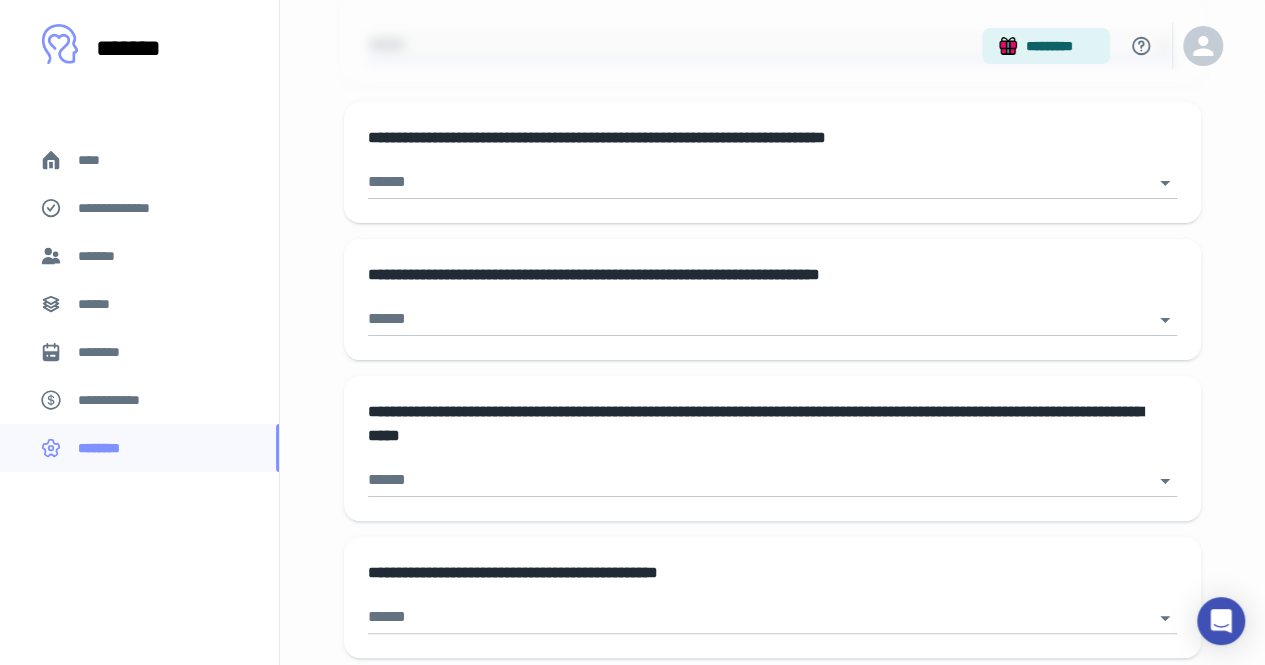 scroll, scrollTop: 3762, scrollLeft: 0, axis: vertical 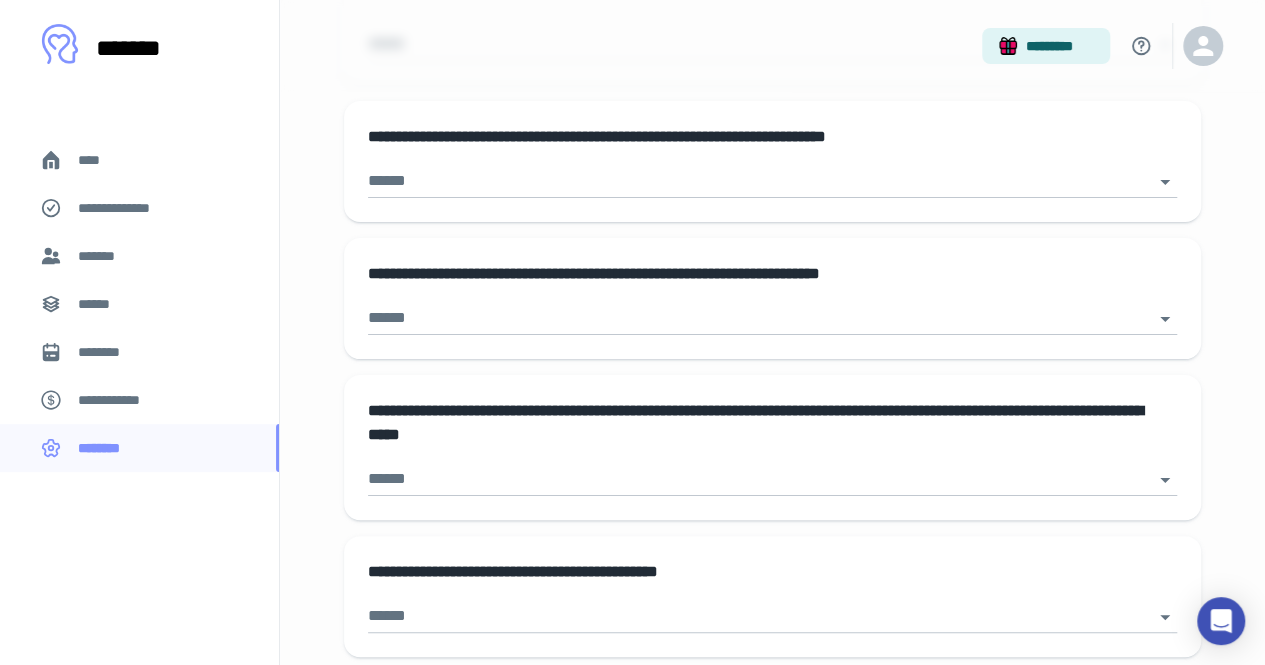 click on "**********" at bounding box center [772, 161] 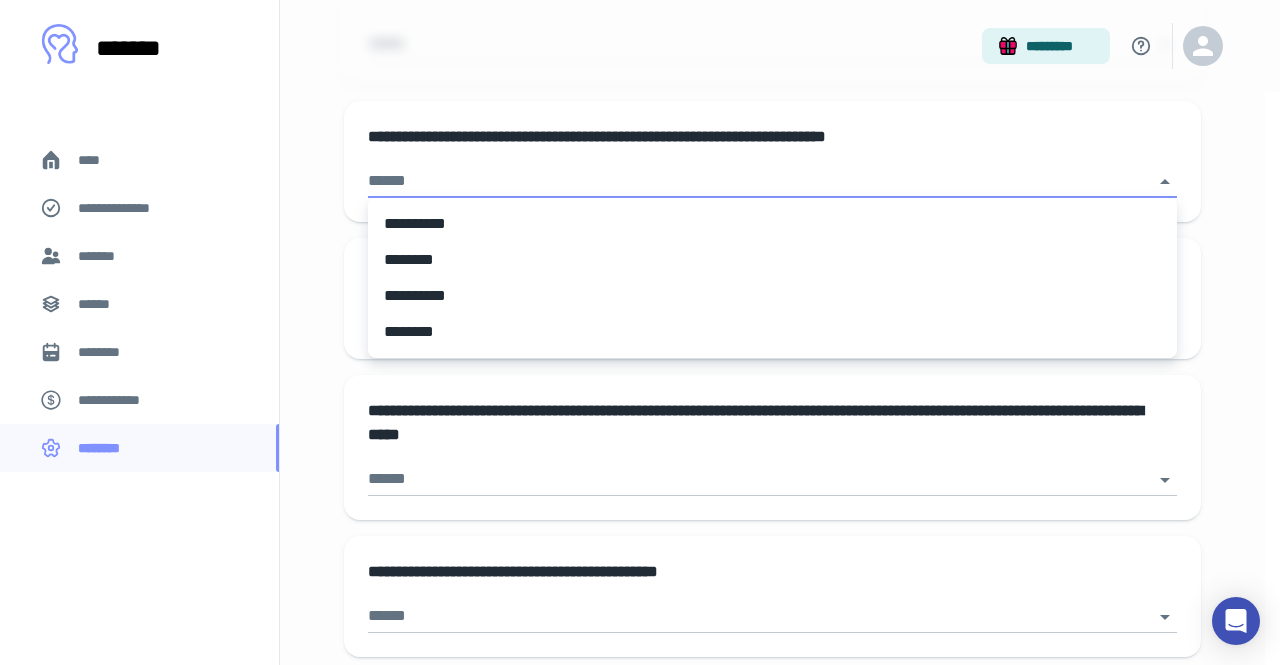 click on "**********" at bounding box center [640, -3430] 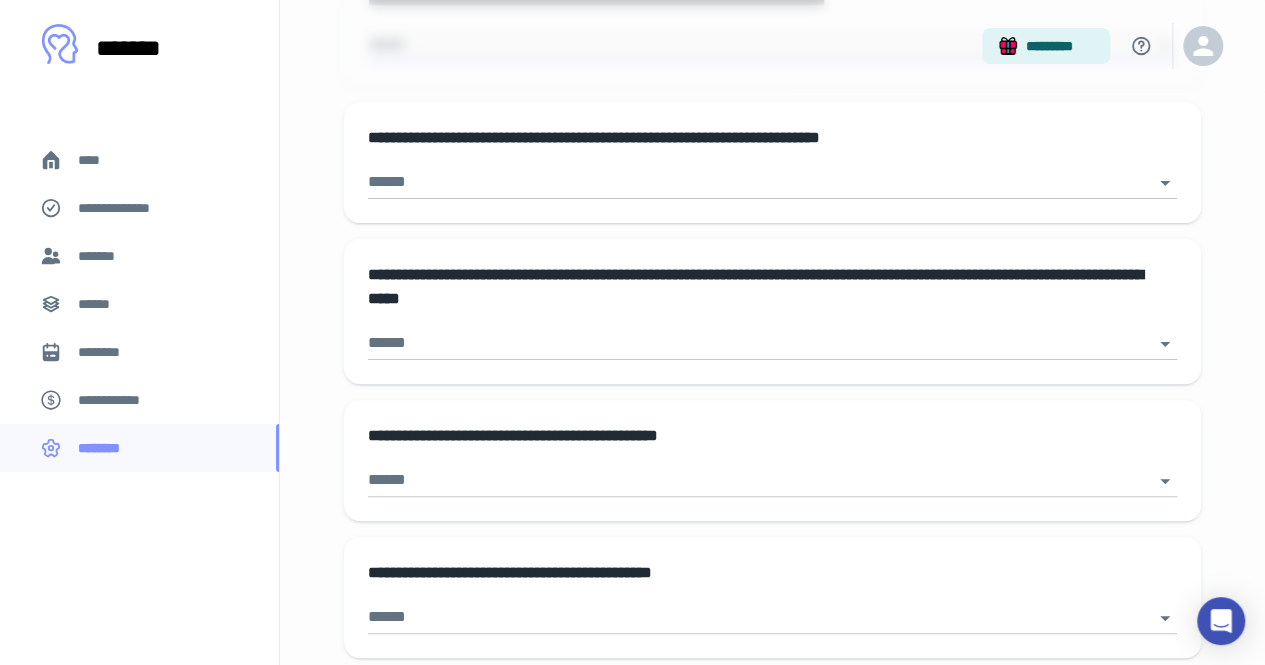 scroll, scrollTop: 3899, scrollLeft: 0, axis: vertical 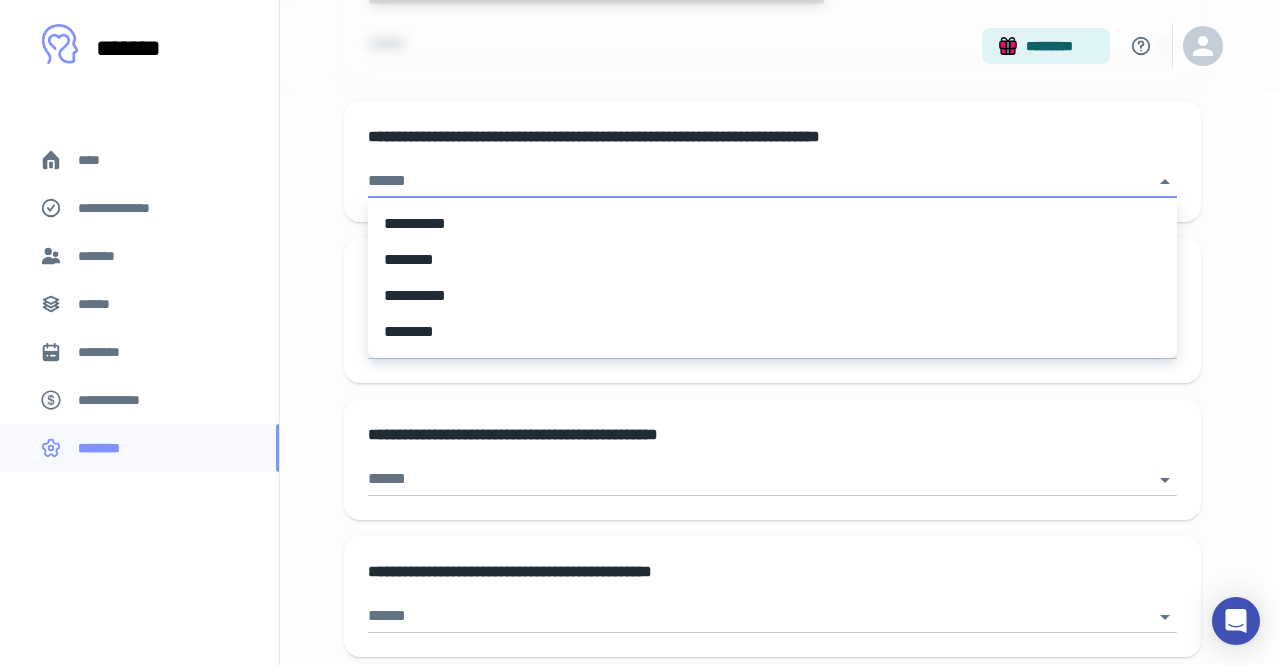 click on "**********" at bounding box center (640, -3567) 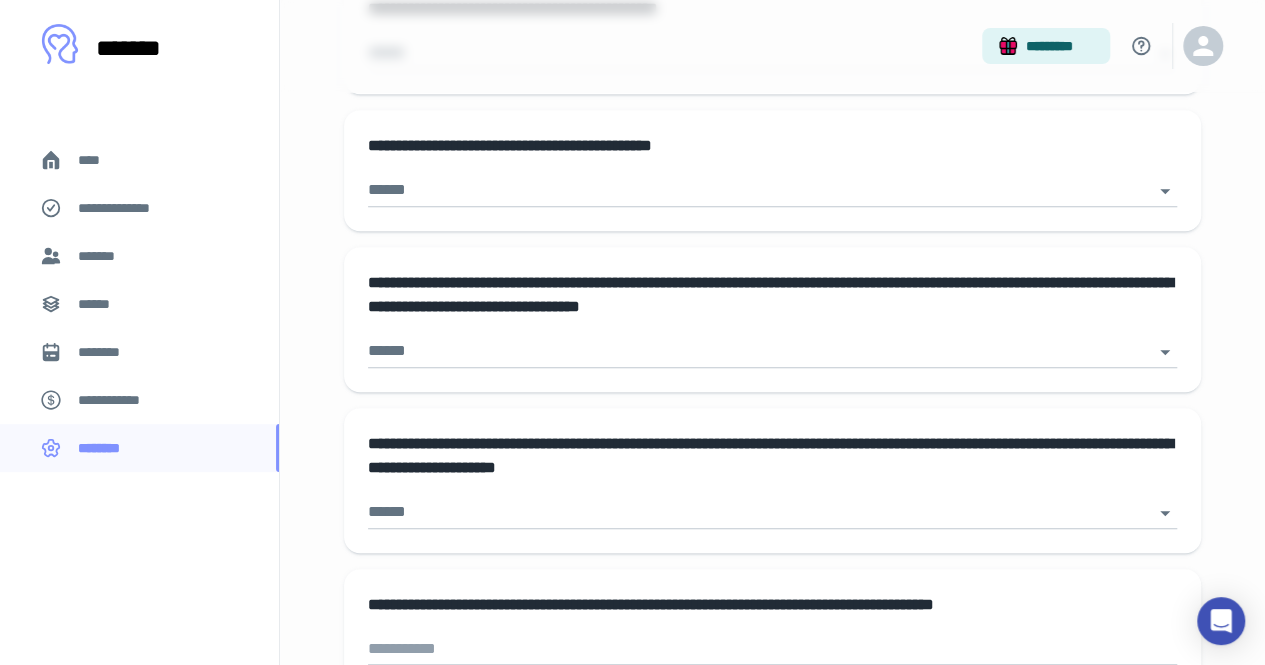 scroll, scrollTop: 4330, scrollLeft: 0, axis: vertical 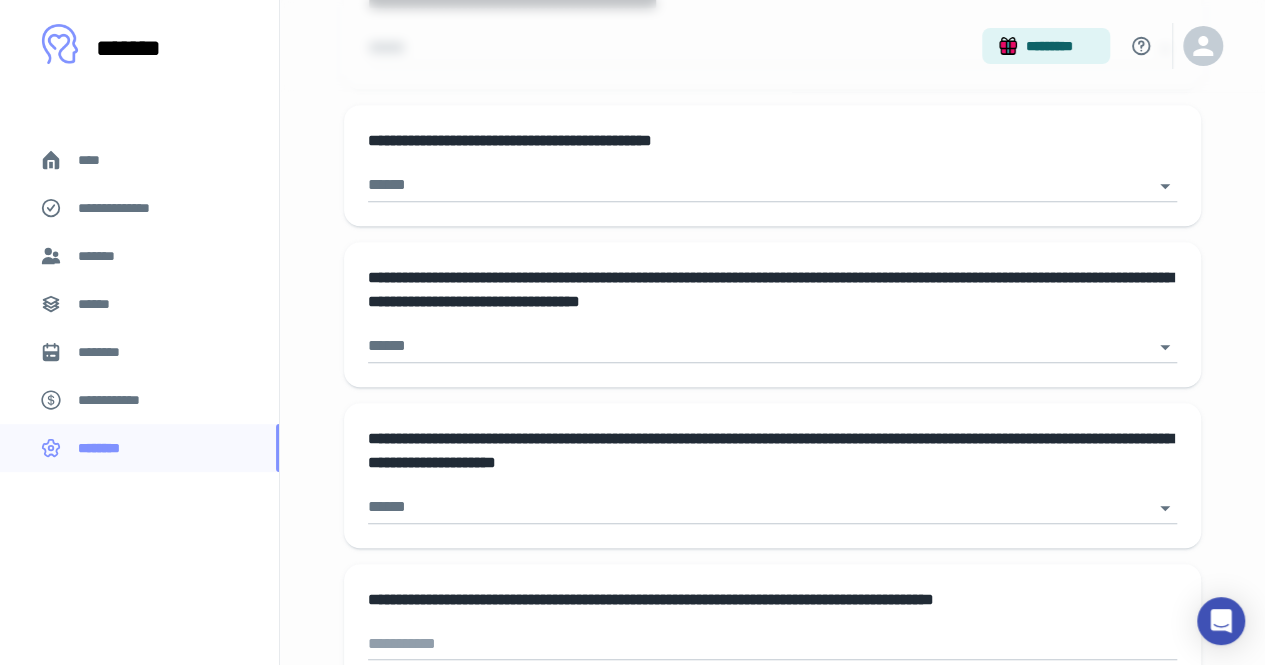 click on "**********" at bounding box center (632, -3998) 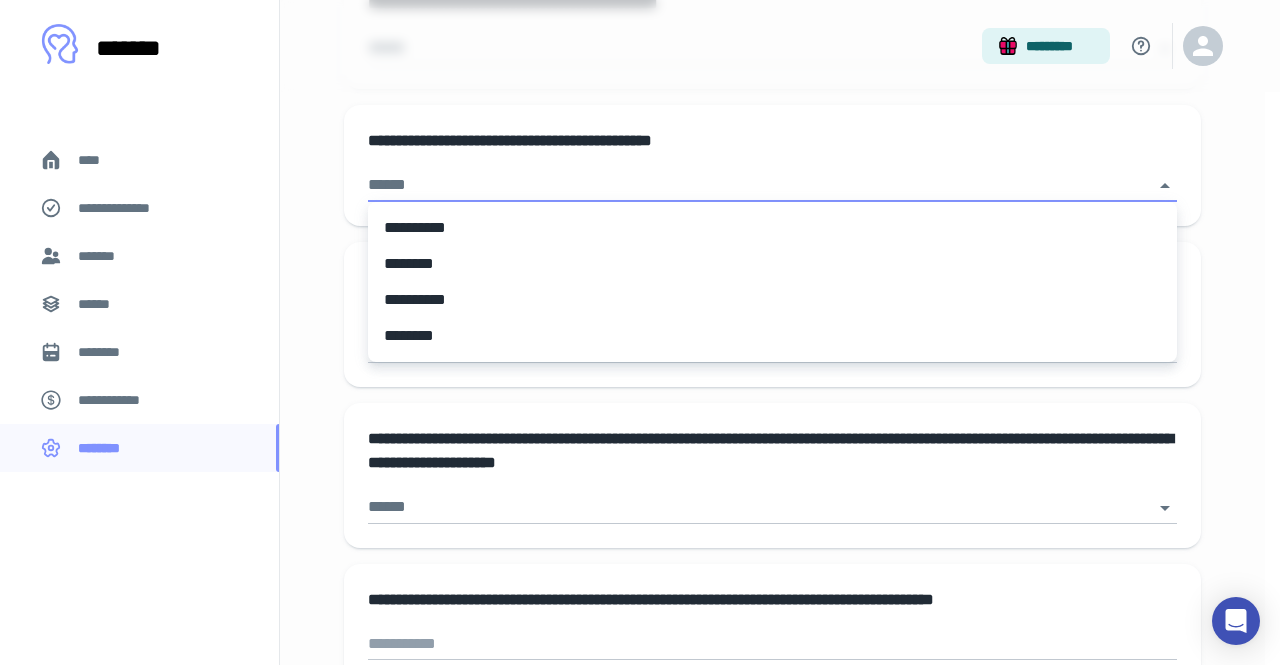 click at bounding box center [640, 332] 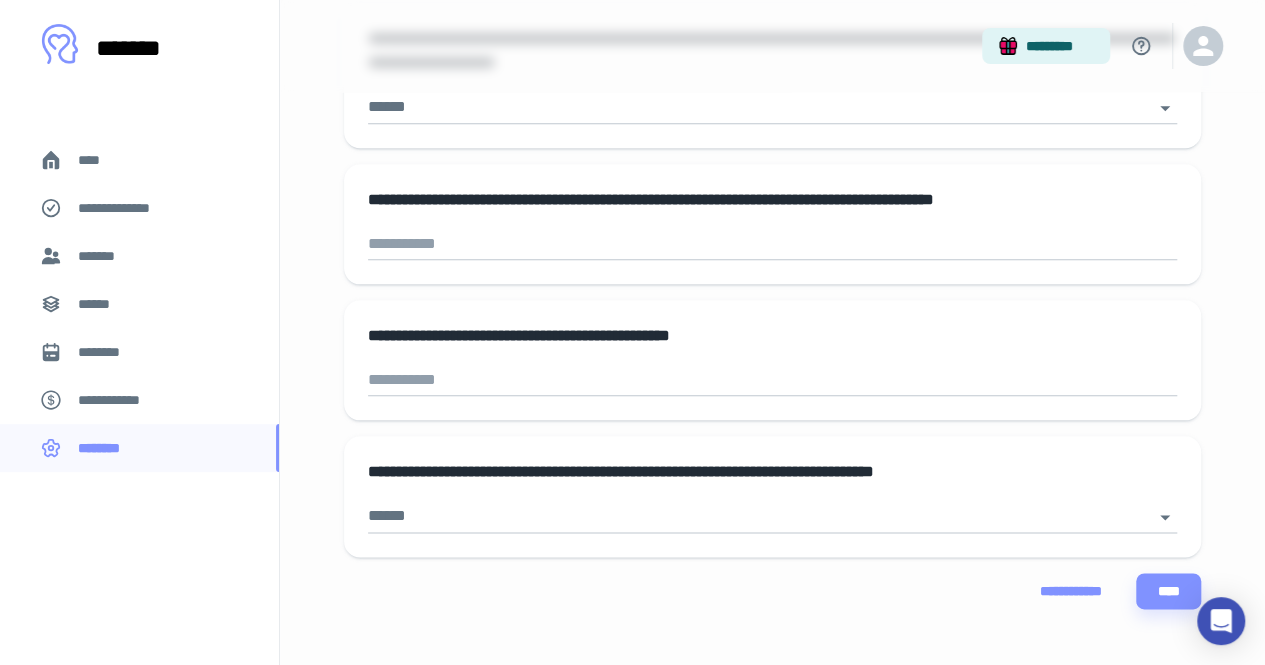 scroll, scrollTop: 4754, scrollLeft: 0, axis: vertical 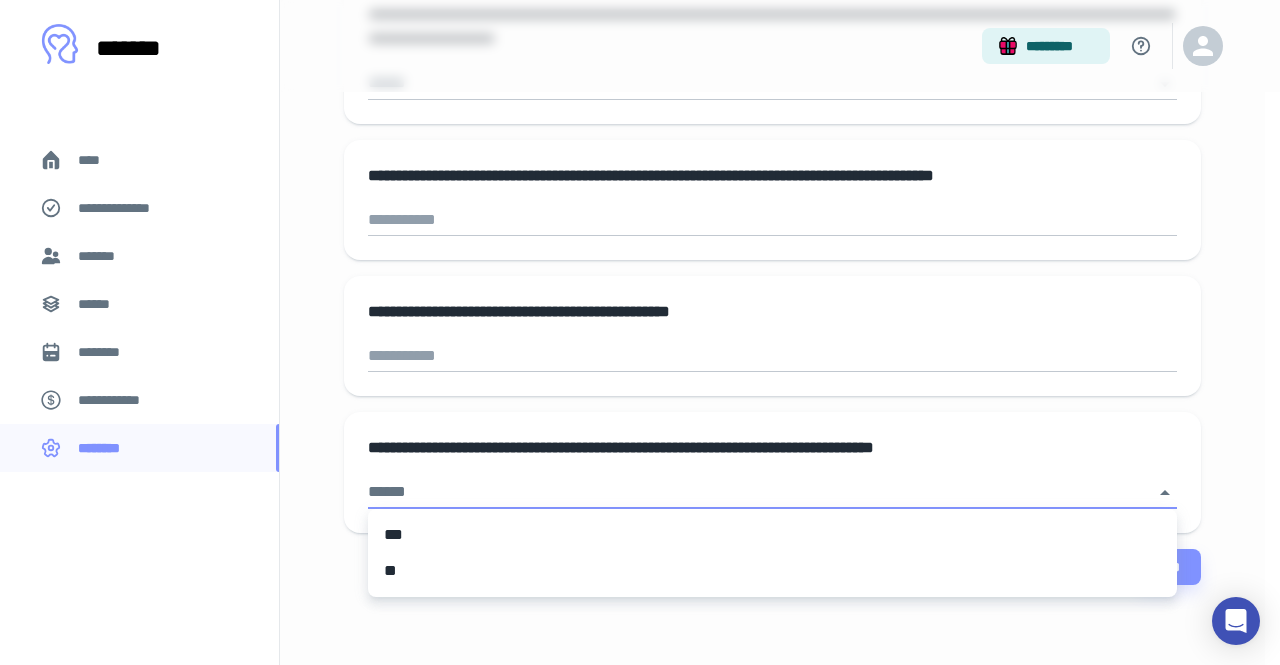 click on "**********" at bounding box center (640, -4422) 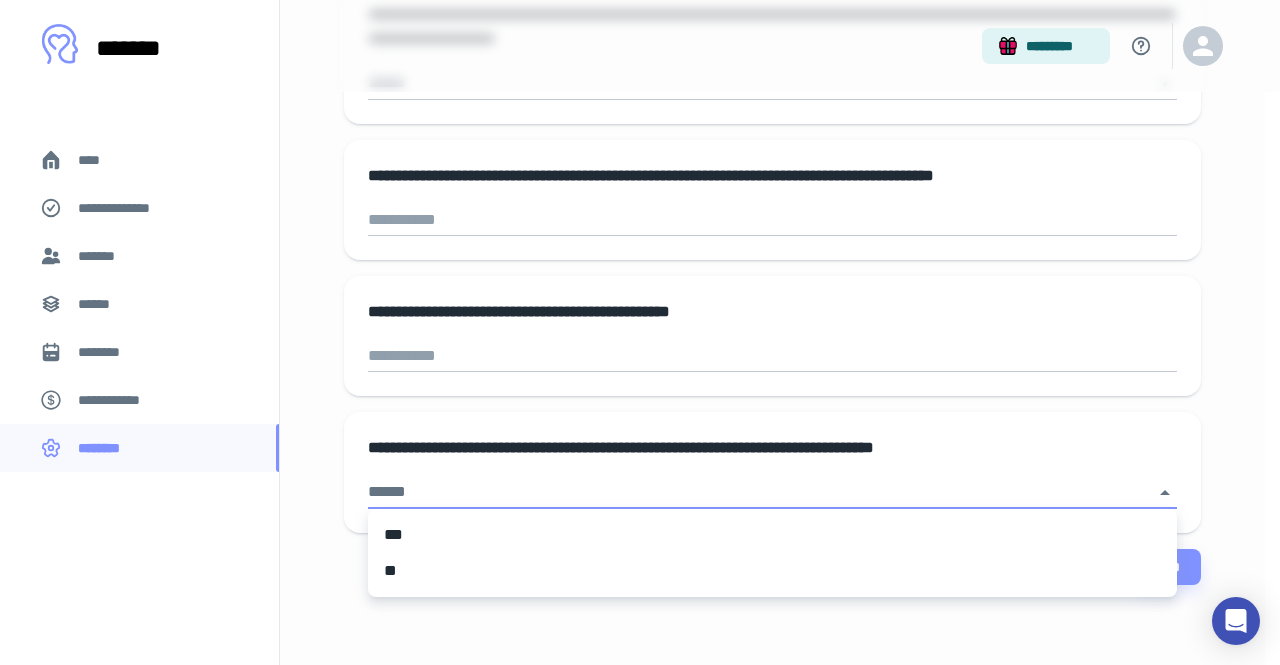 click at bounding box center (640, 332) 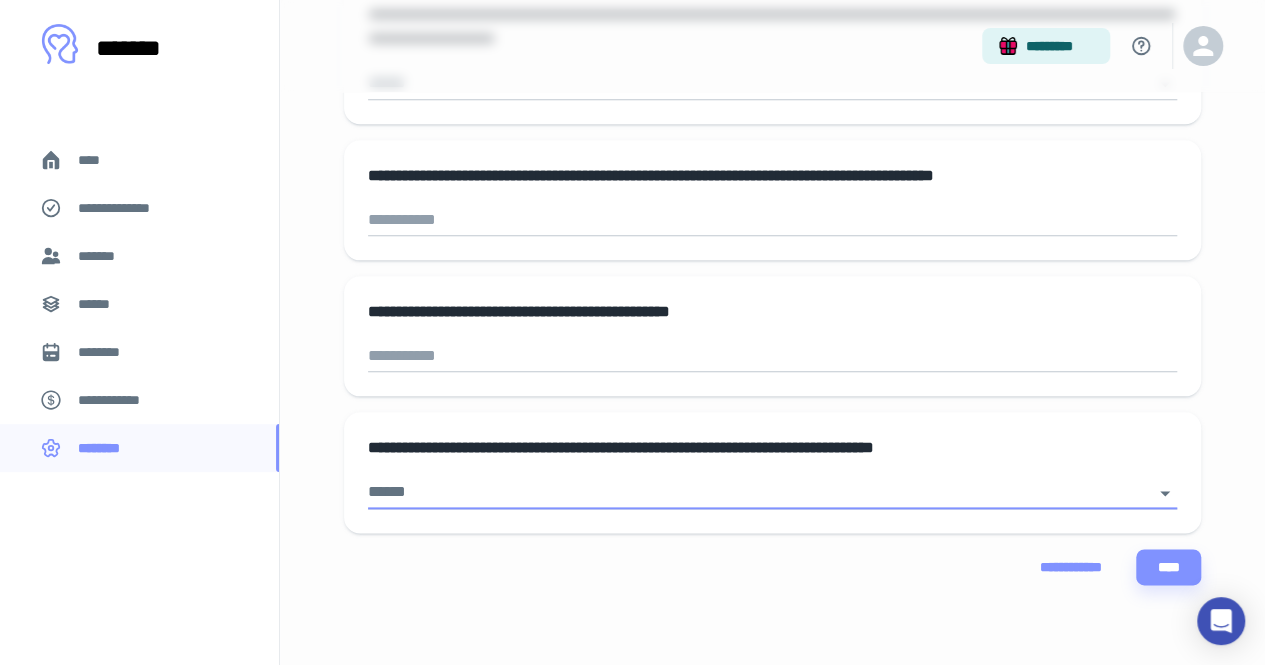 click on "****" at bounding box center (1168, 567) 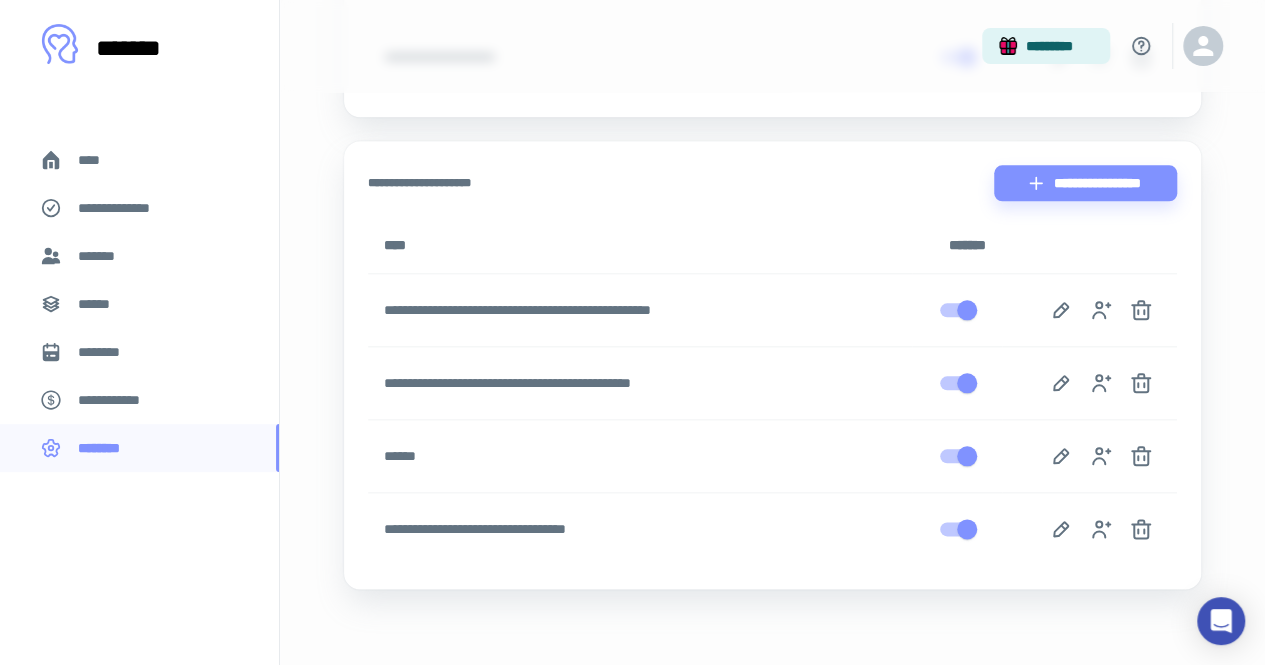 scroll, scrollTop: 934, scrollLeft: 0, axis: vertical 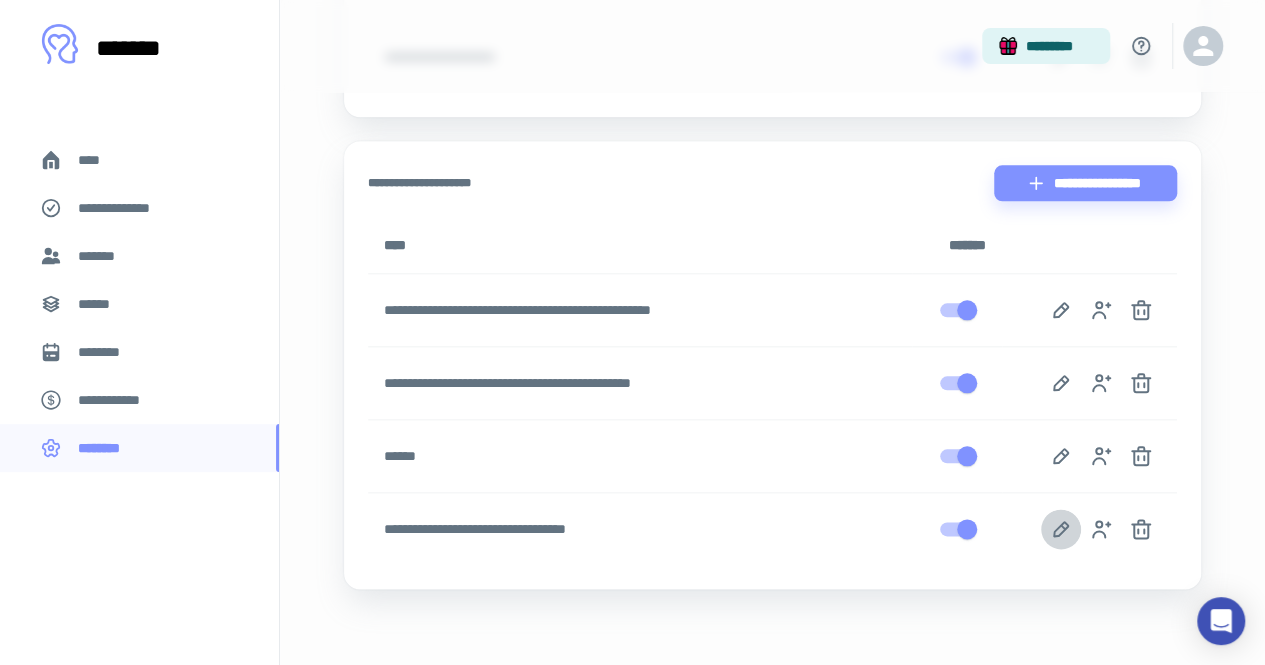 click 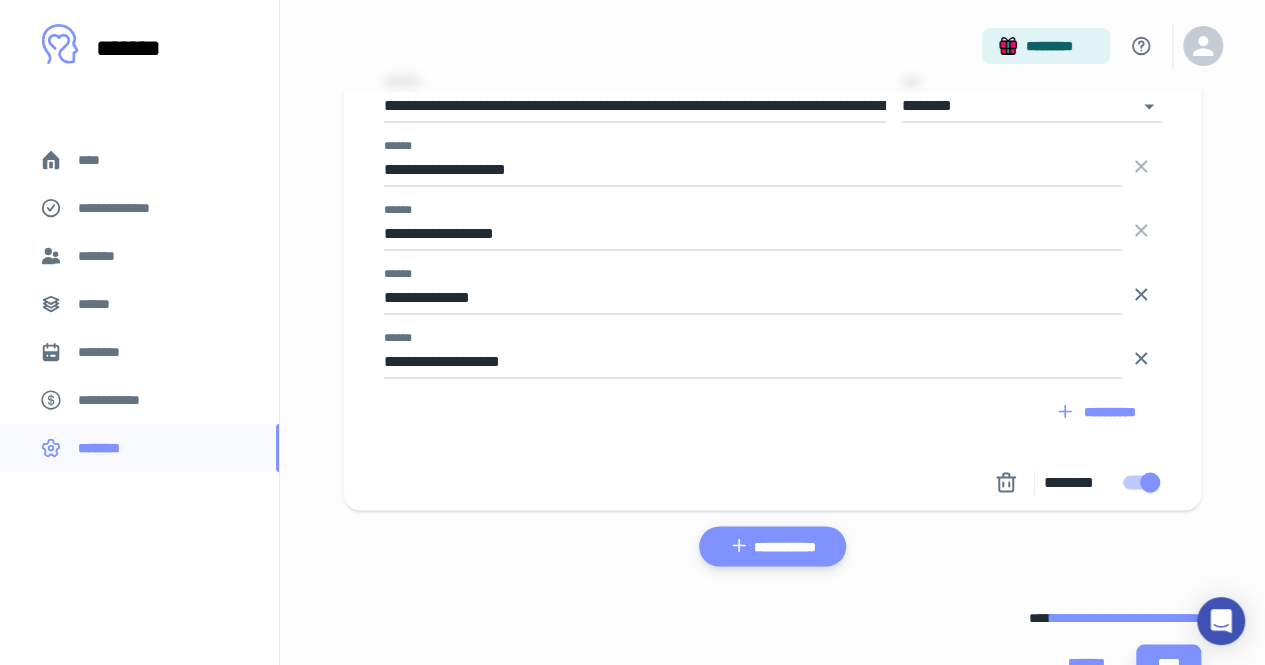 scroll, scrollTop: 5316, scrollLeft: 0, axis: vertical 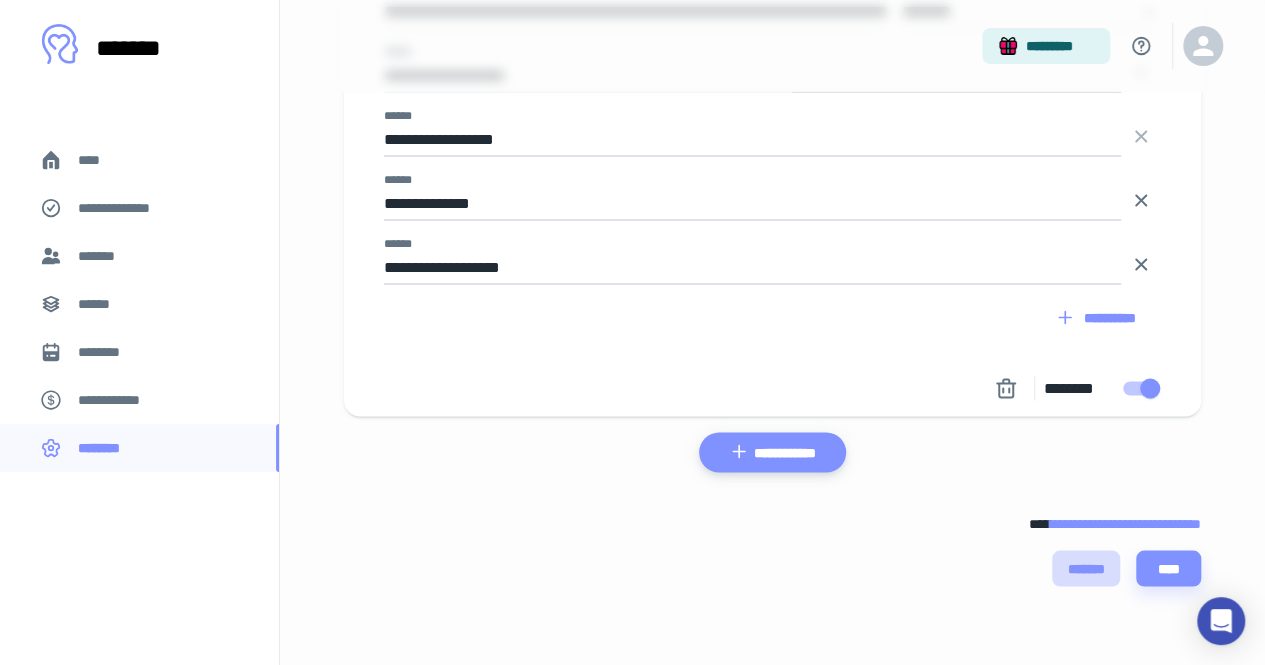 click on "*******" at bounding box center [1086, 568] 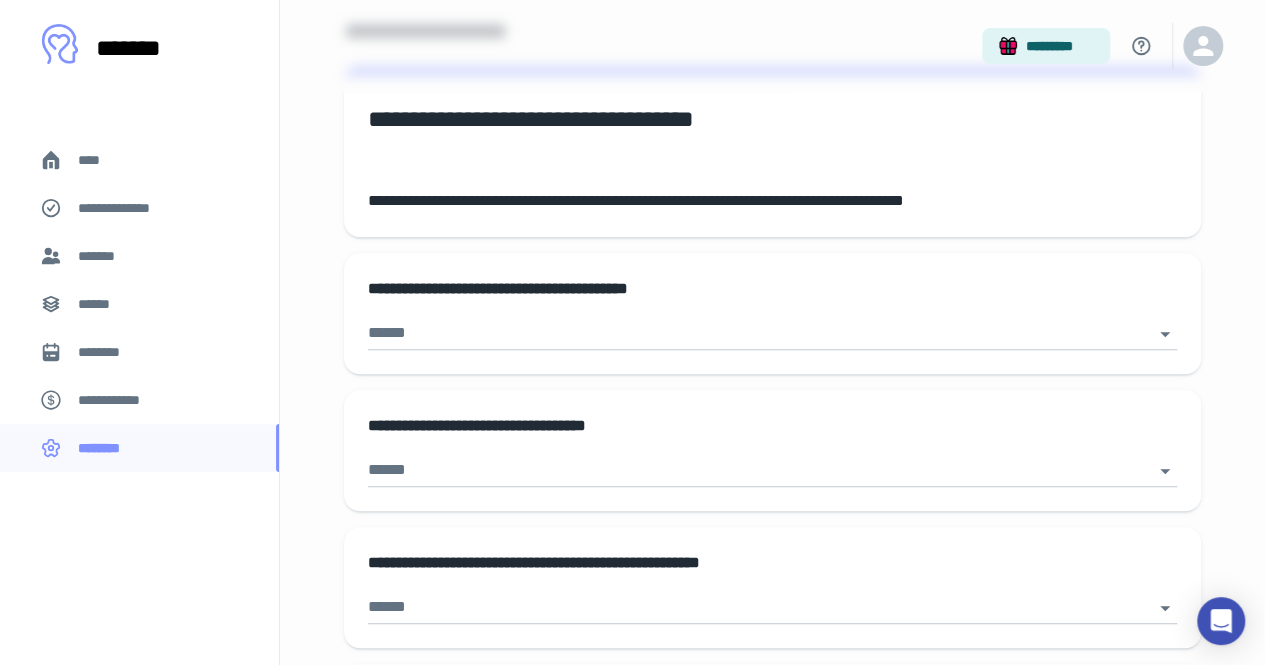 scroll, scrollTop: 260, scrollLeft: 0, axis: vertical 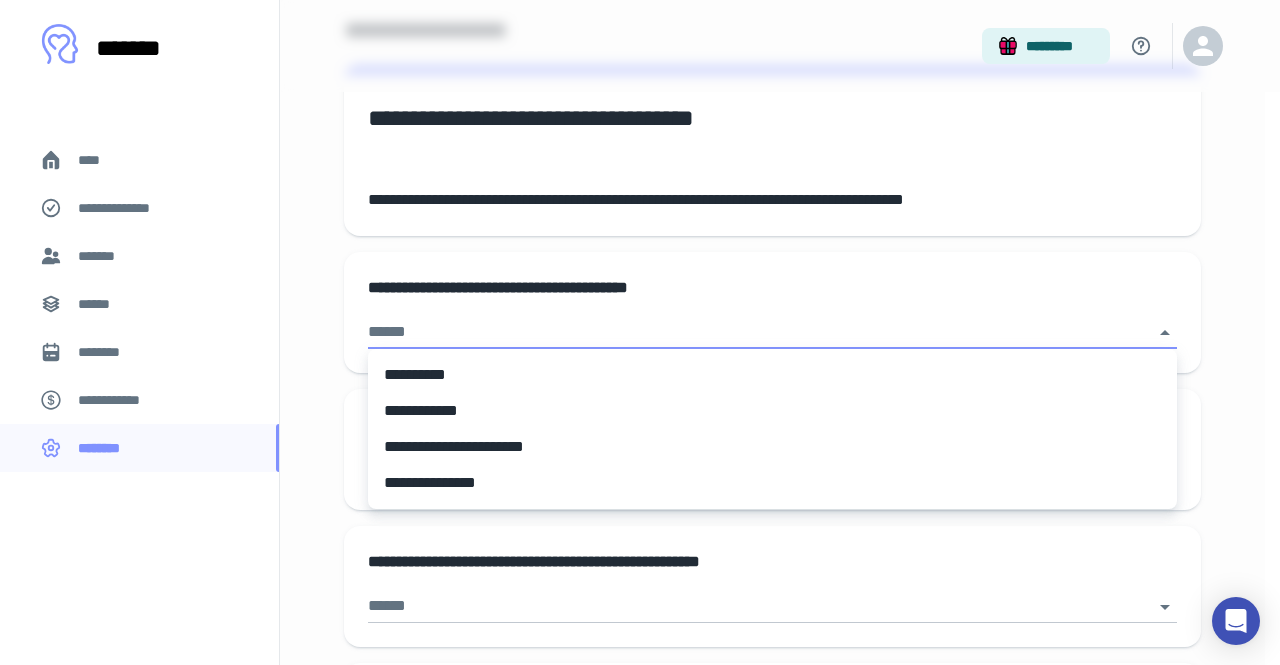click on "**********" at bounding box center (640, 72) 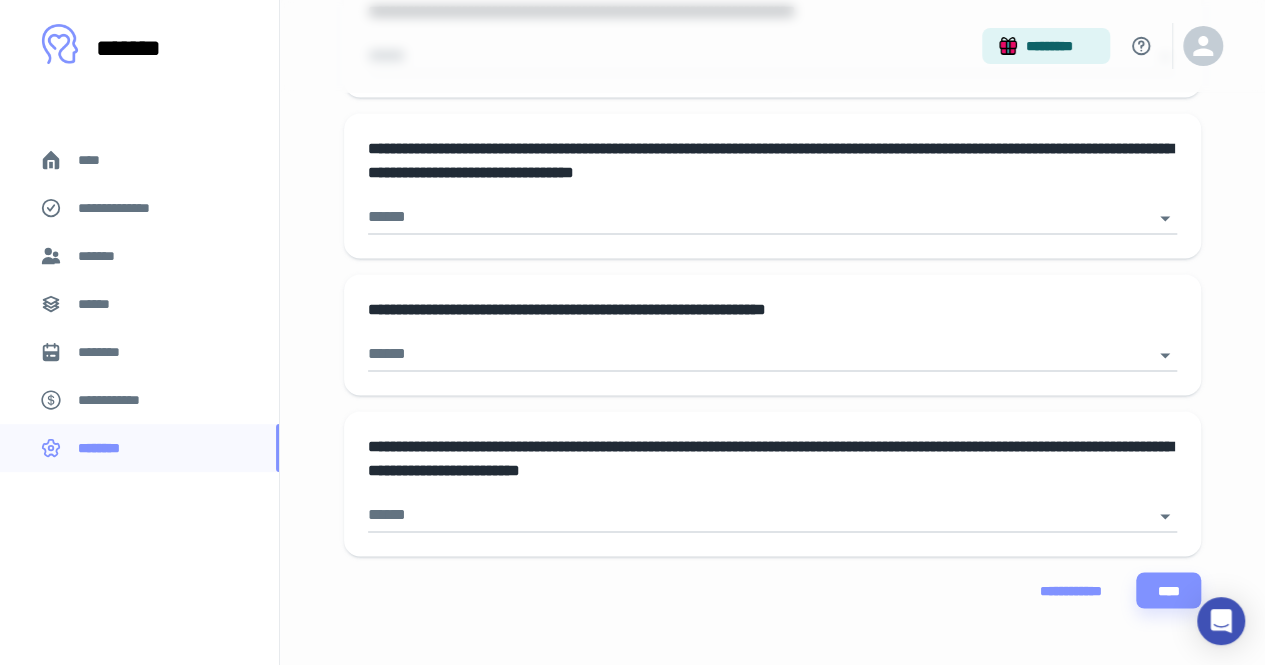 scroll, scrollTop: 1380, scrollLeft: 0, axis: vertical 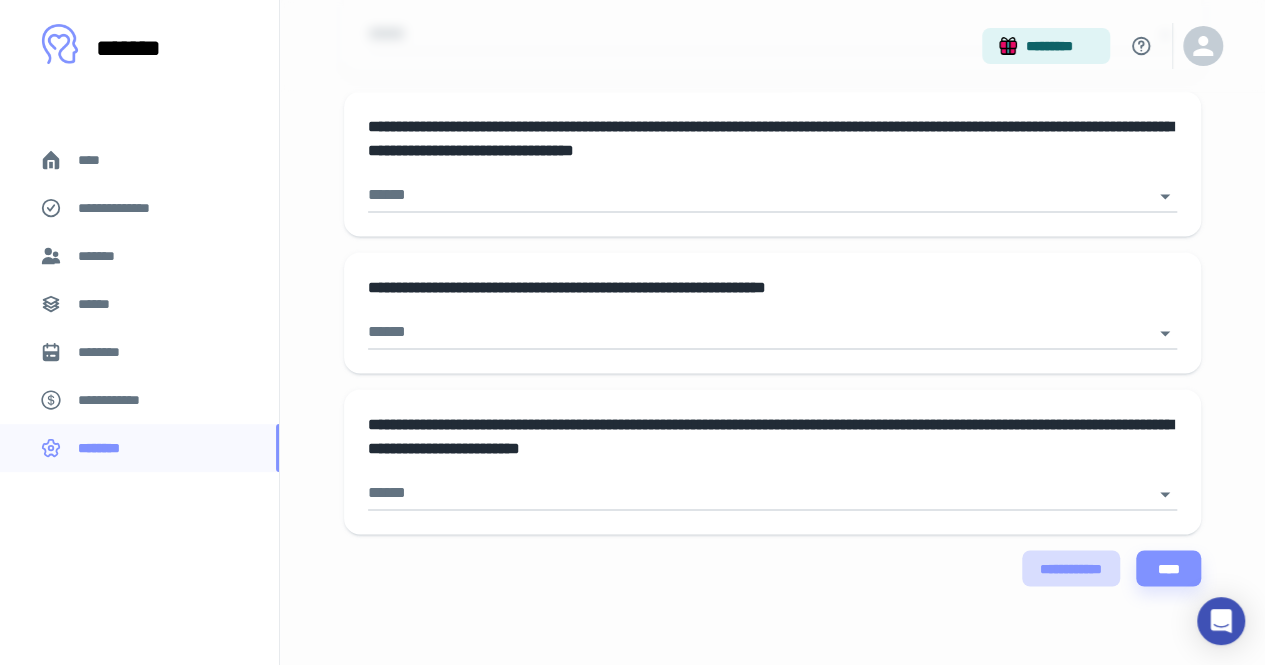 click on "**********" at bounding box center (1071, 568) 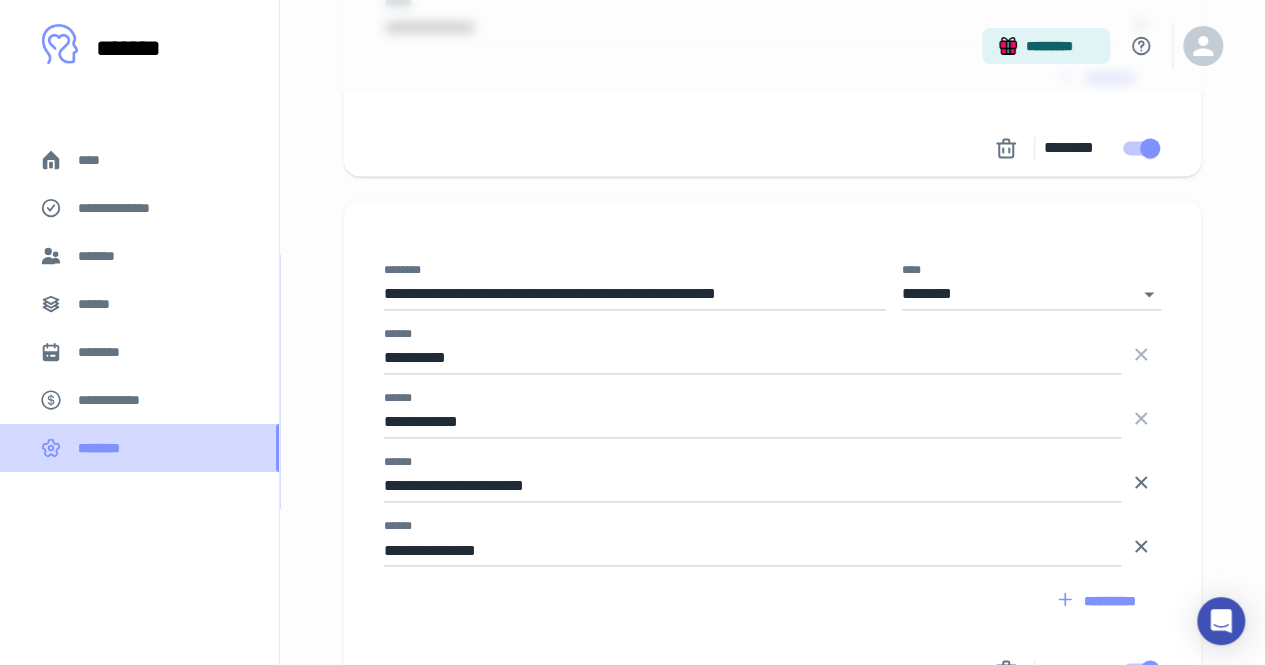 click on "********" at bounding box center (106, 448) 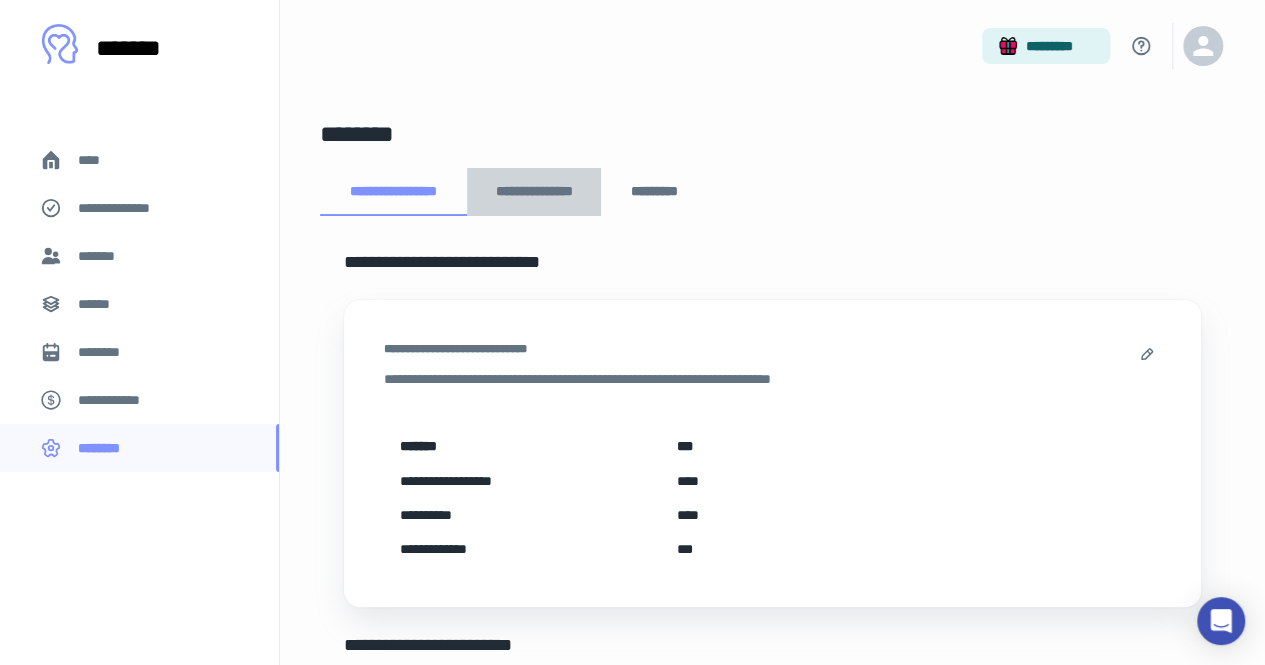 click on "**********" at bounding box center (534, 192) 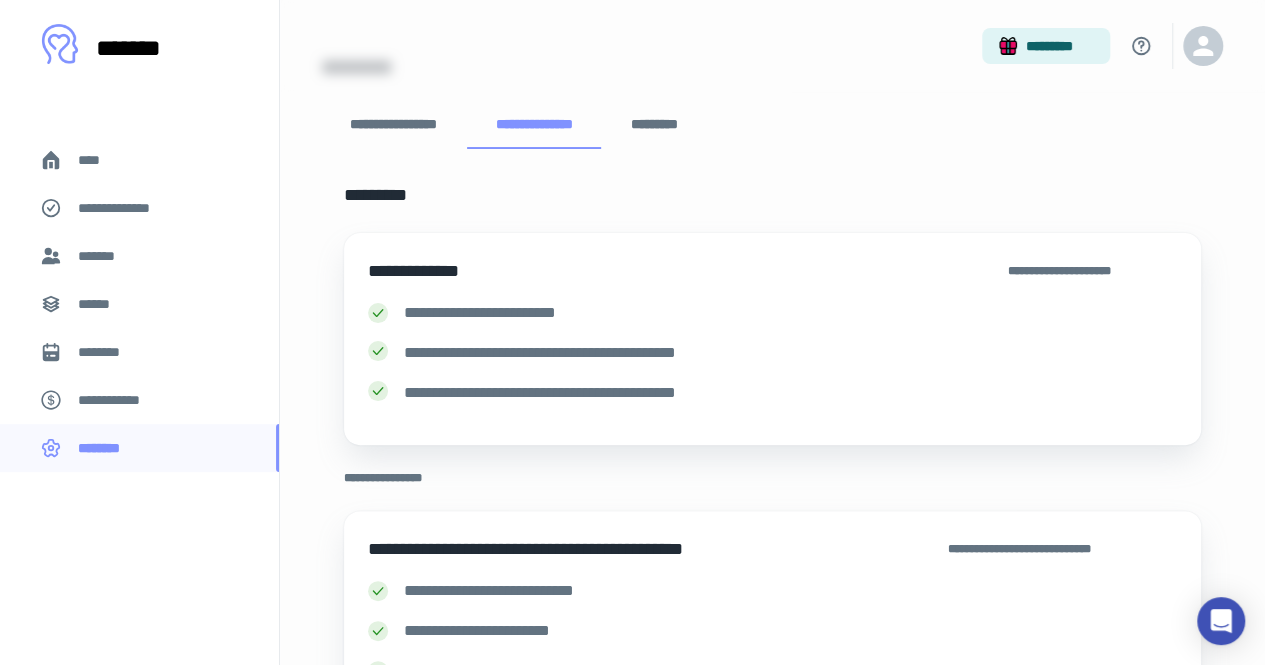 scroll, scrollTop: 54, scrollLeft: 0, axis: vertical 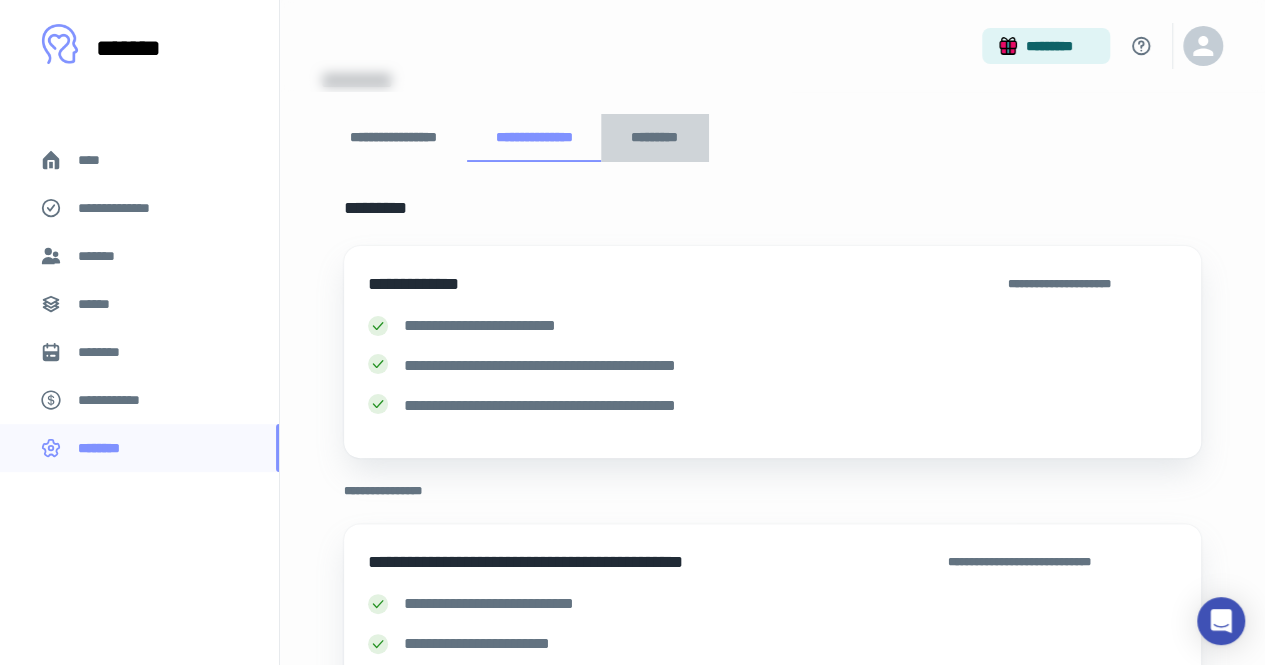 click on "*********" at bounding box center (655, 138) 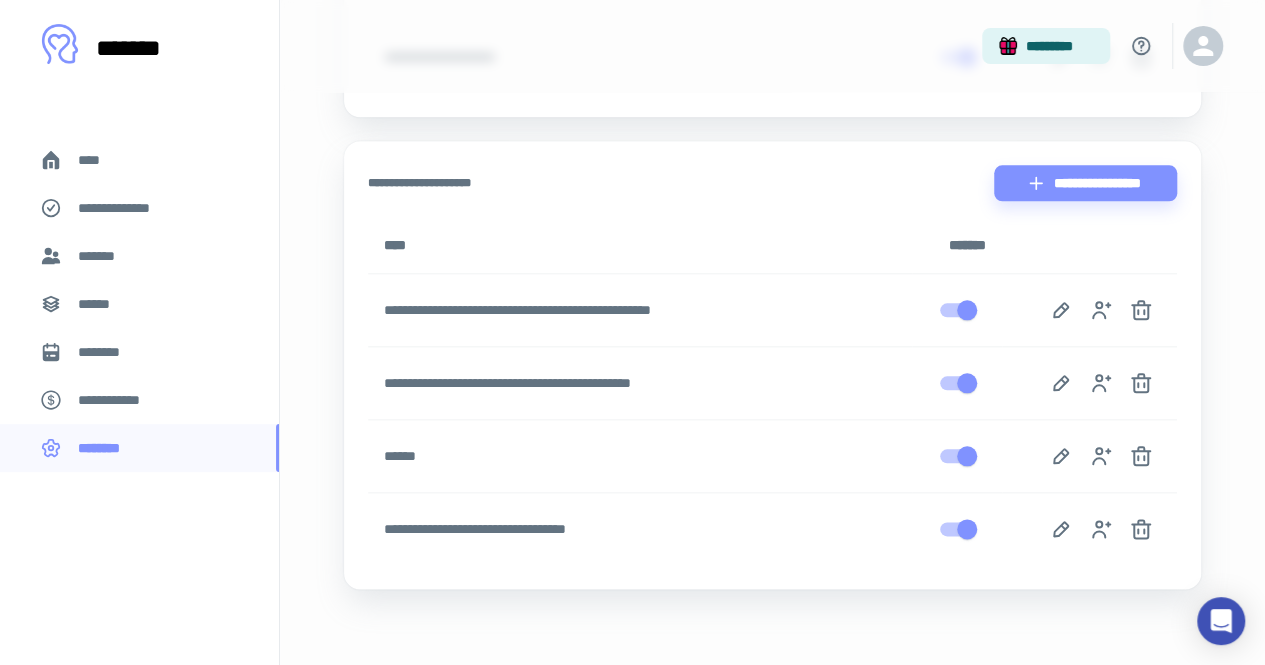 scroll, scrollTop: 934, scrollLeft: 0, axis: vertical 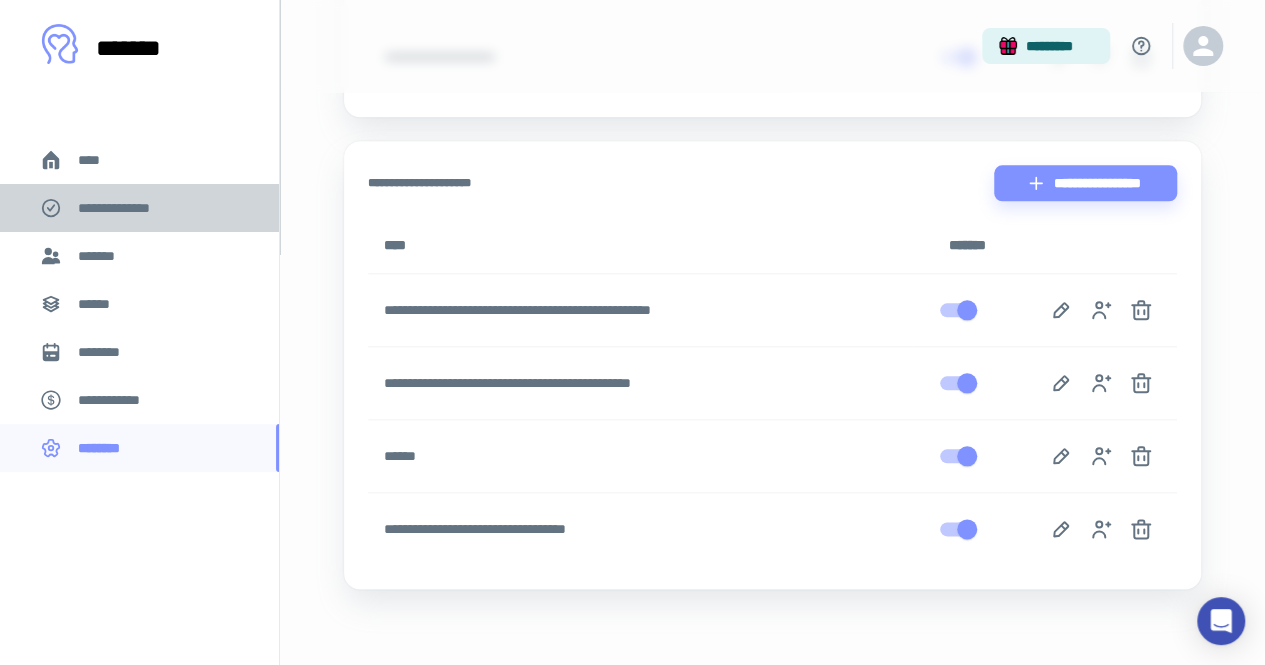 click on "**********" at bounding box center (139, 208) 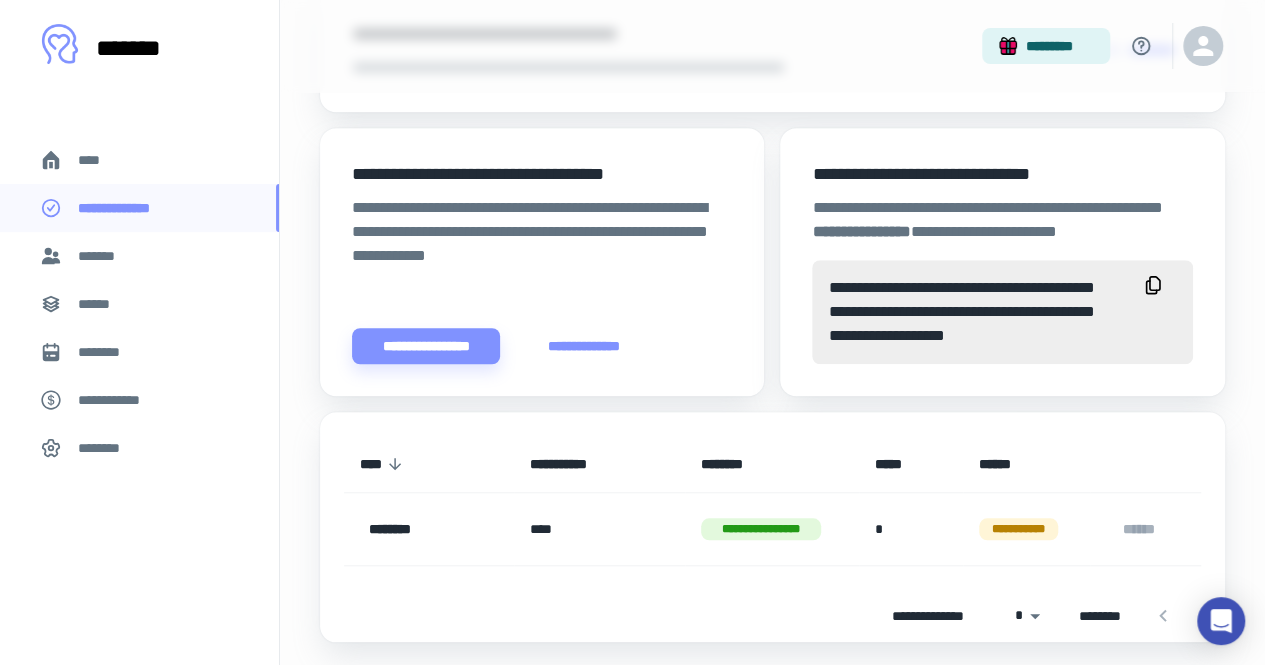 scroll, scrollTop: 612, scrollLeft: 0, axis: vertical 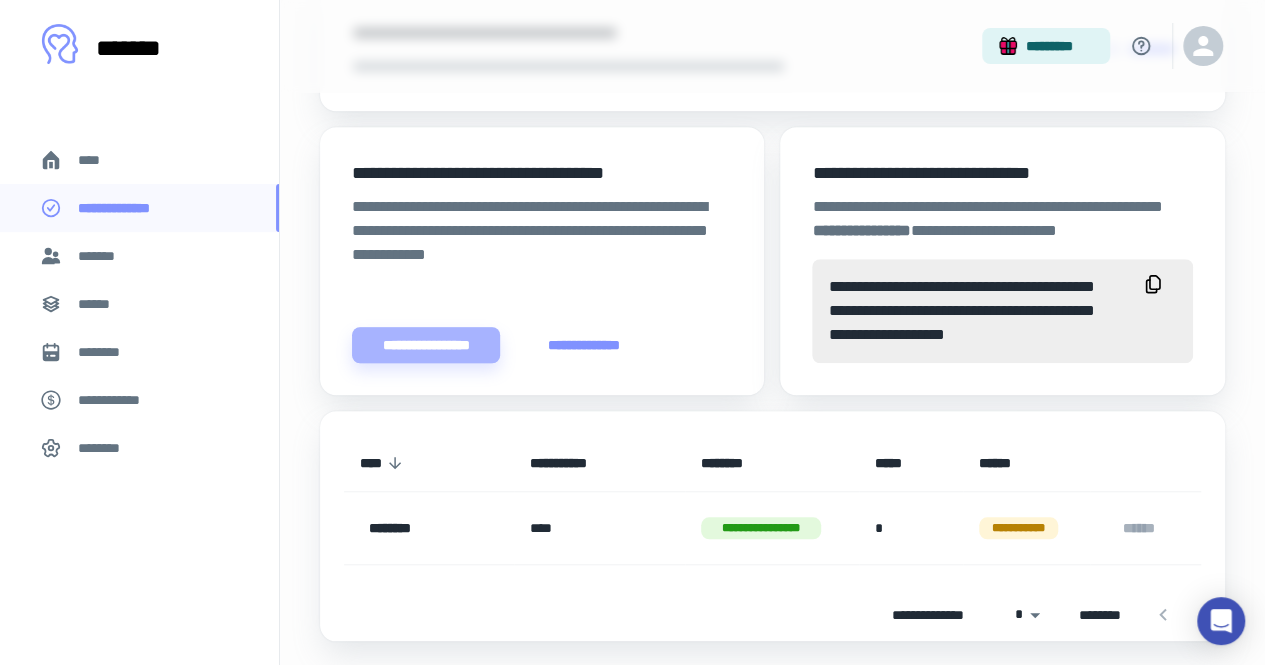click on "**********" at bounding box center (426, 345) 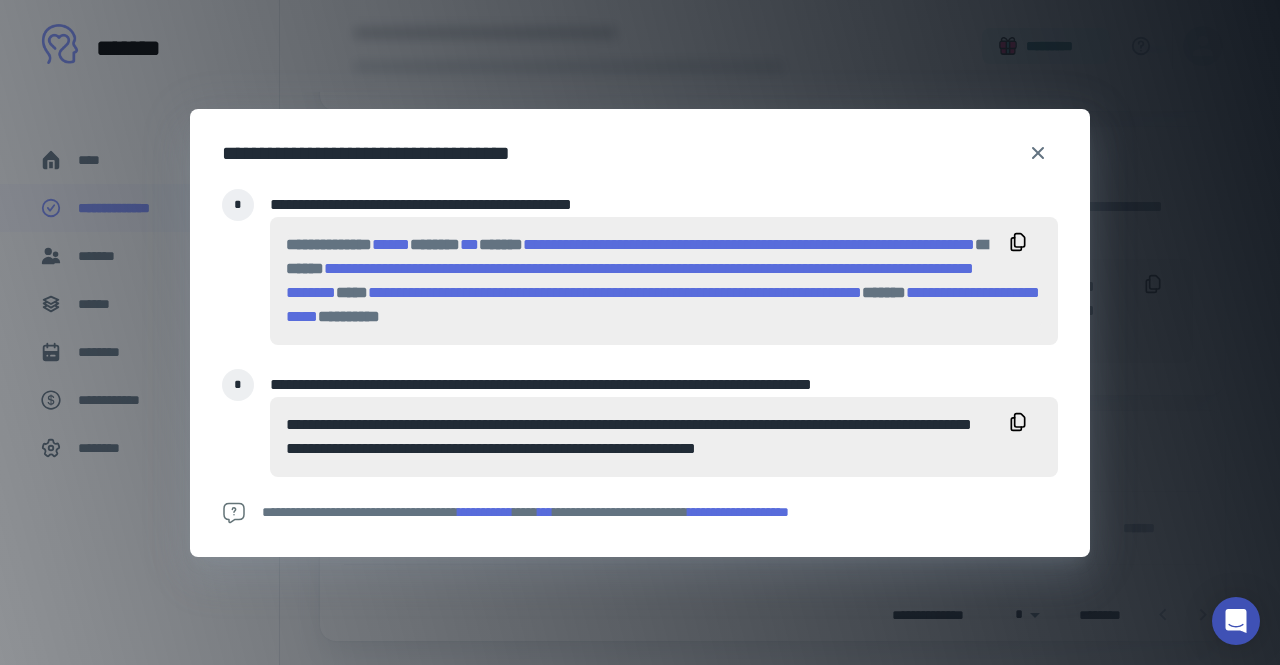 click at bounding box center [1018, 246] 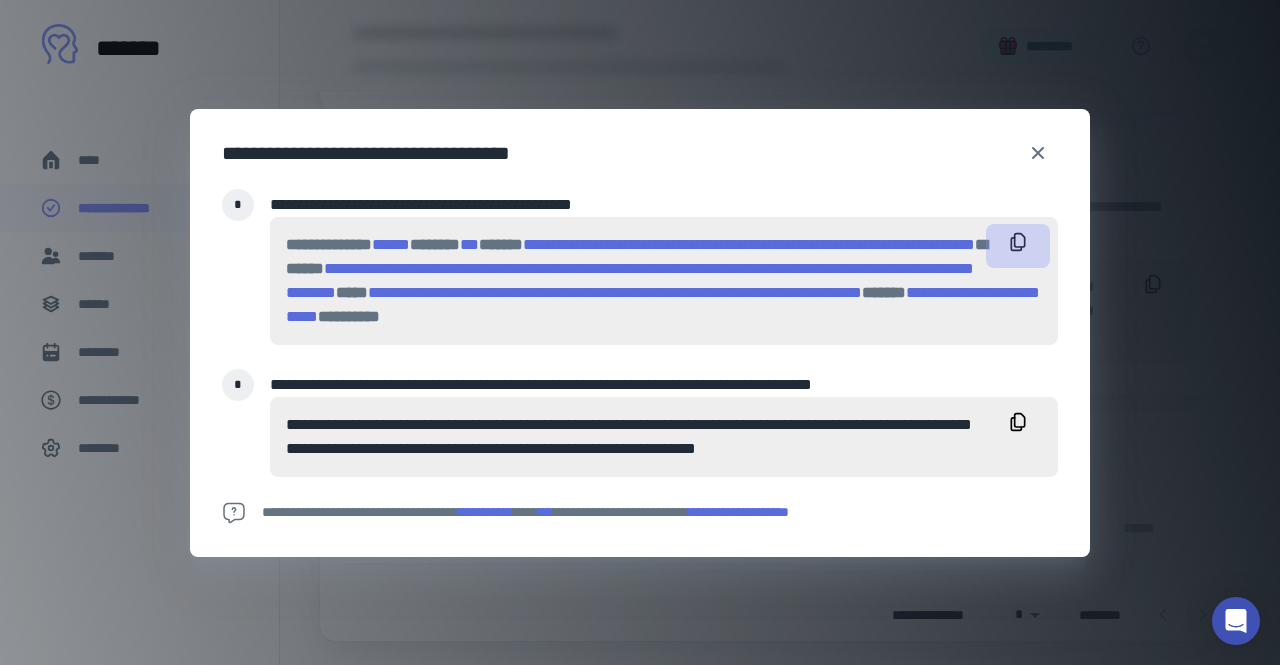 click 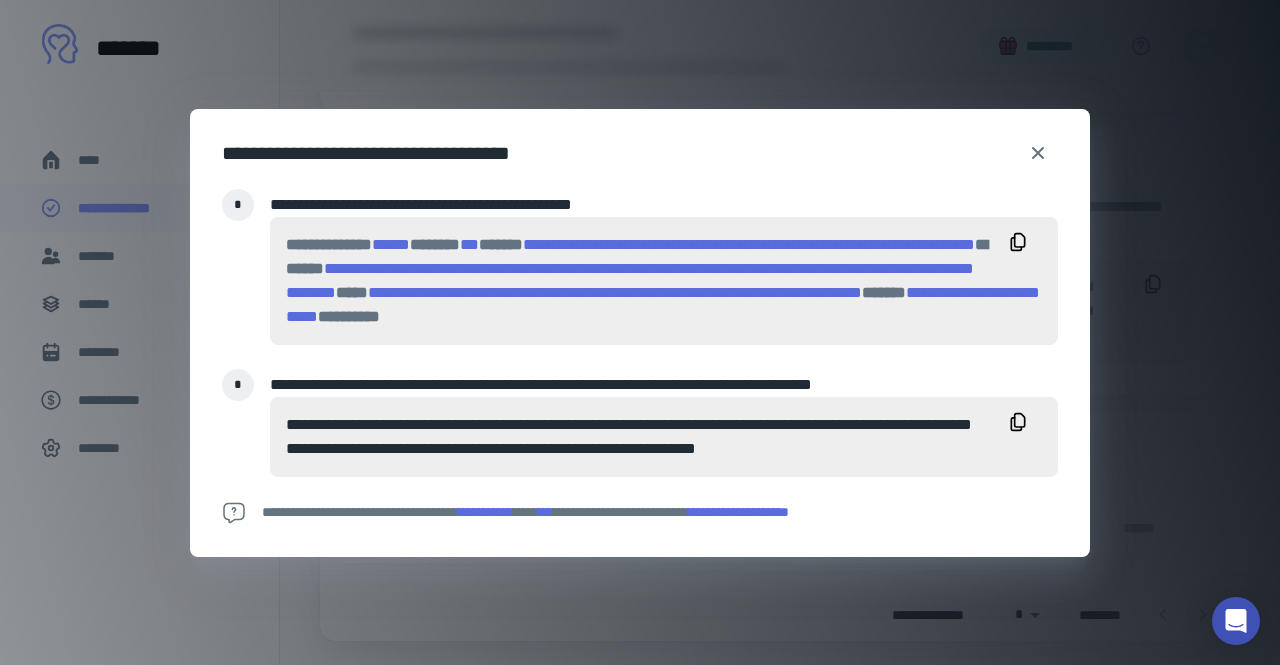 click on "**********" at bounding box center (640, 332) 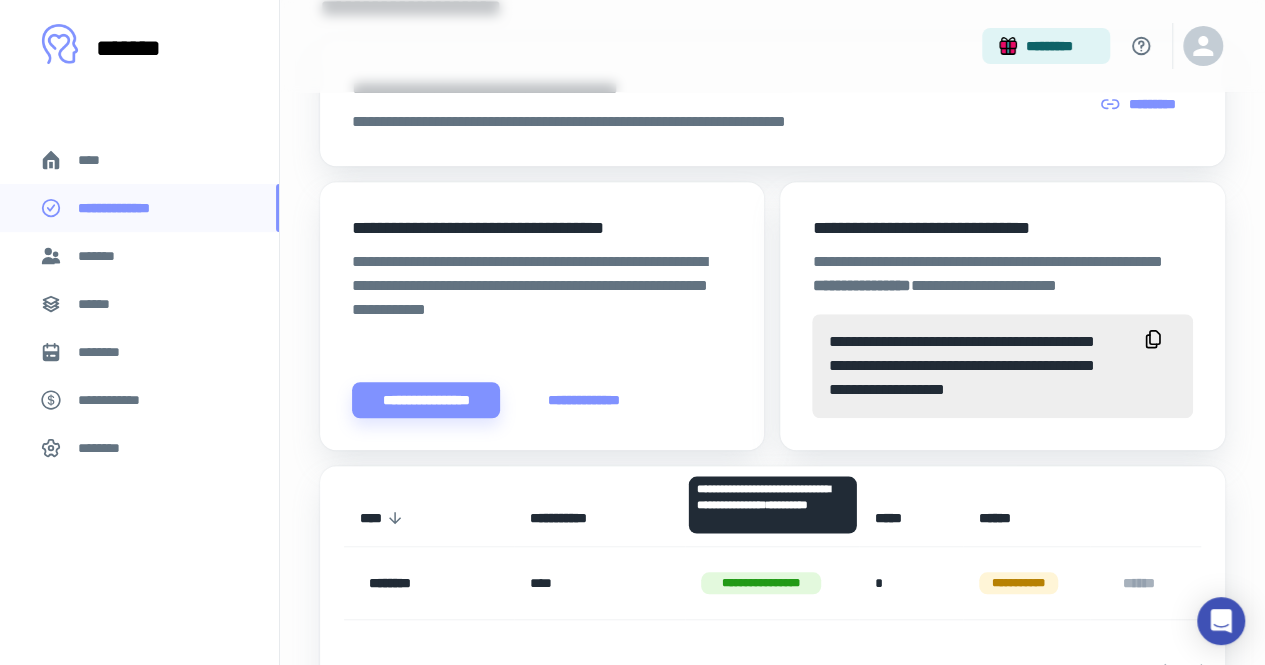 scroll, scrollTop: 558, scrollLeft: 0, axis: vertical 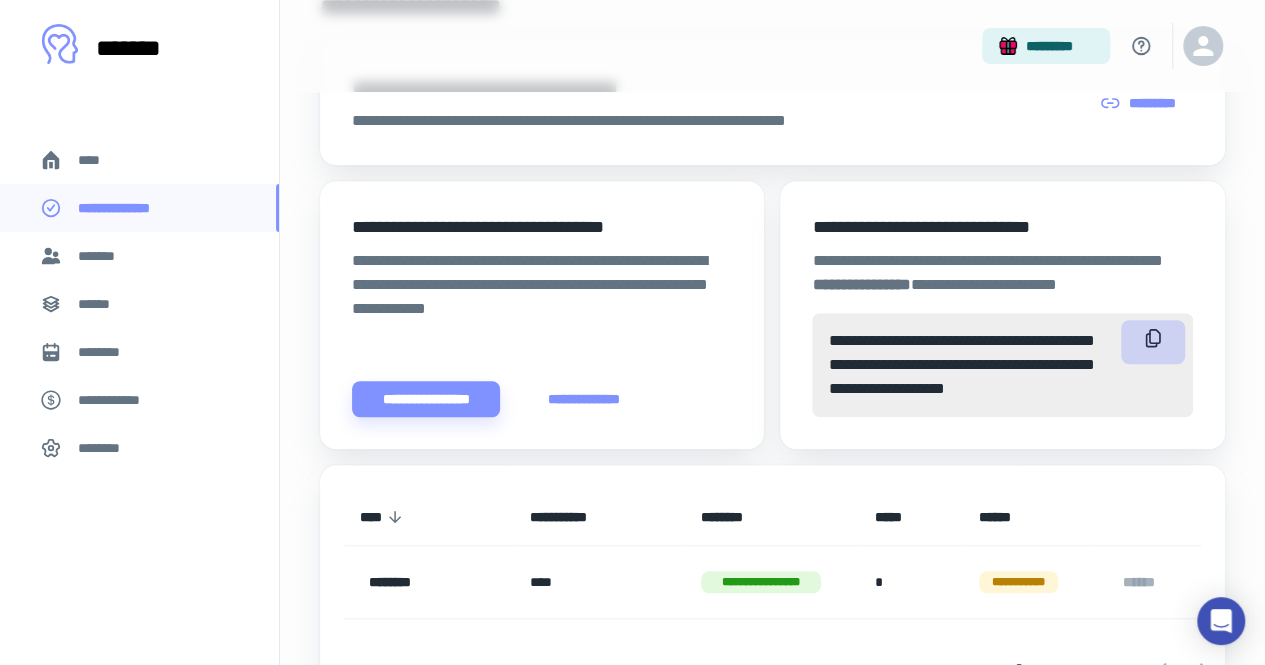 click 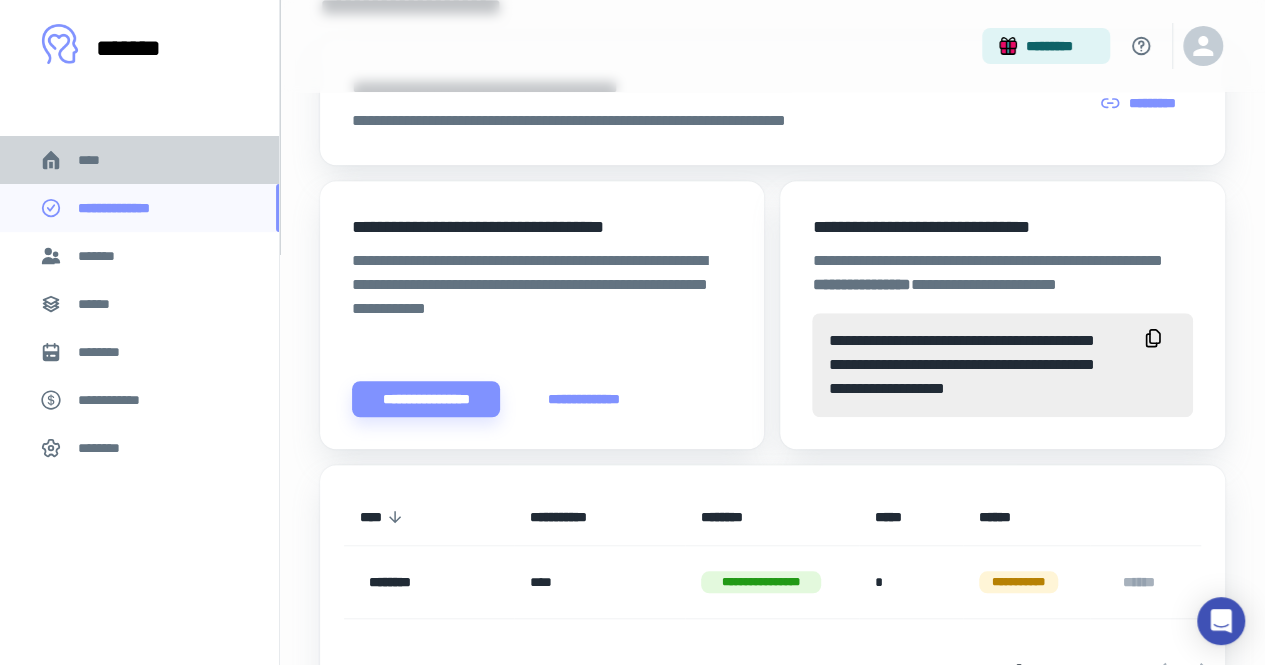 click on "****" at bounding box center (139, 160) 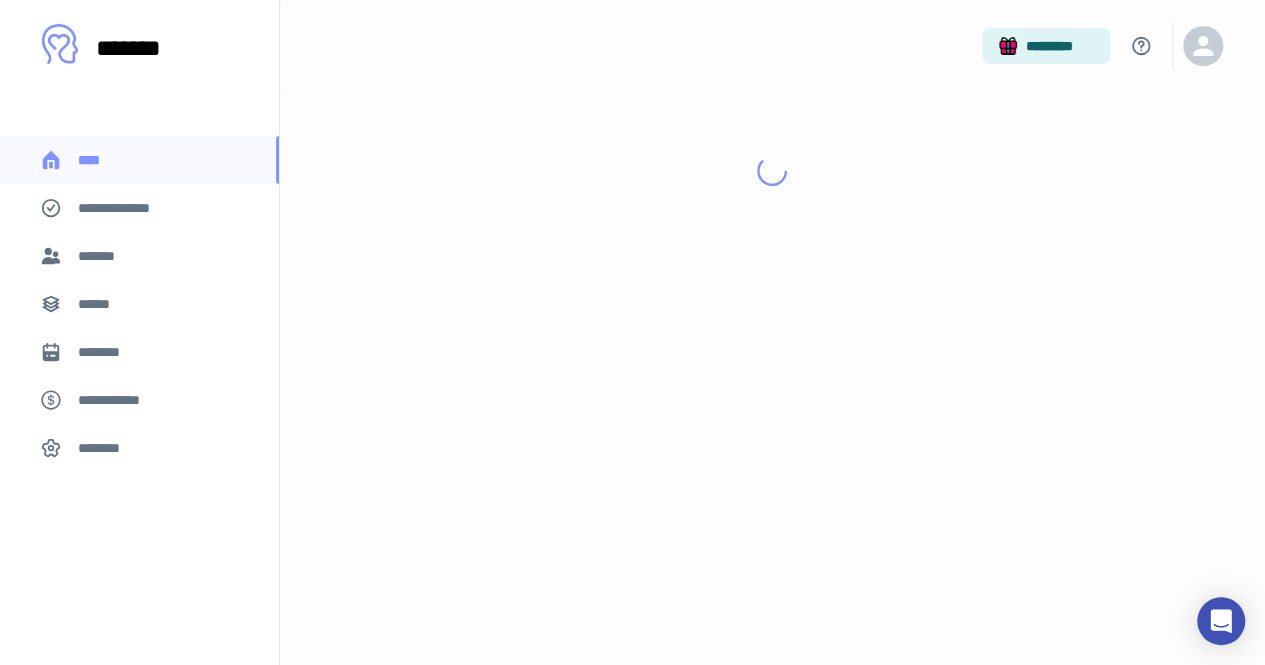 scroll, scrollTop: 0, scrollLeft: 0, axis: both 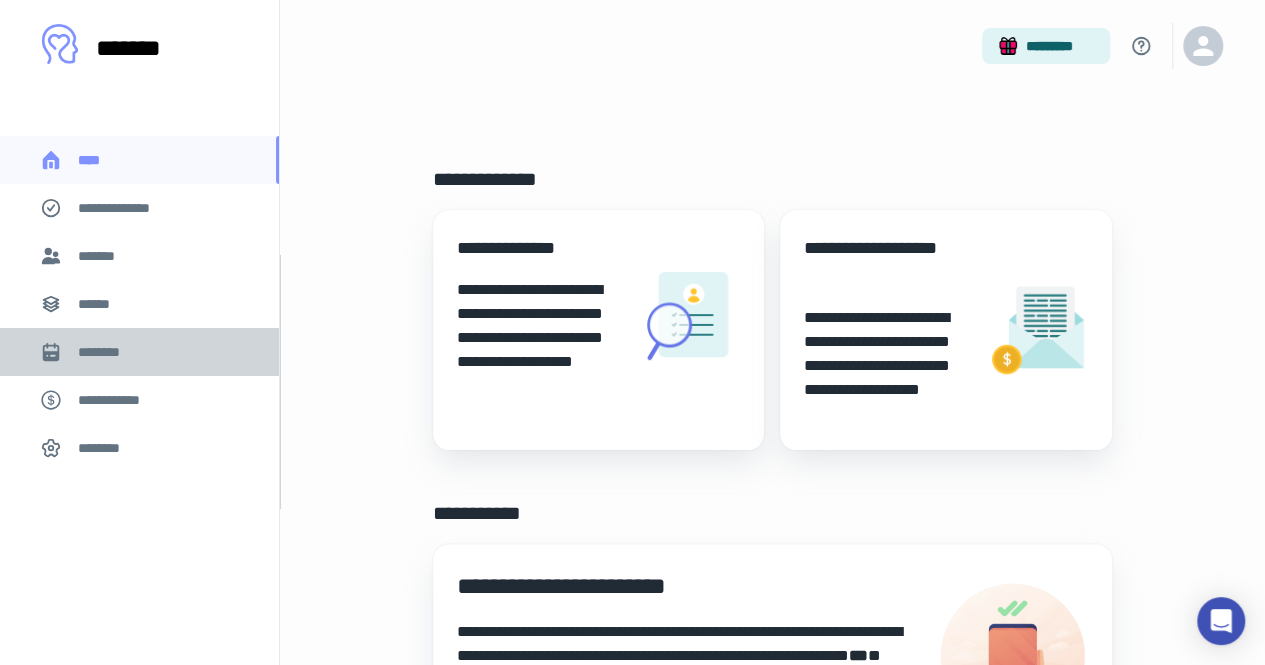 click on "********" at bounding box center (139, 352) 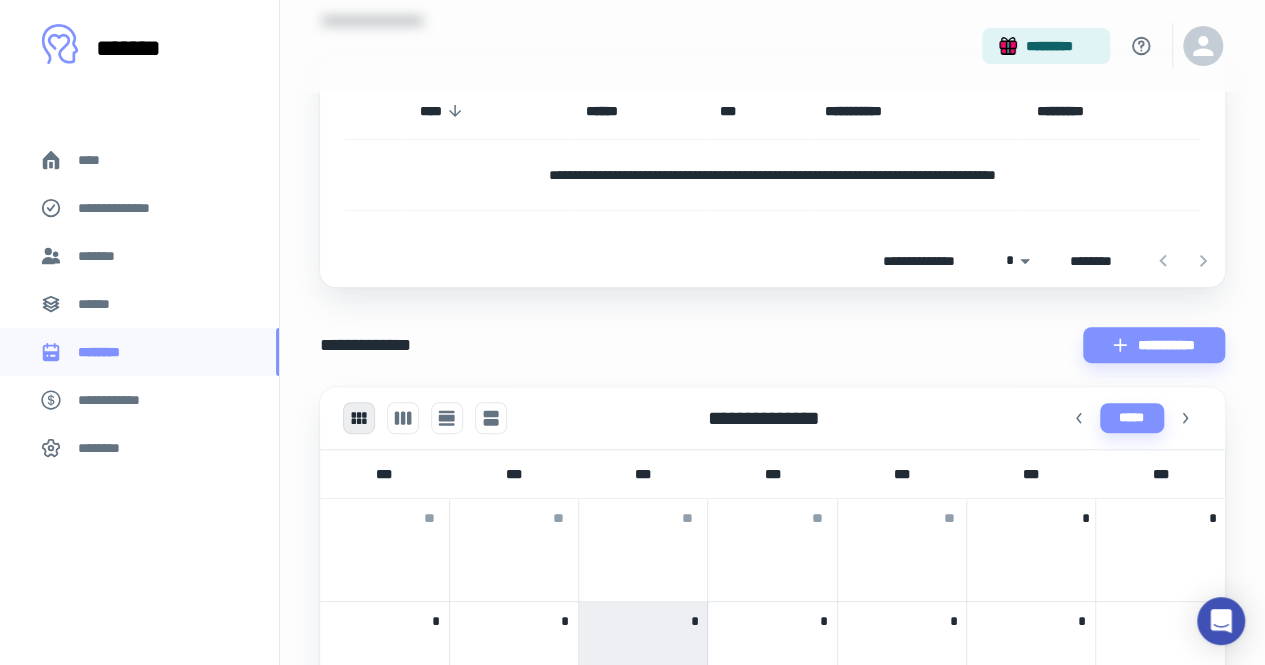 scroll, scrollTop: 250, scrollLeft: 0, axis: vertical 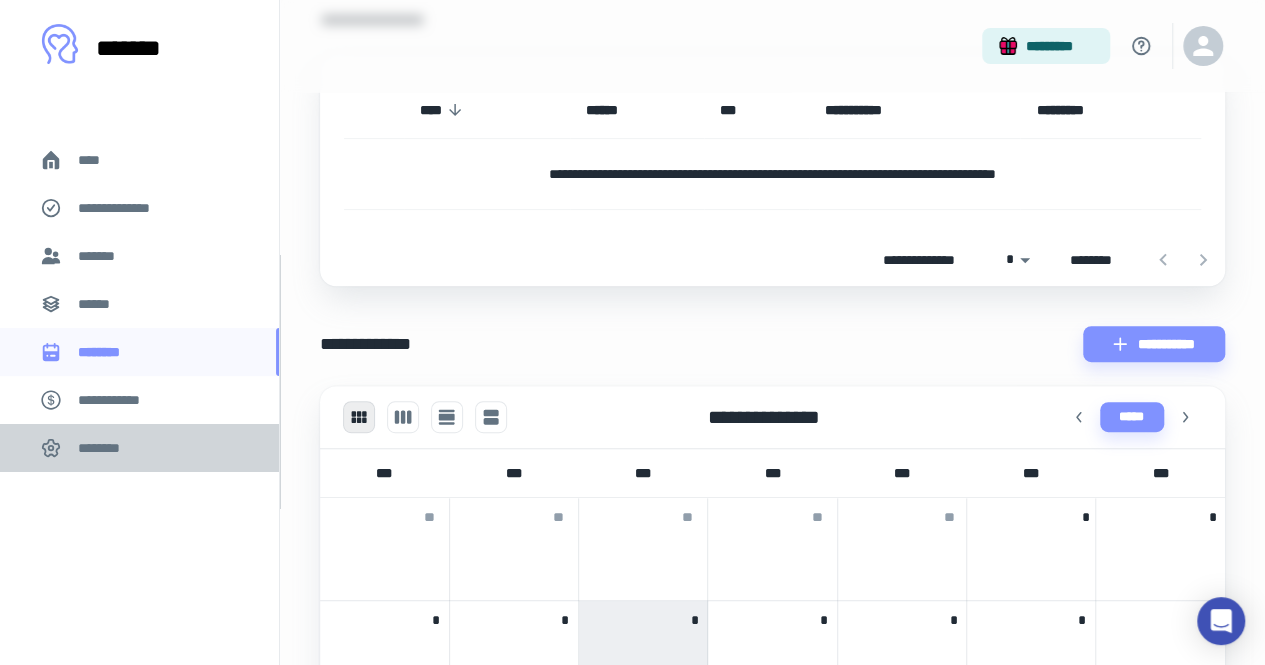 click on "********" at bounding box center [105, 448] 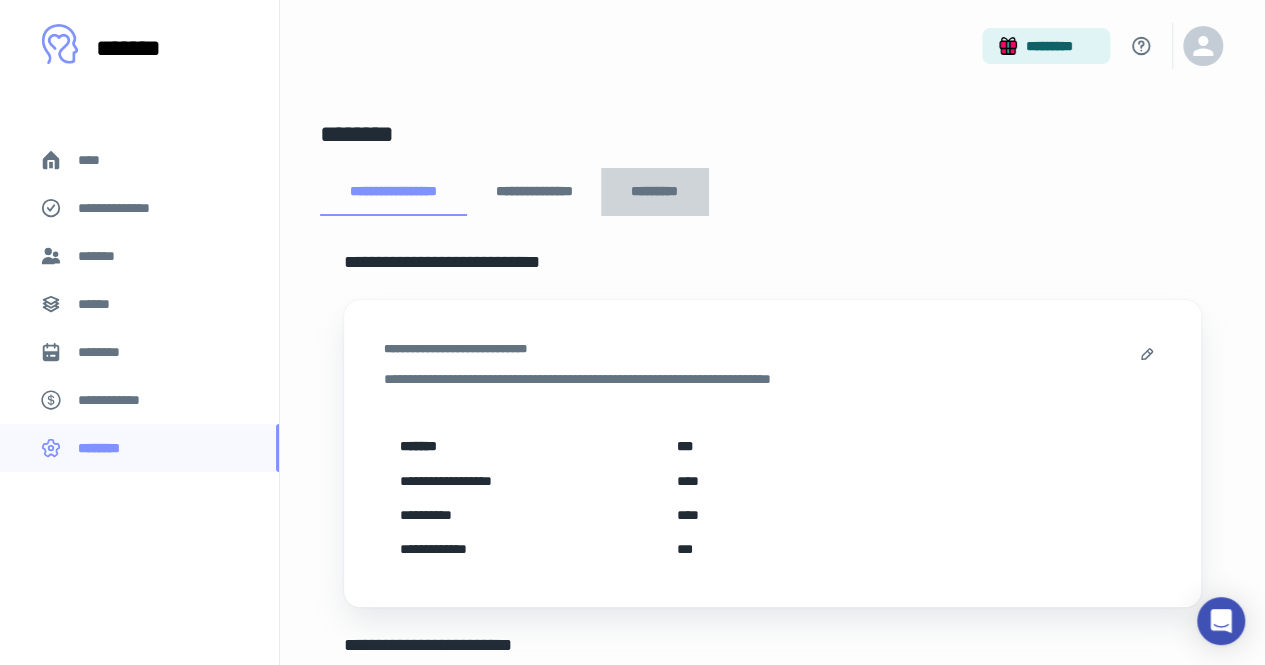 click on "*********" at bounding box center (655, 192) 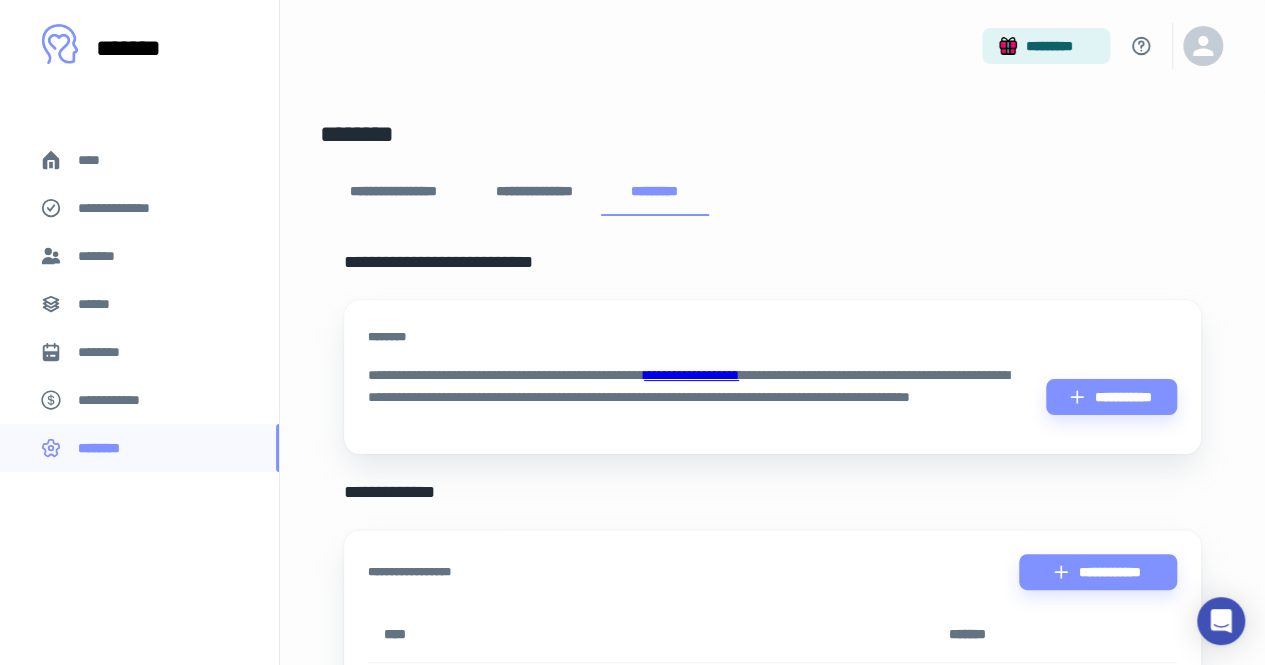 click on "**********" at bounding box center (534, 192) 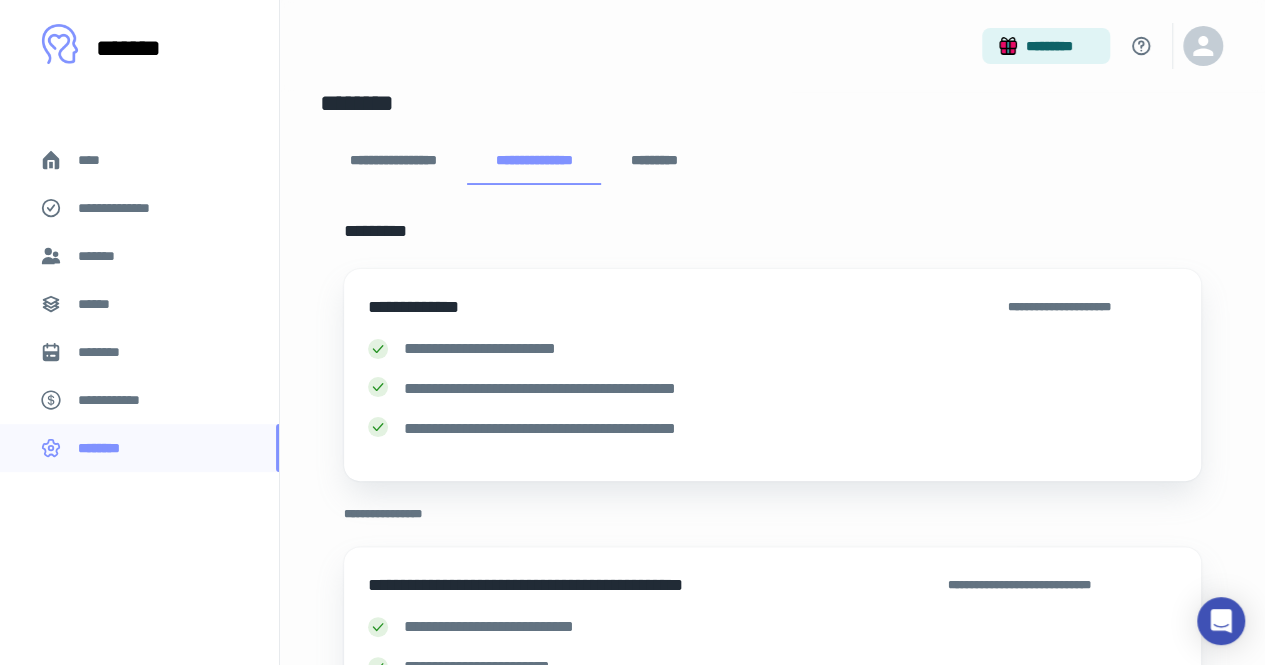 scroll, scrollTop: 0, scrollLeft: 0, axis: both 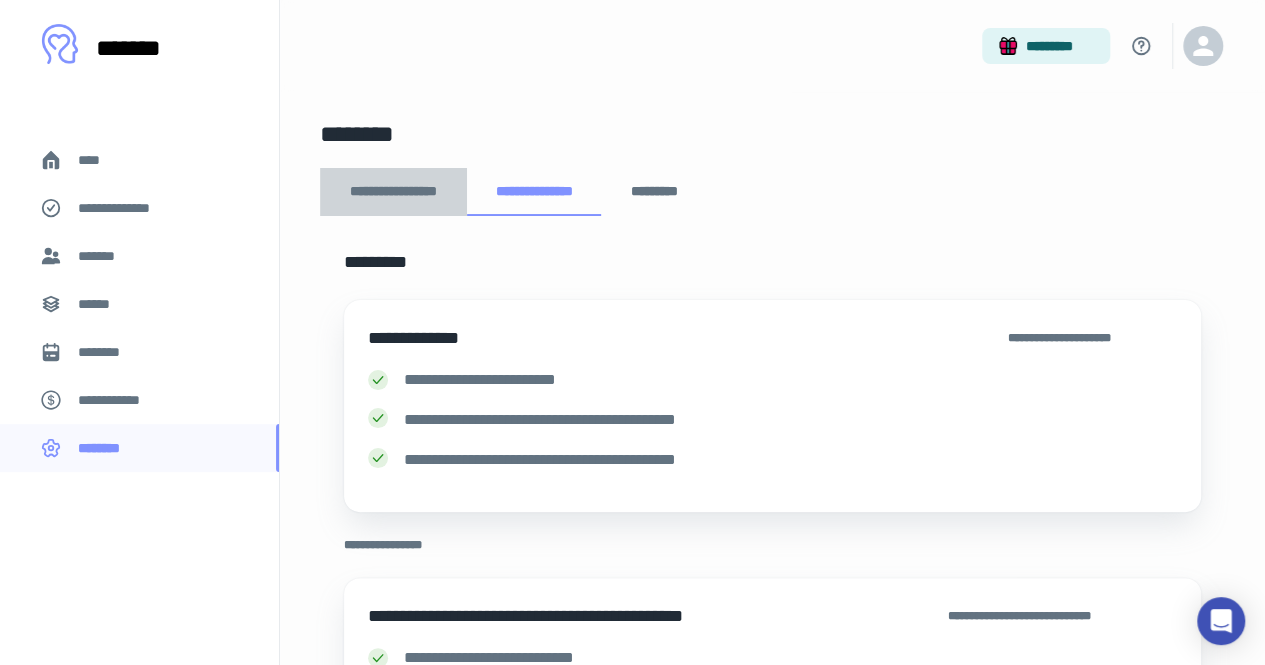 click on "**********" at bounding box center [393, 192] 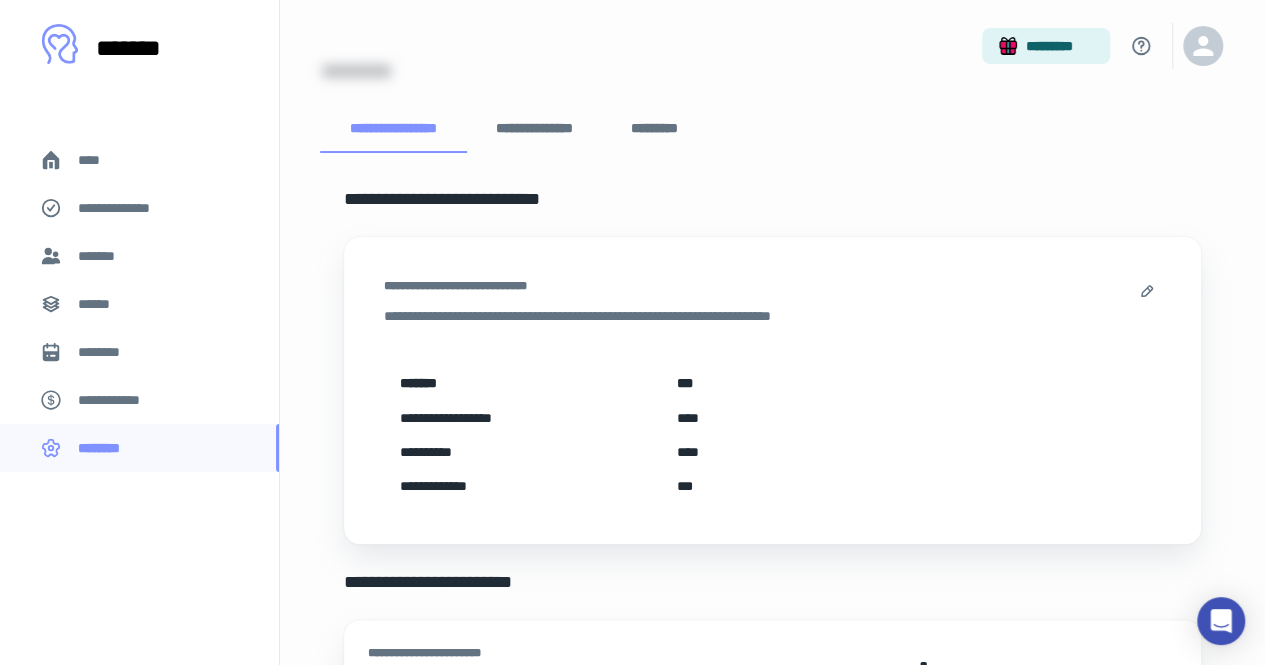 scroll, scrollTop: 62, scrollLeft: 0, axis: vertical 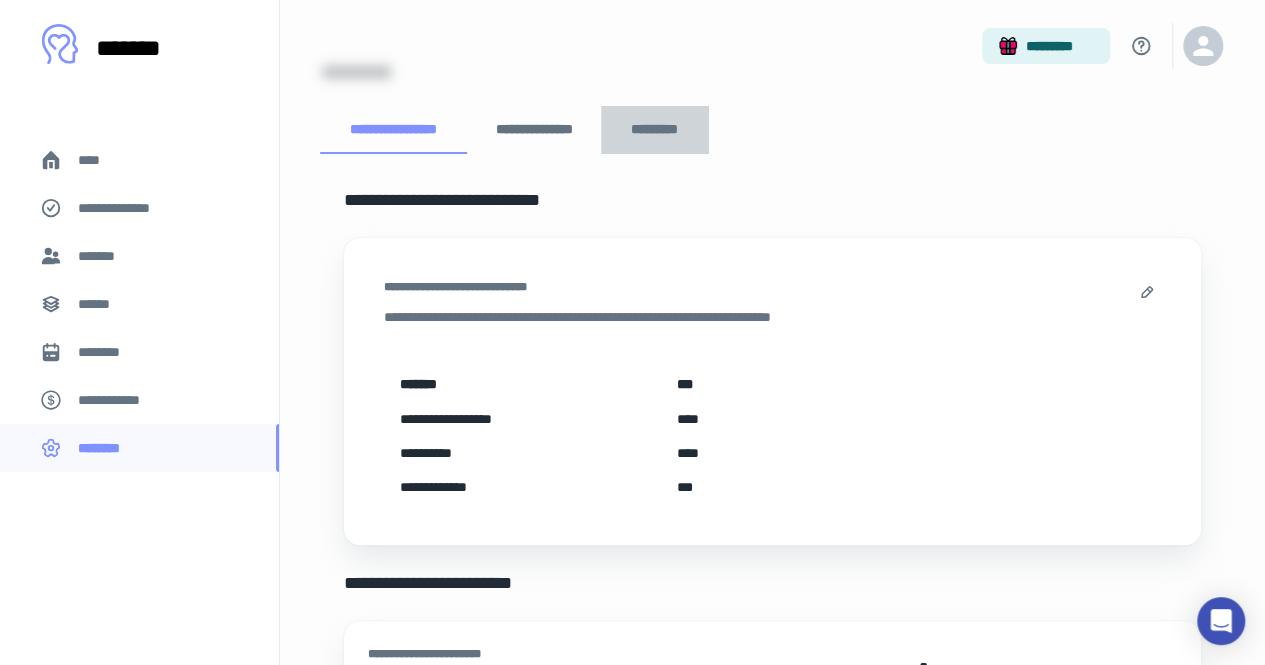 click on "*********" at bounding box center (655, 130) 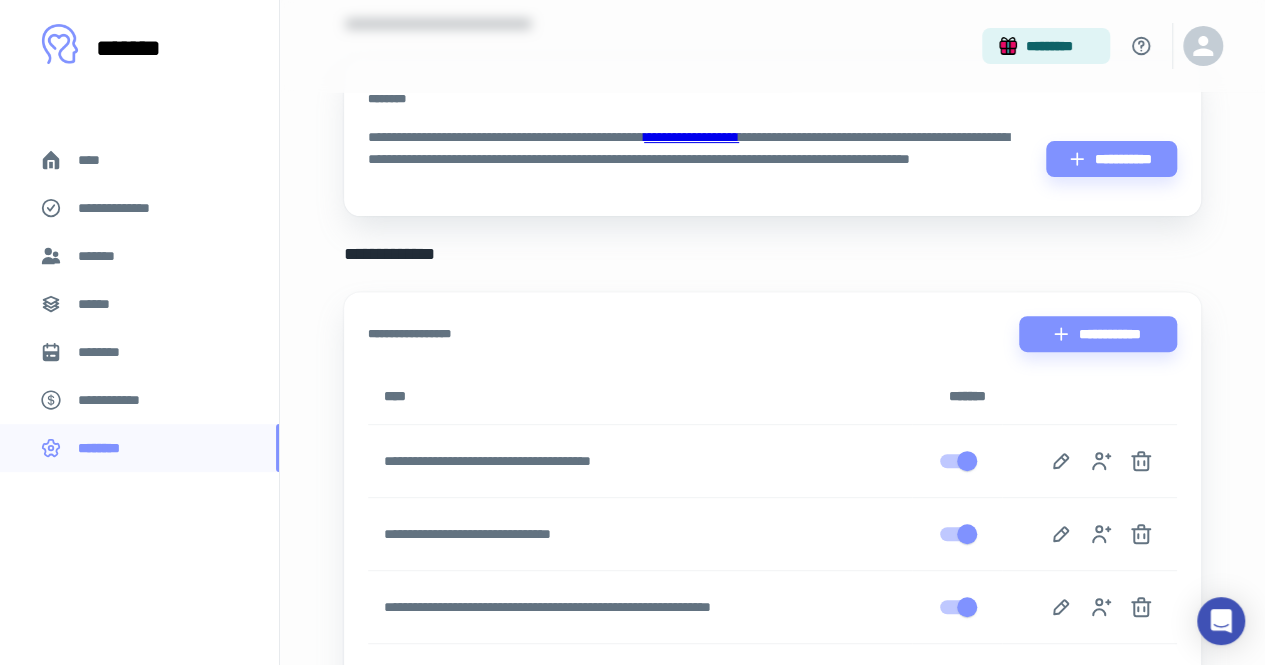 scroll, scrollTop: 0, scrollLeft: 0, axis: both 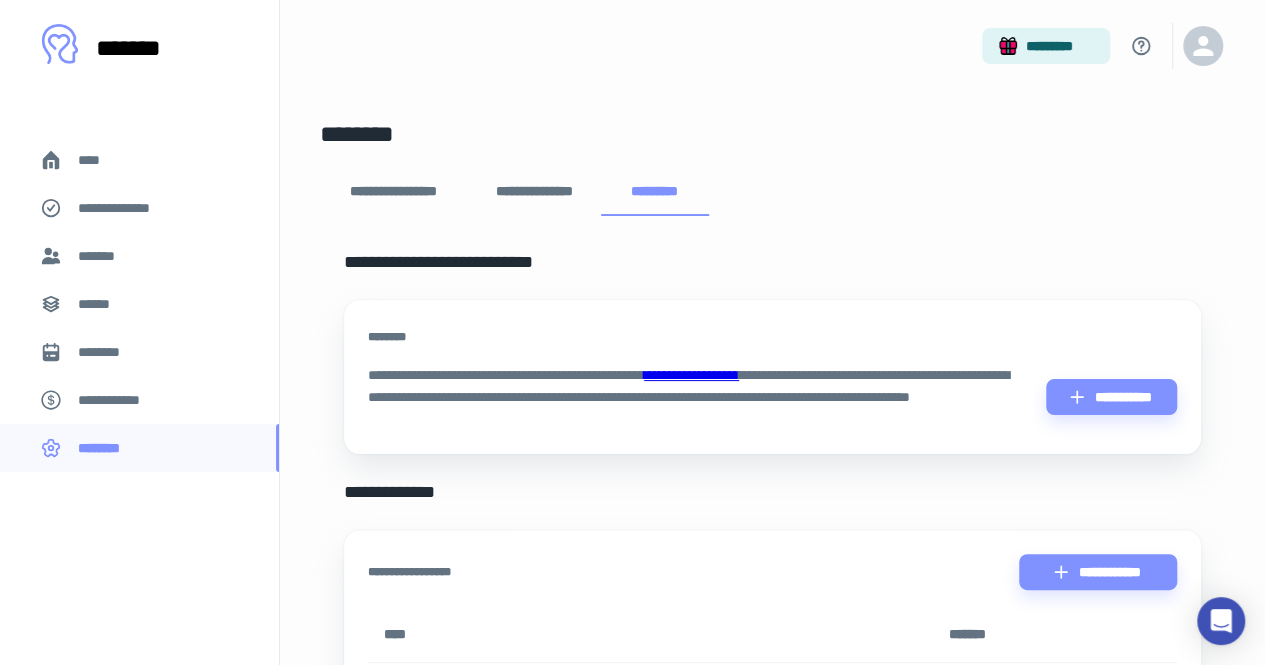 click on "****" at bounding box center [139, 160] 